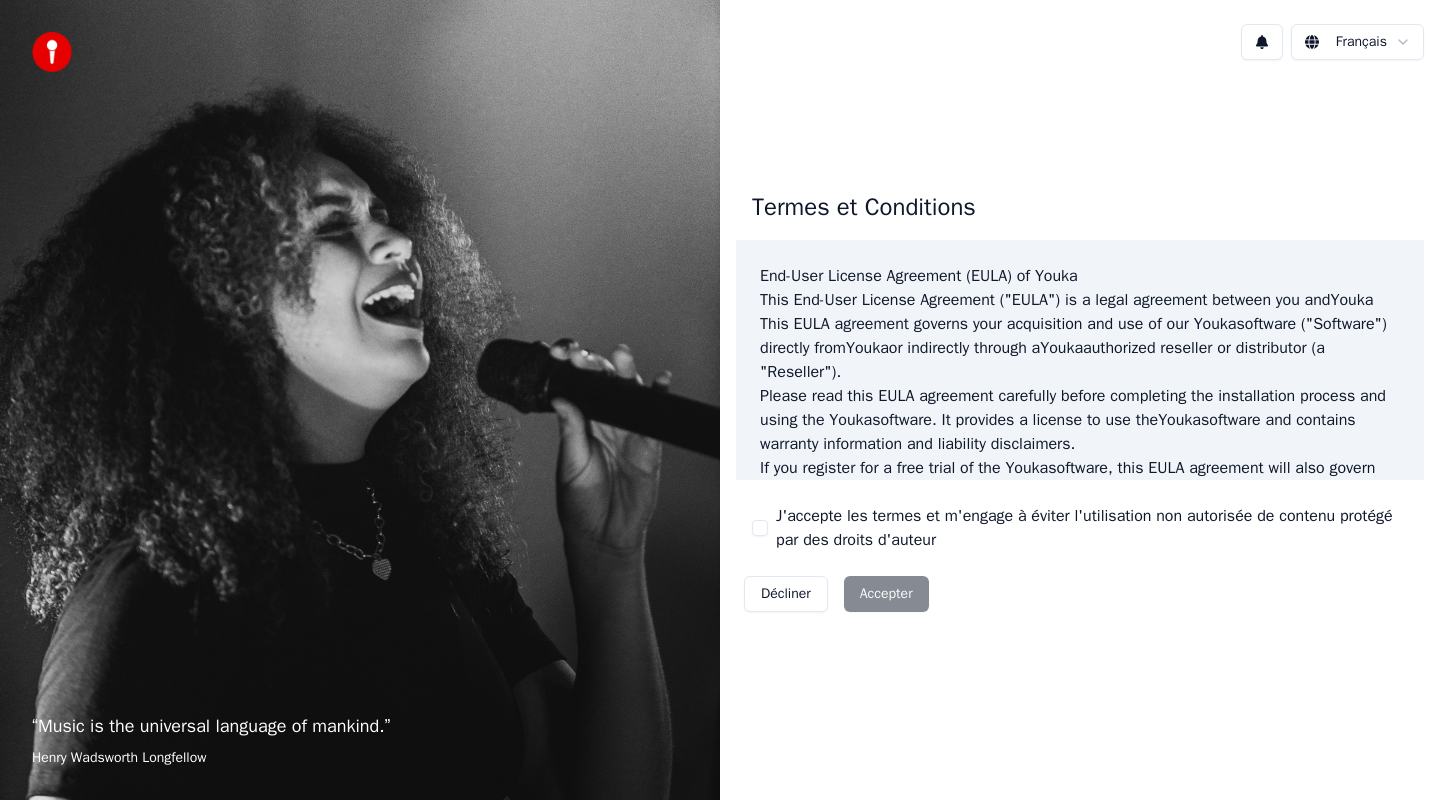 scroll, scrollTop: 0, scrollLeft: 0, axis: both 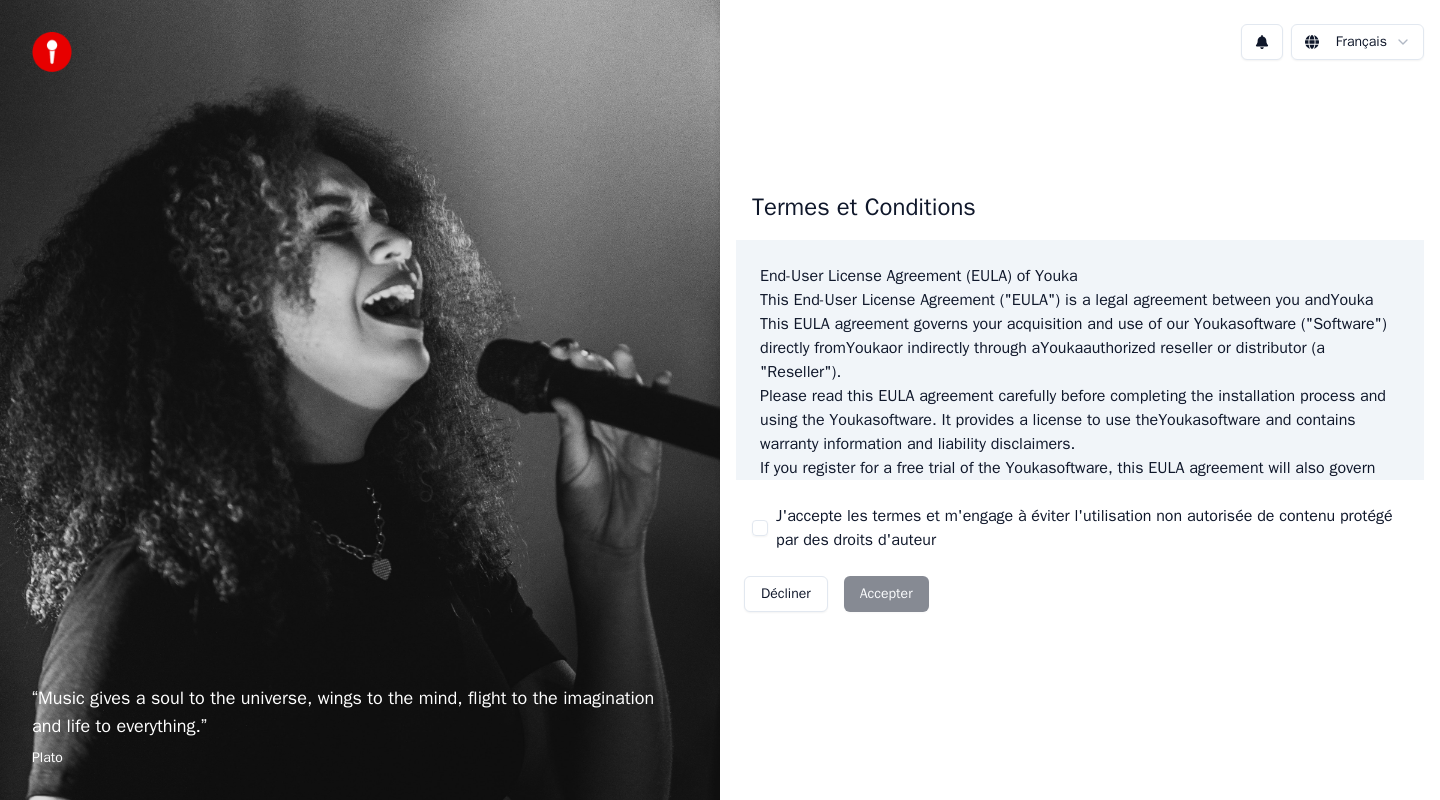 click on "J'accepte les termes et m'engage à éviter l'utilisation non autorisée de contenu protégé par des droits d'auteur" at bounding box center (1092, 528) 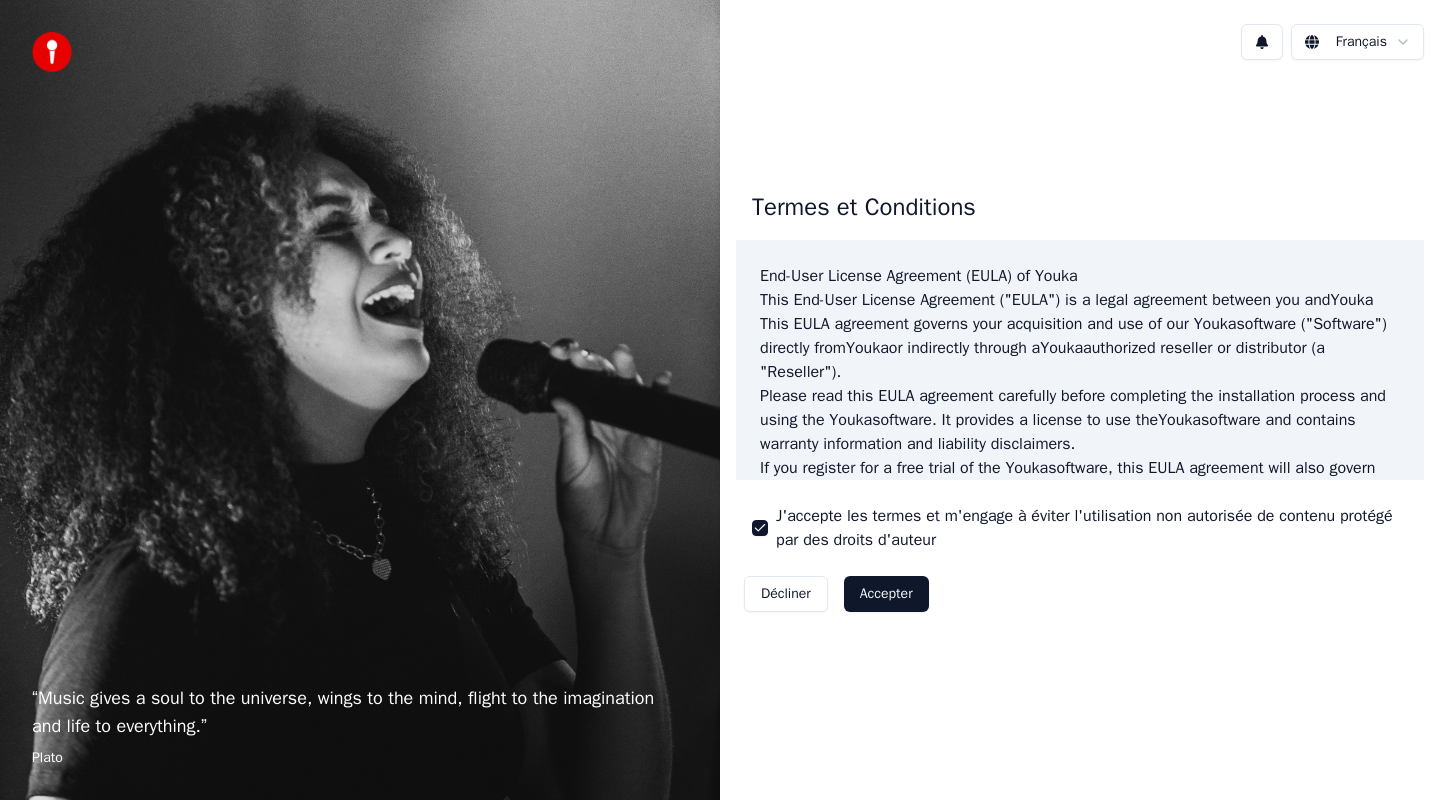 click on "Accepter" at bounding box center (886, 594) 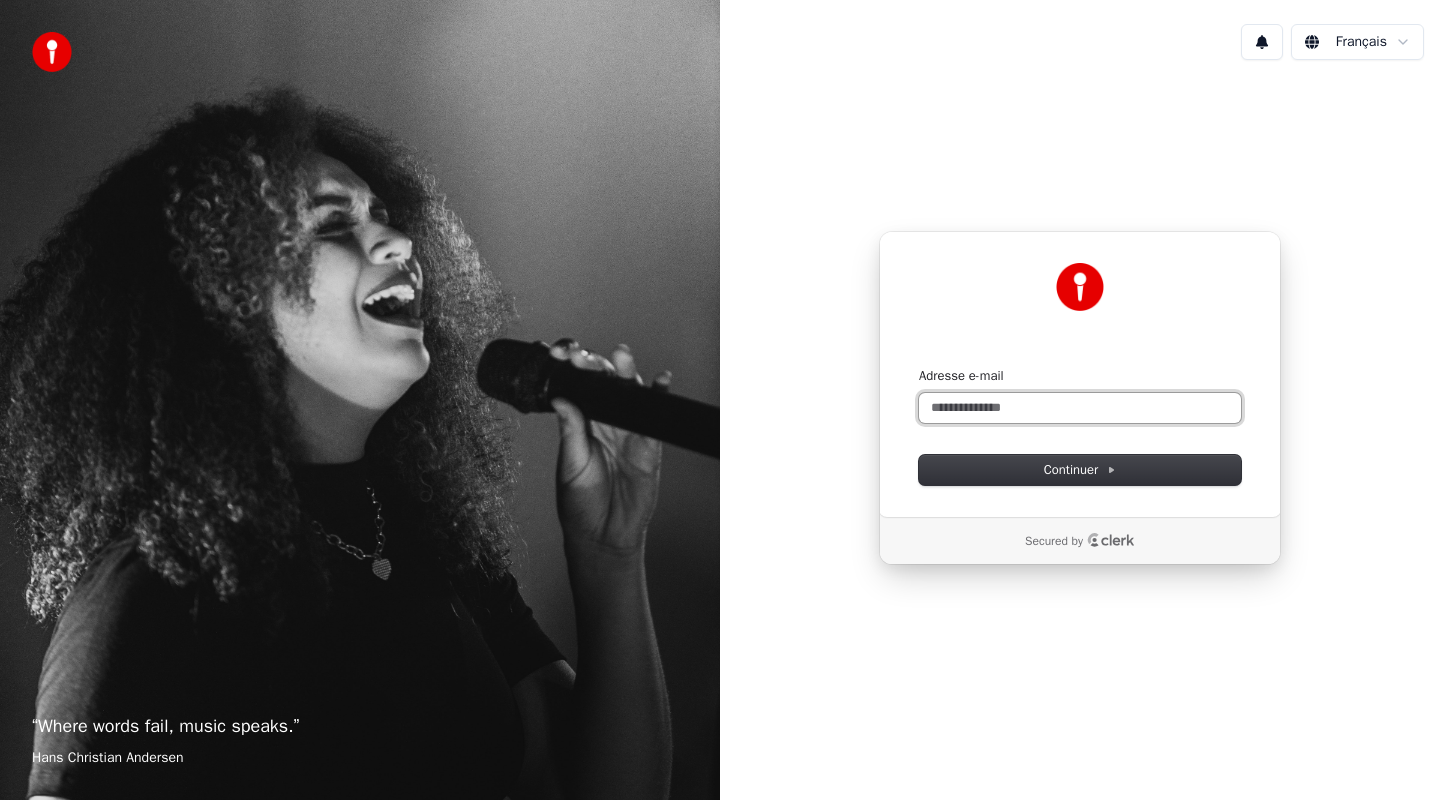 click on "Adresse e-mail" at bounding box center (1080, 408) 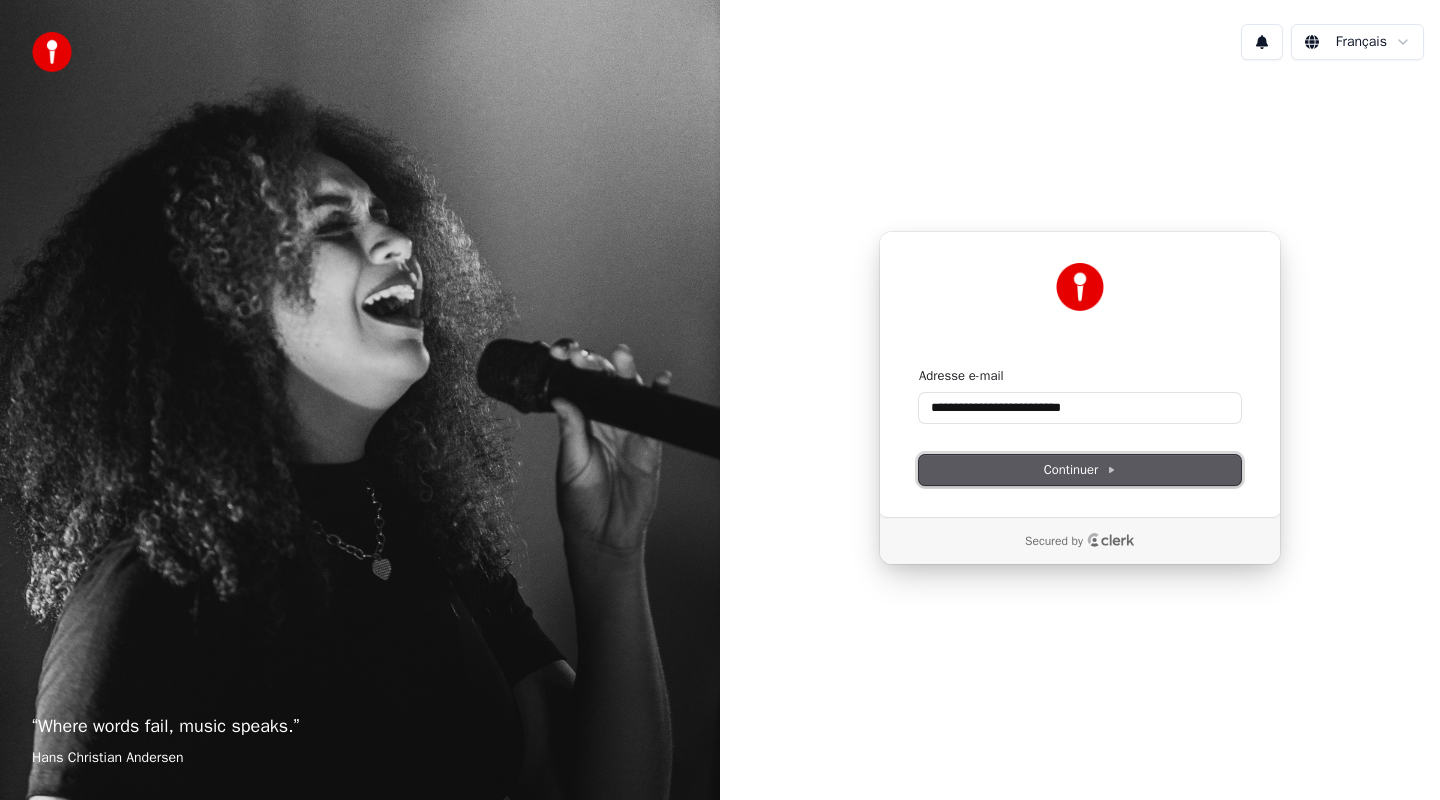 click on "Continuer" at bounding box center (1080, 470) 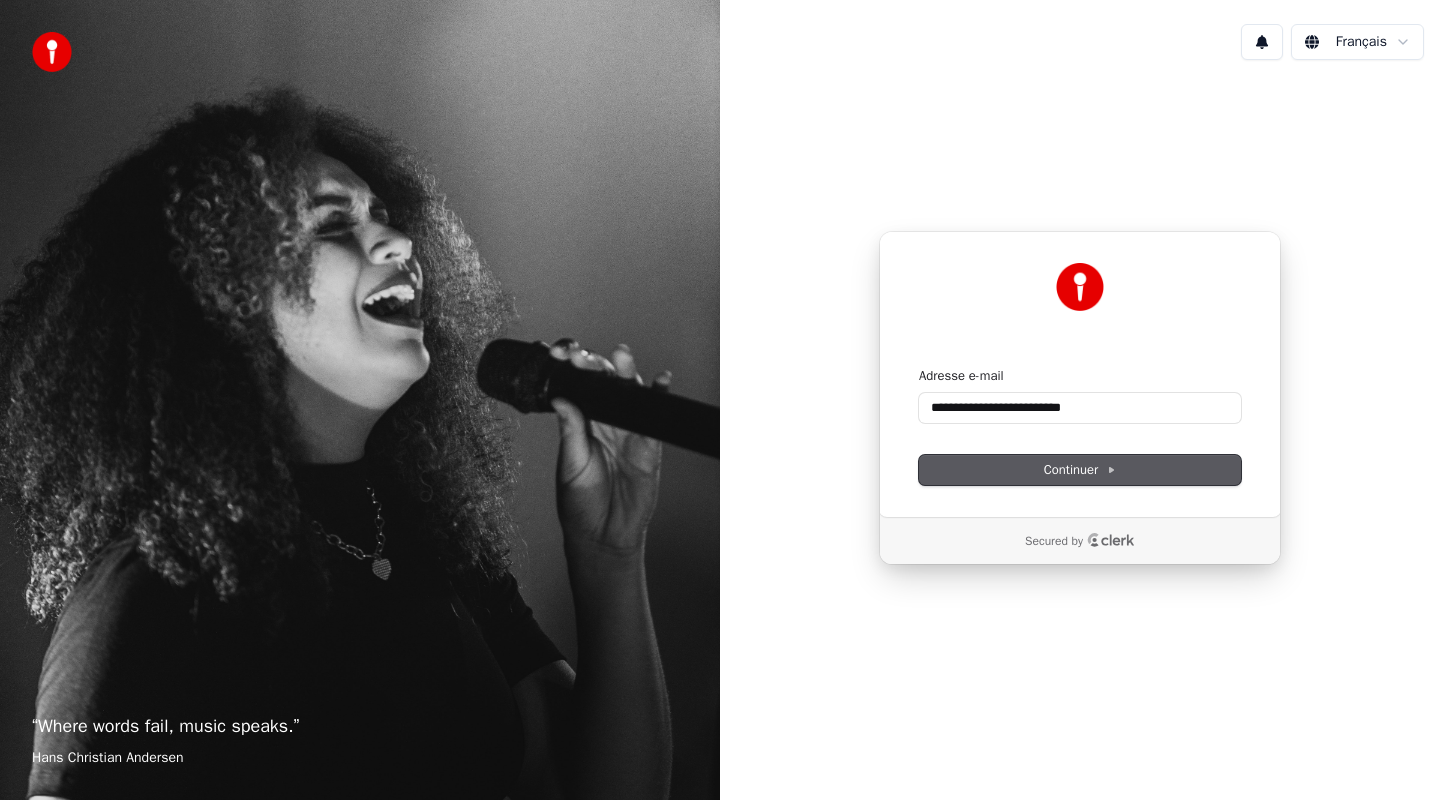 type on "**********" 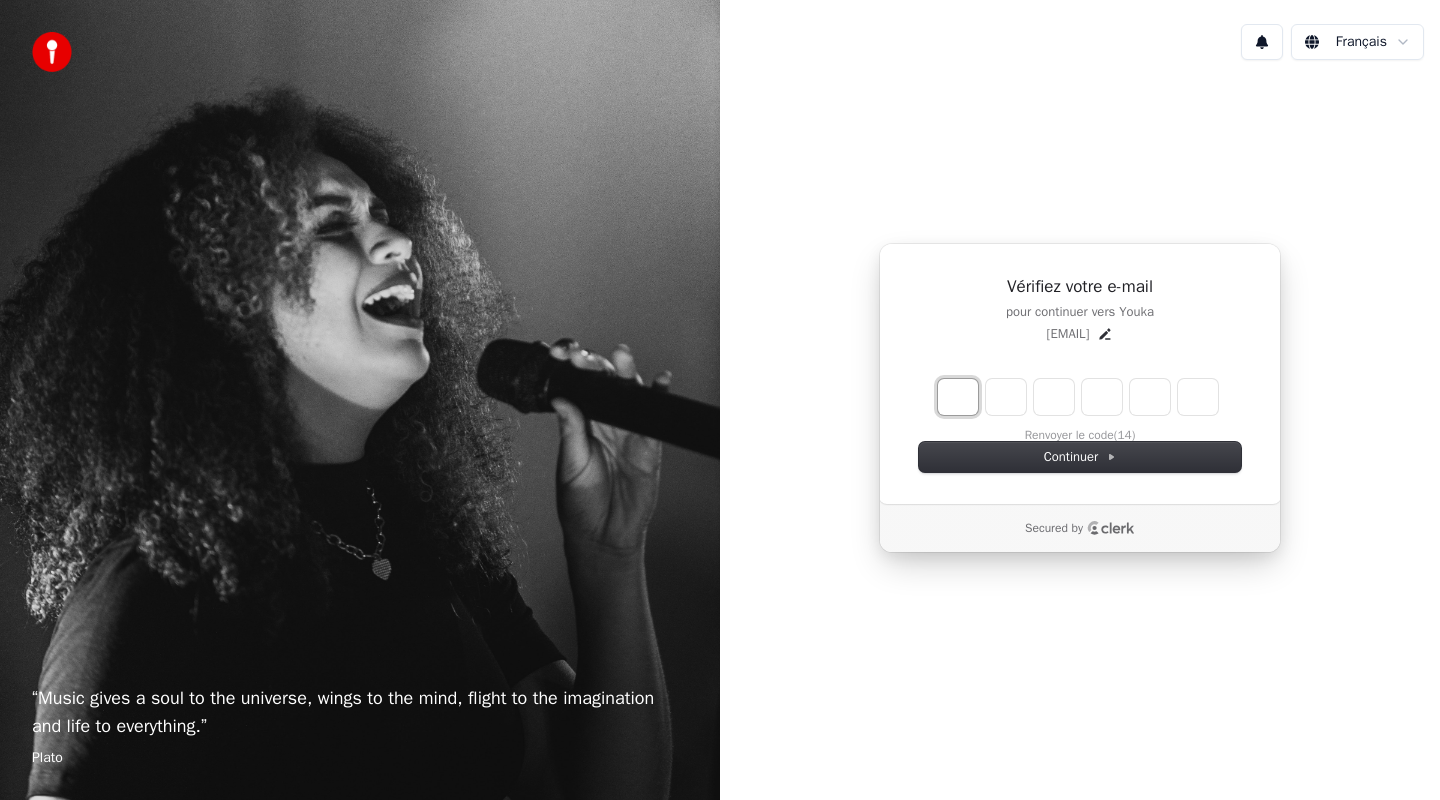 type on "*" 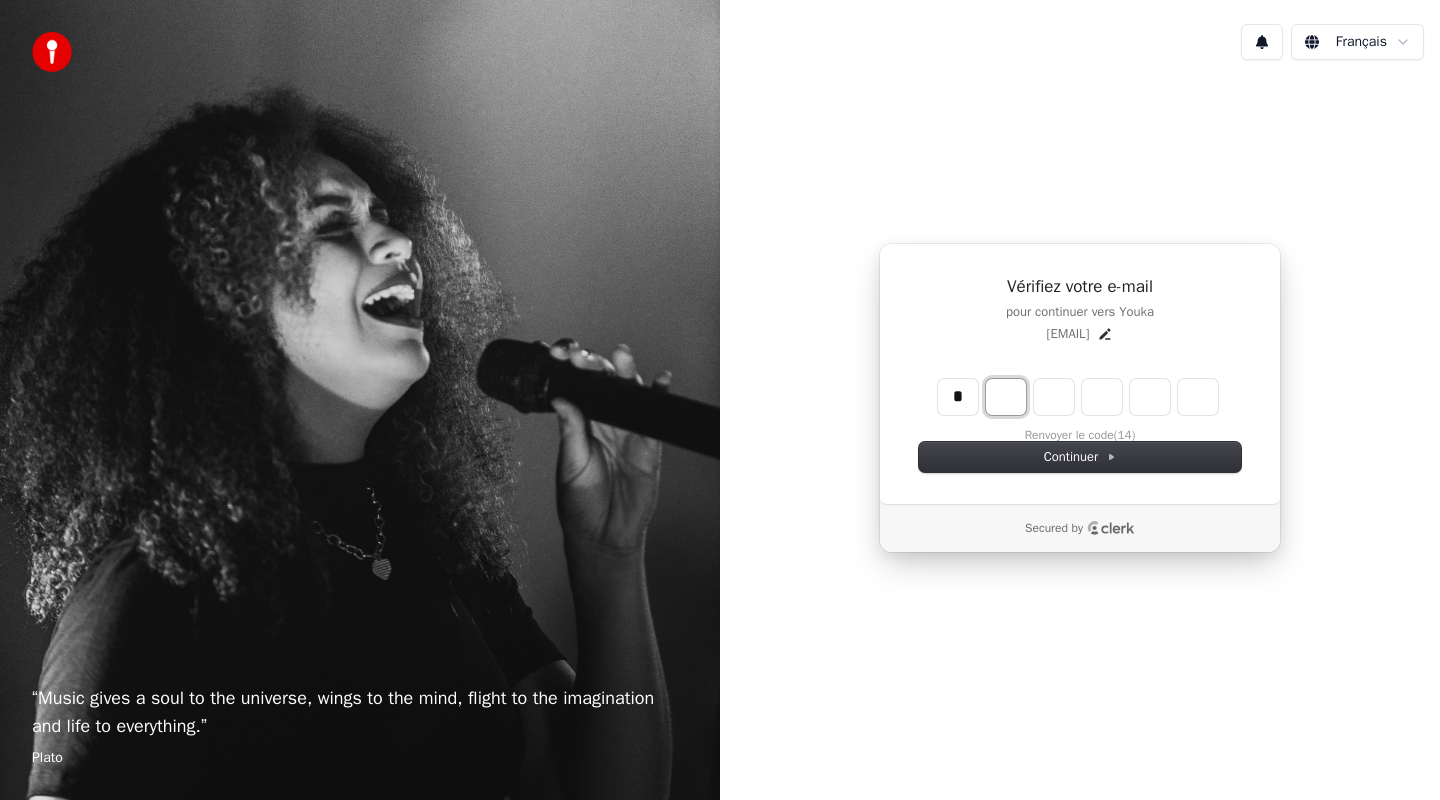 type on "*" 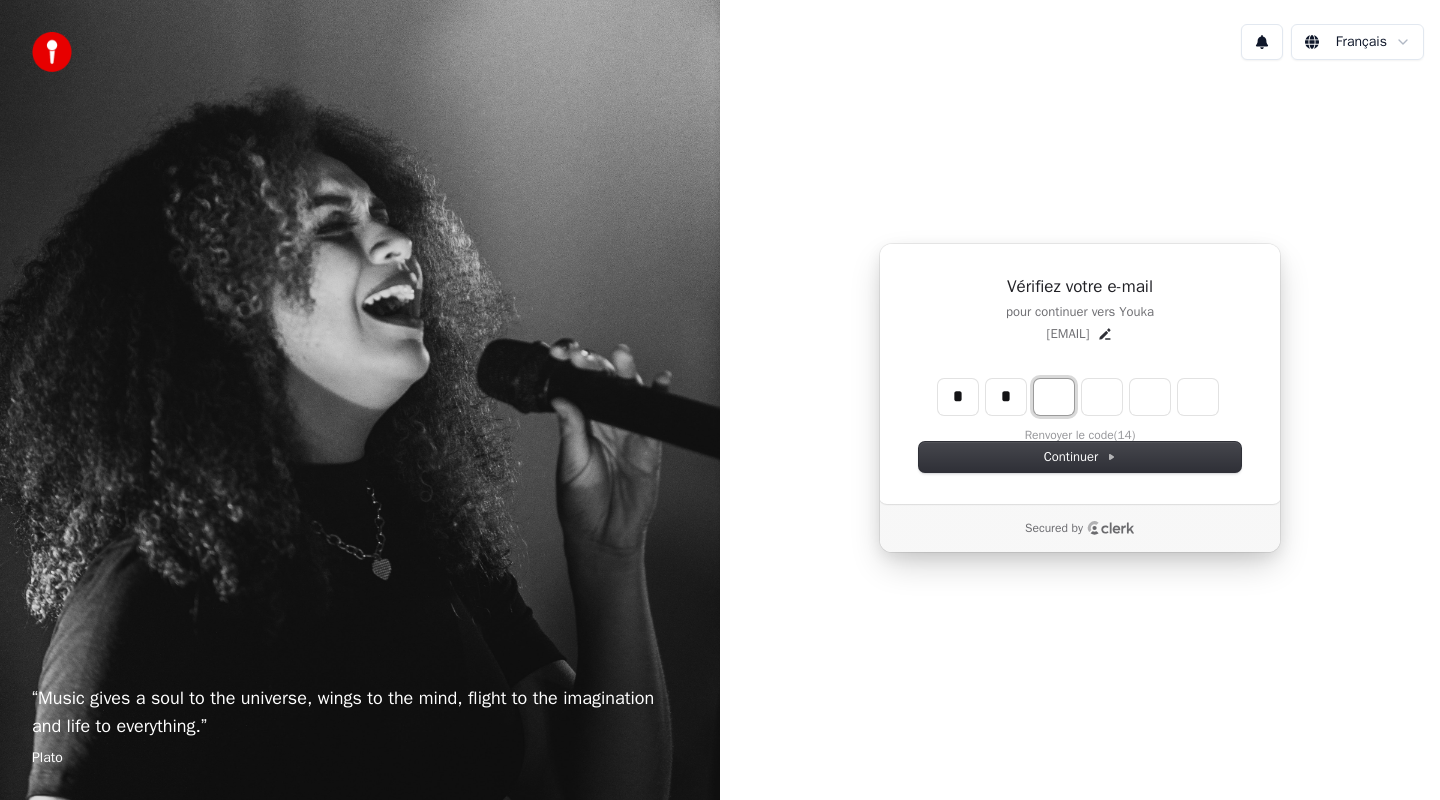 type on "**" 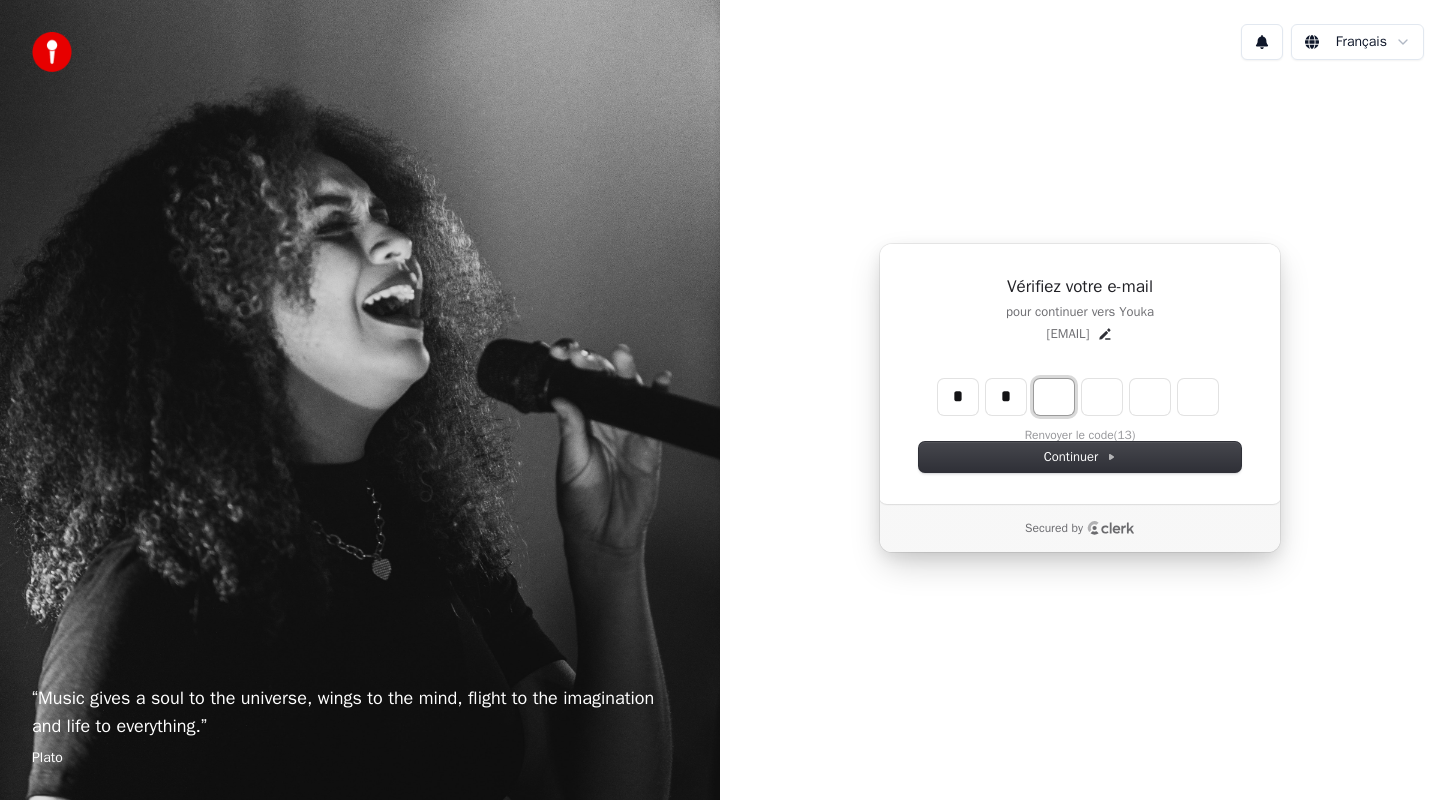 type on "*" 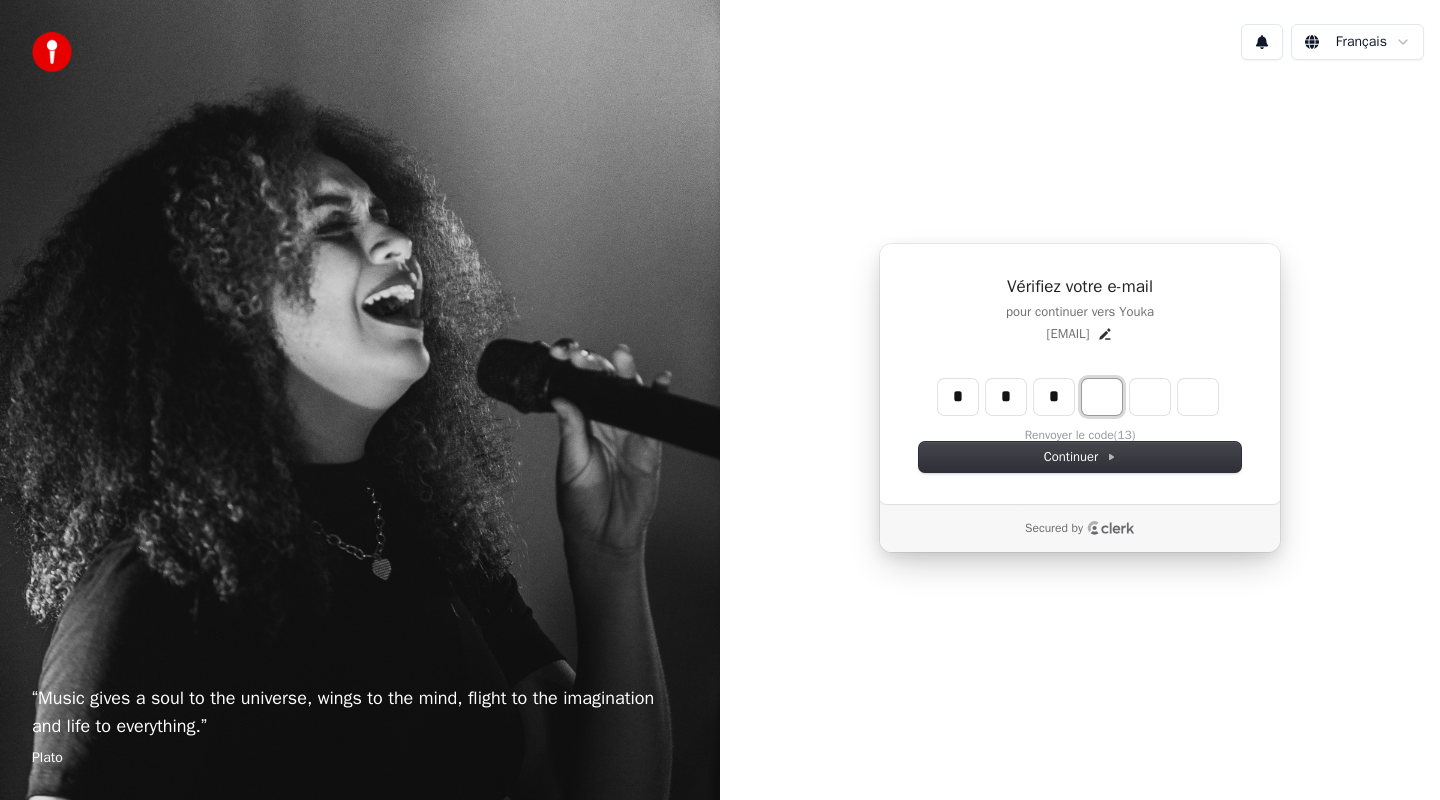 type on "***" 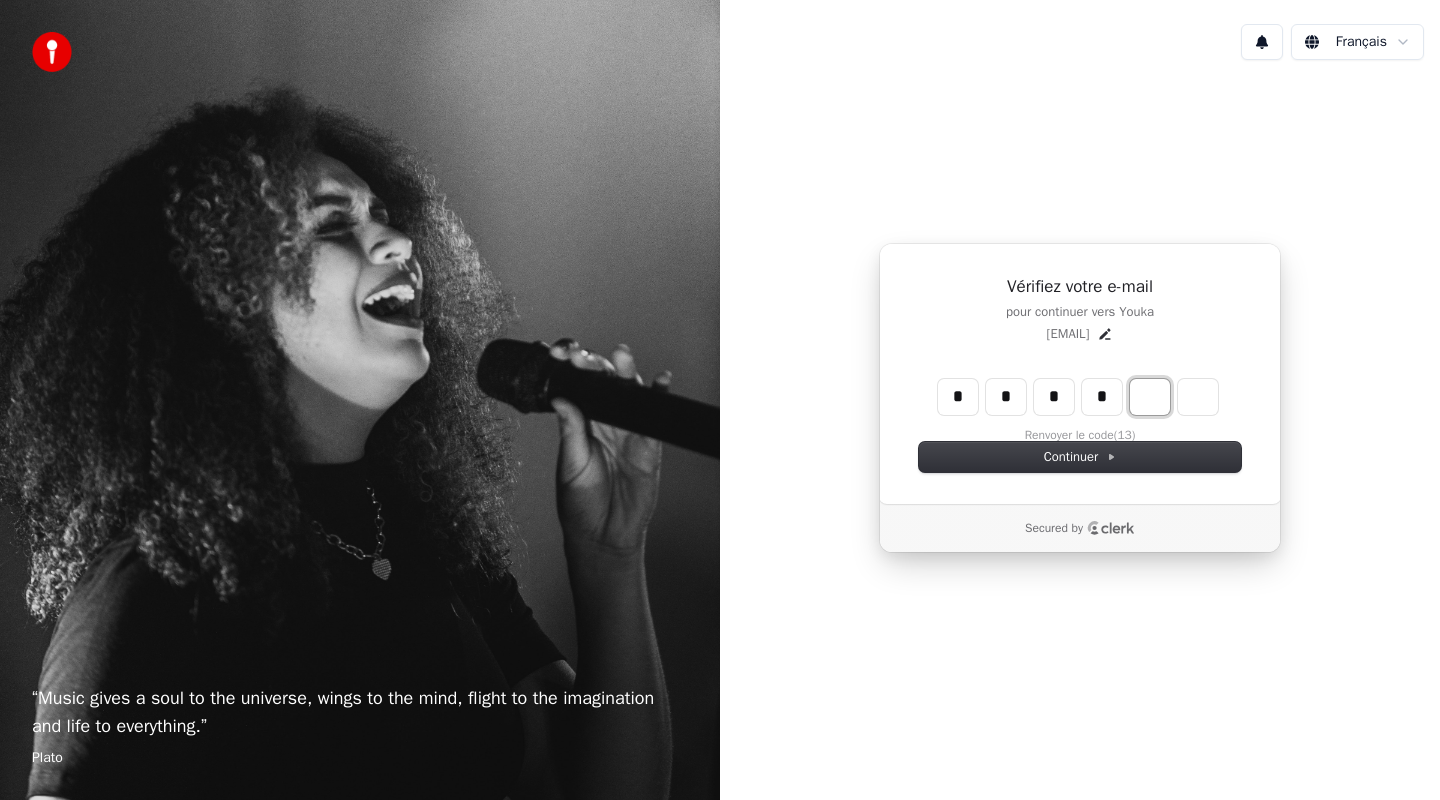 type on "****" 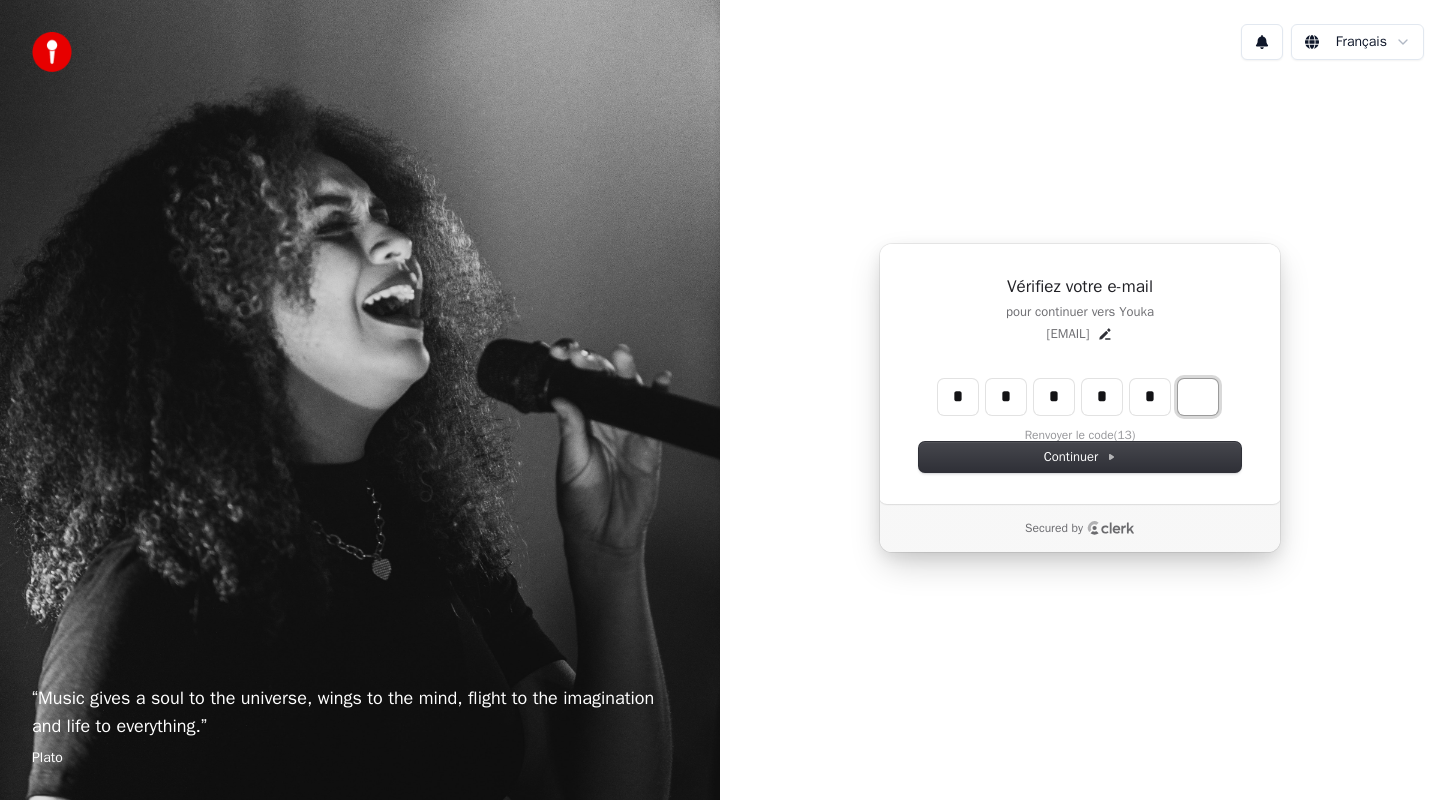 type on "*****" 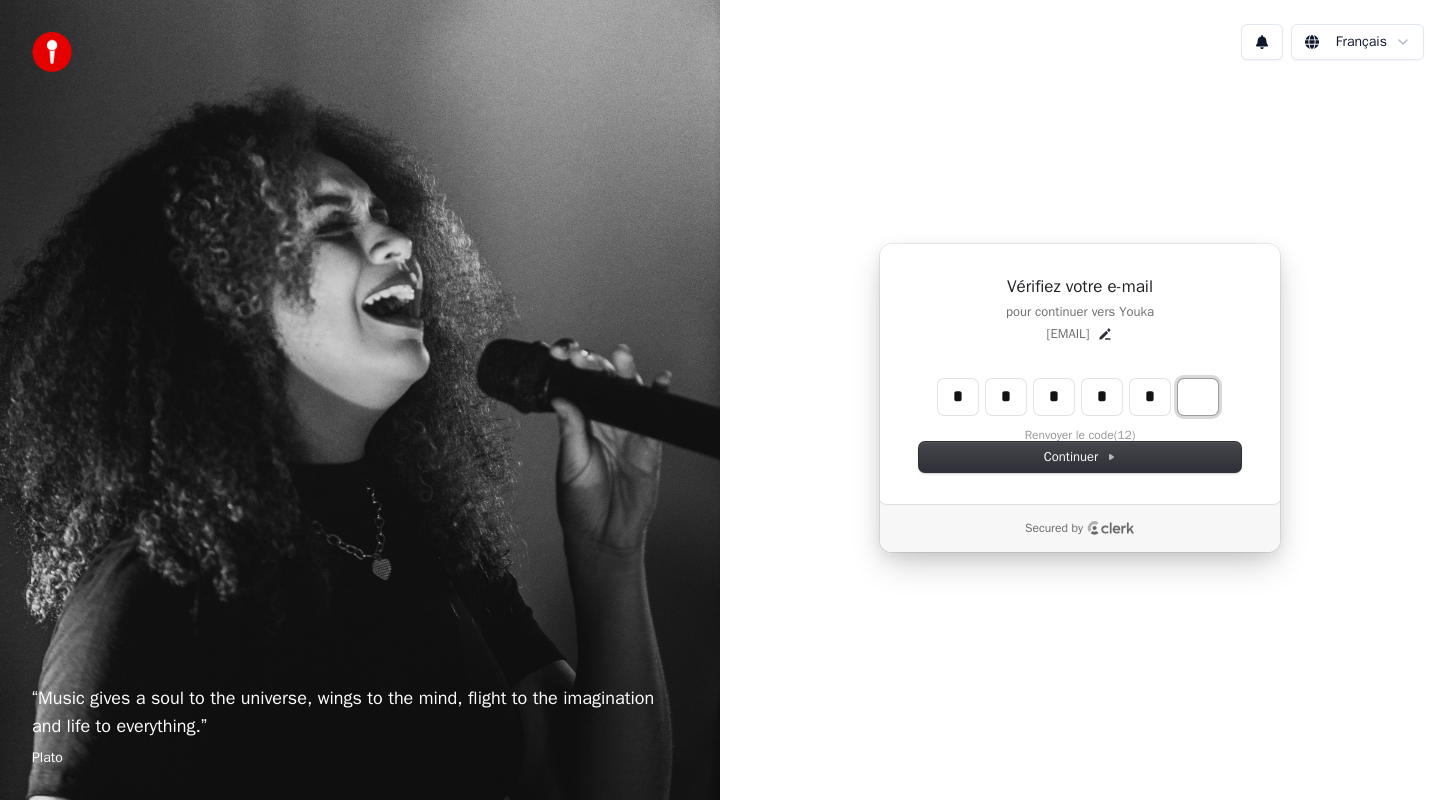 type on "*" 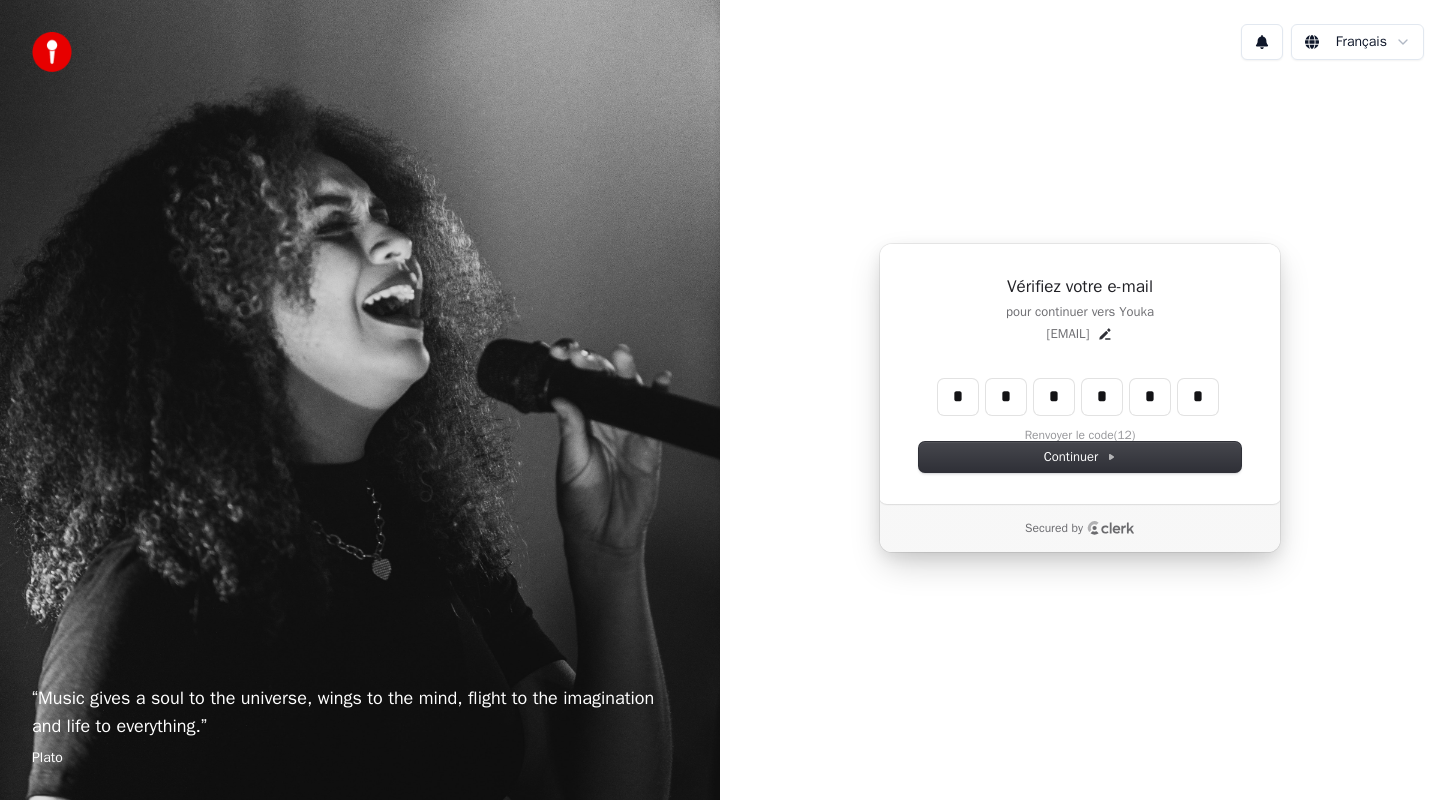 type on "******" 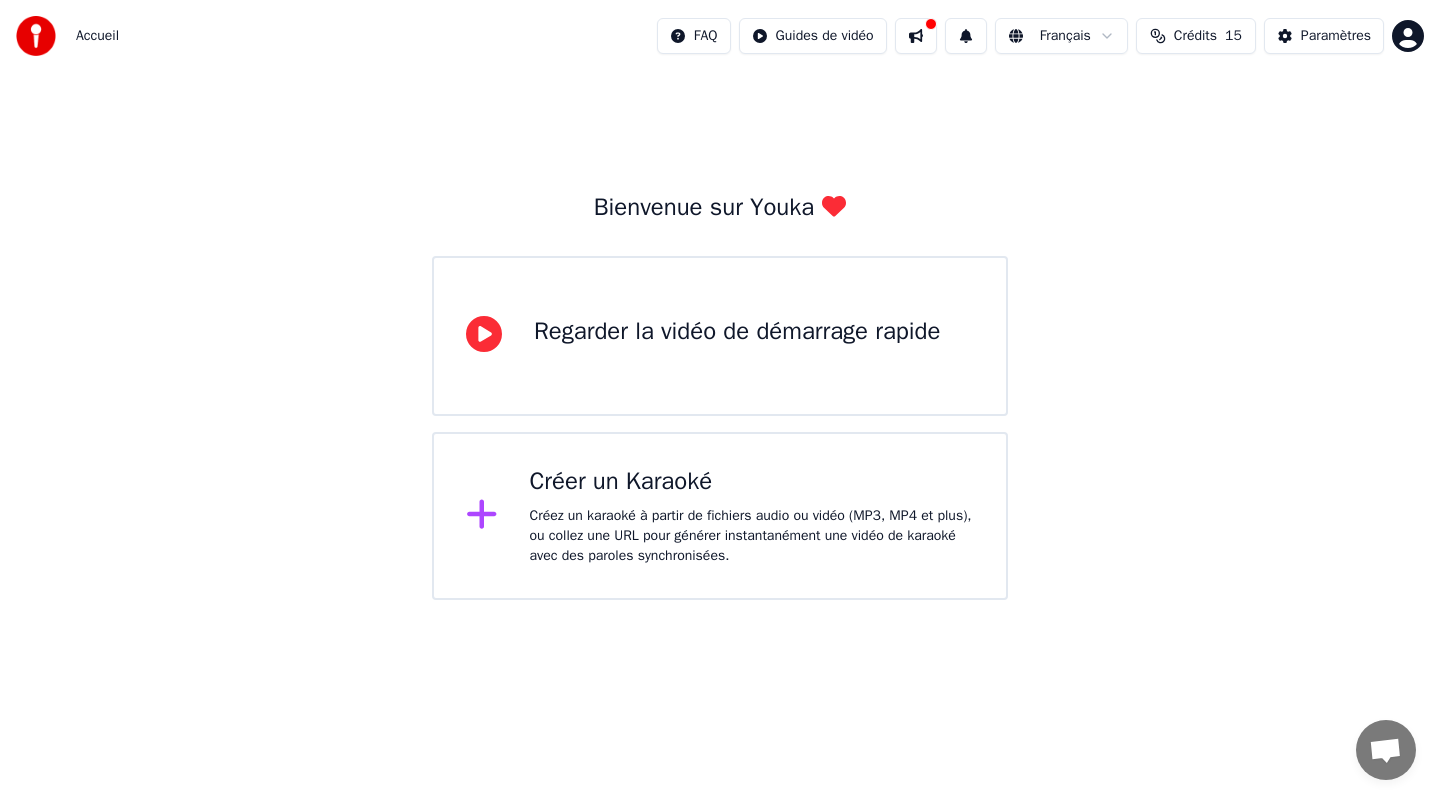 click on "Regarder la vidéo de démarrage rapide" at bounding box center (720, 336) 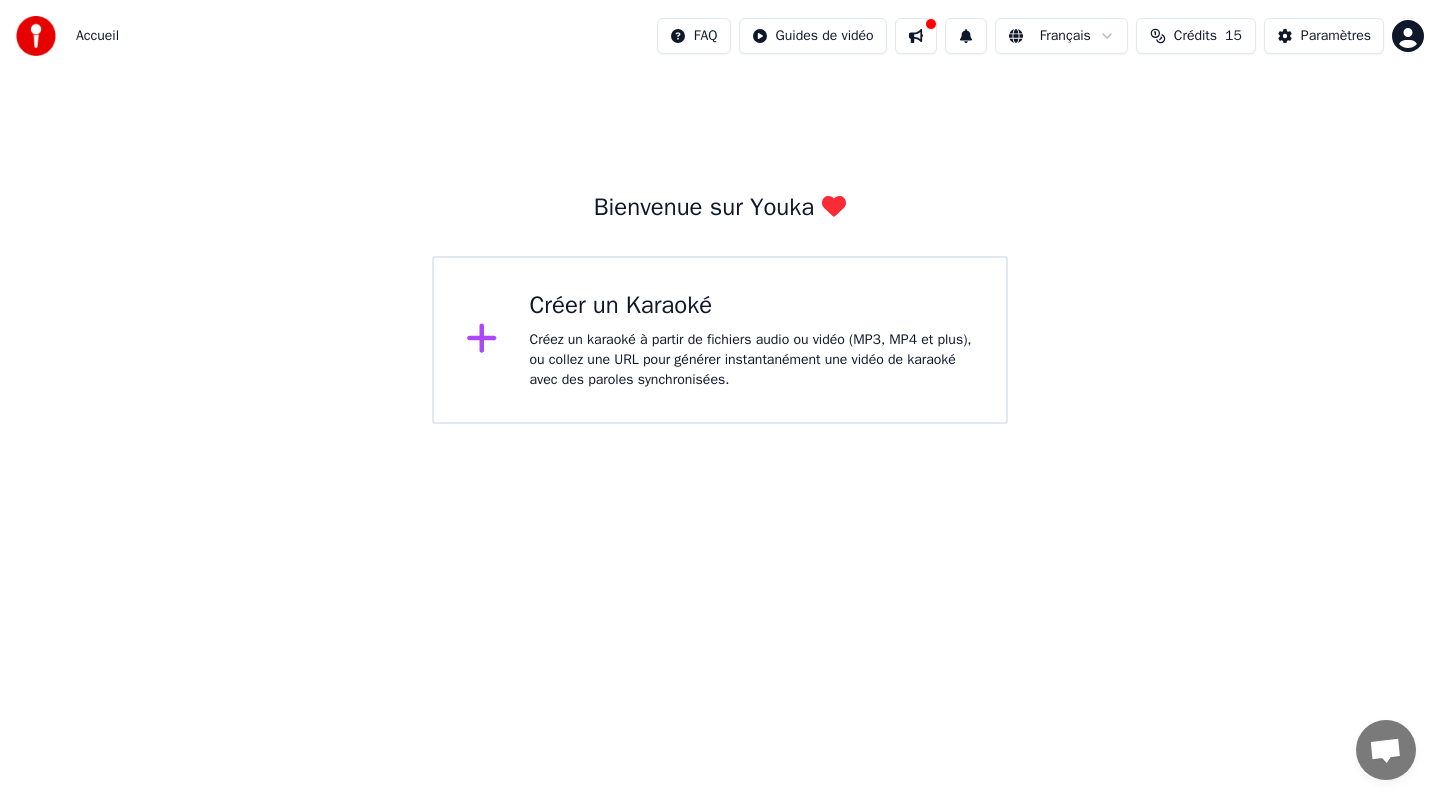 click on "Créez un karaoké à partir de fichiers audio ou vidéo (MP3, MP4 et plus), ou collez une URL pour générer instantanément une vidéo de karaoké avec des paroles synchronisées." at bounding box center (752, 360) 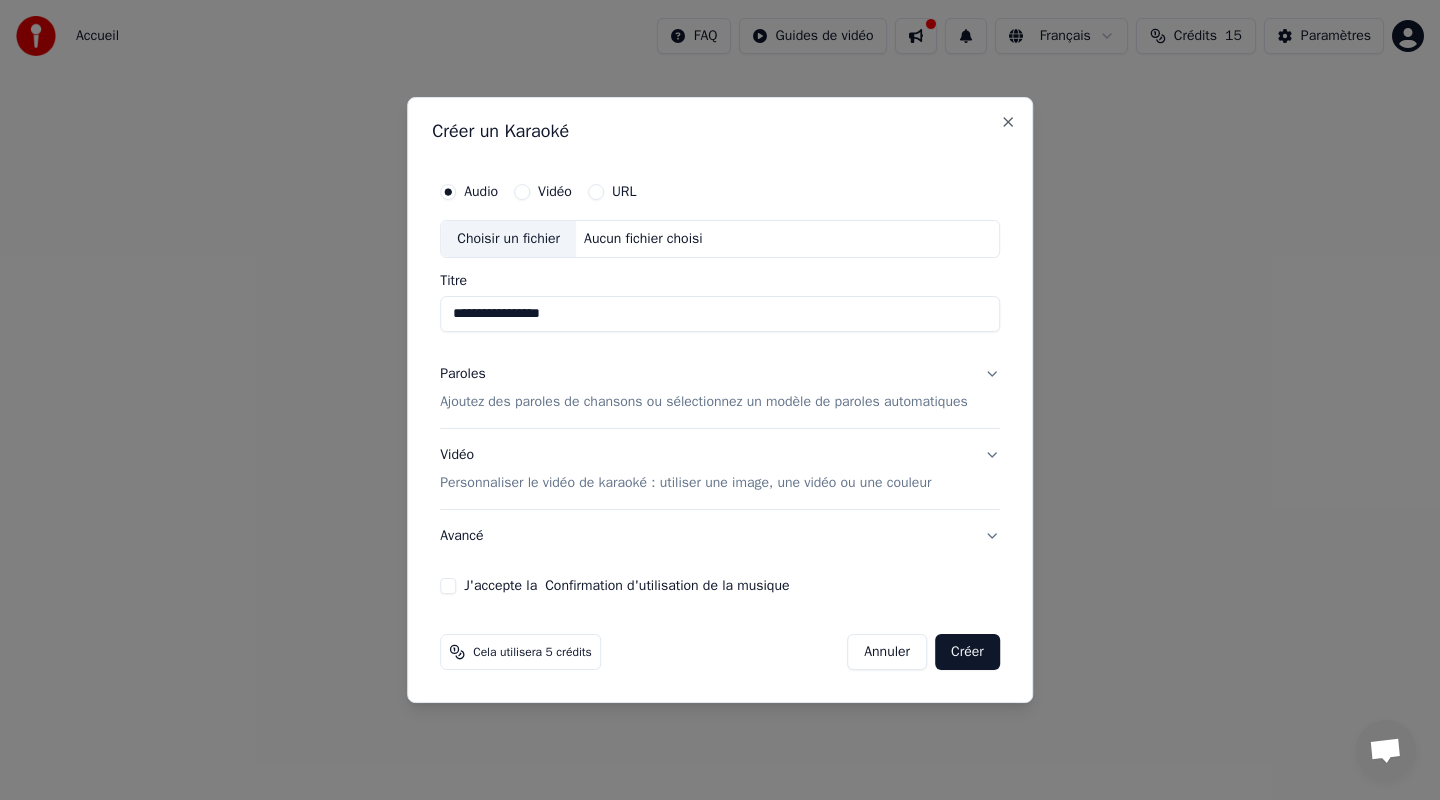 click on "Choisir un fichier" at bounding box center [508, 239] 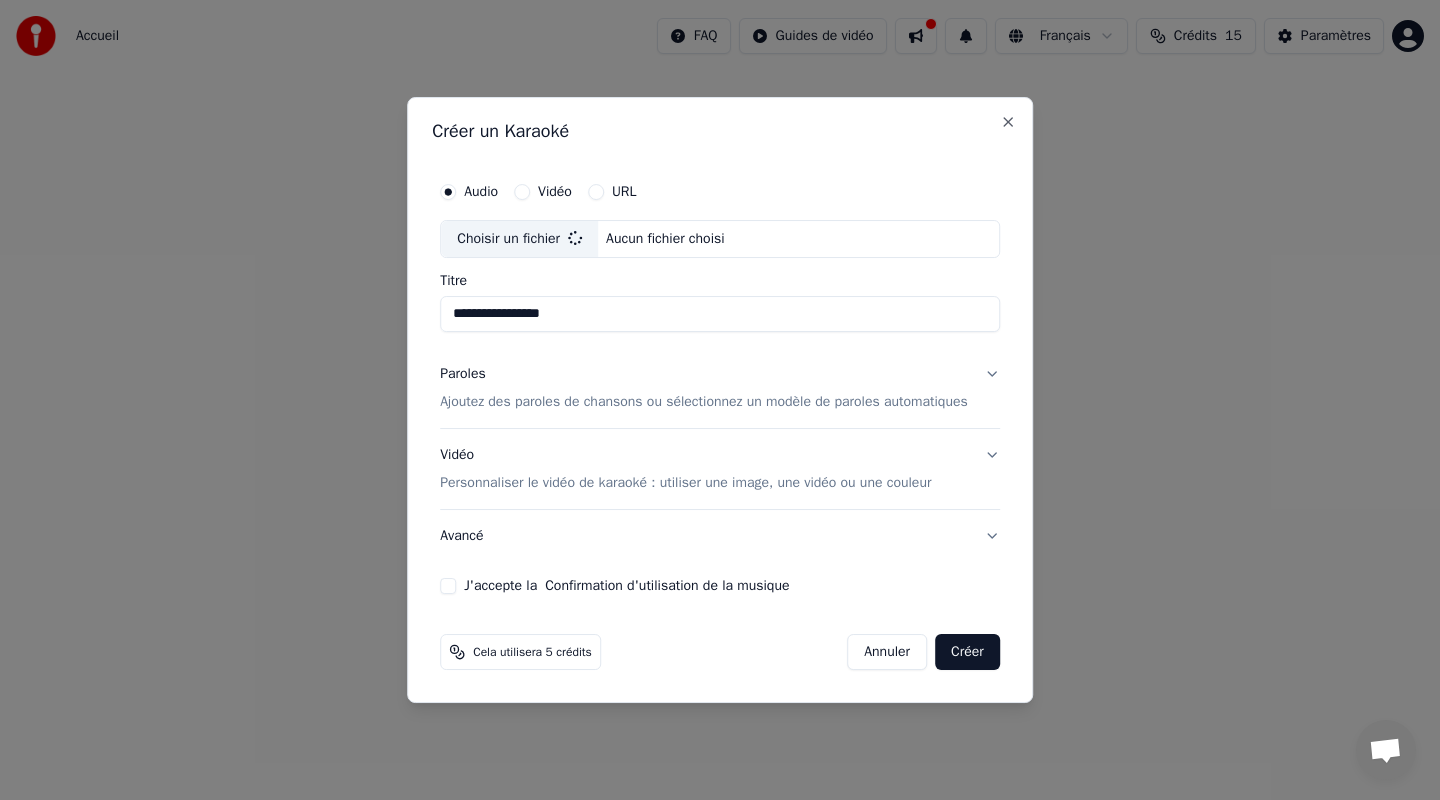 type on "**********" 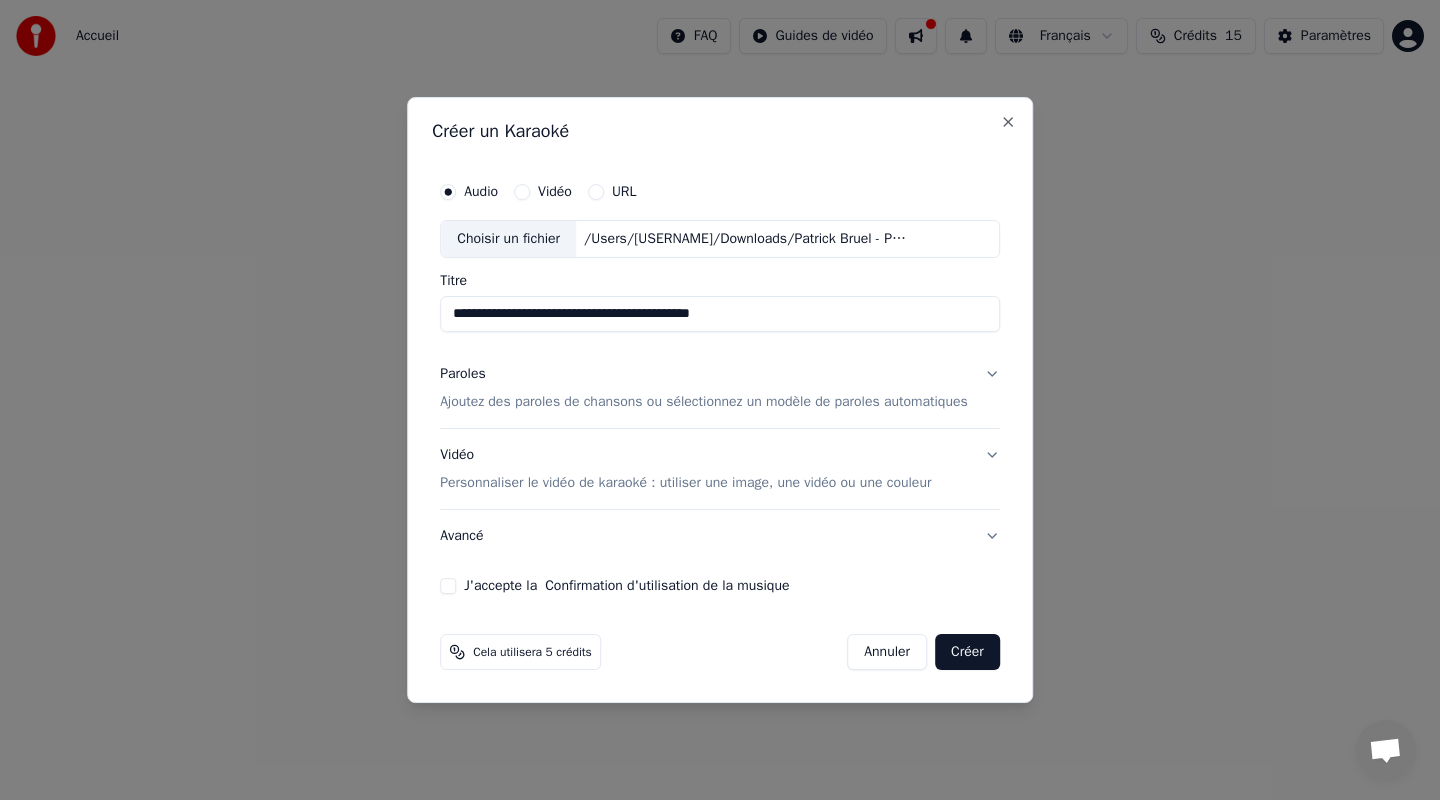 click on "Ajoutez des paroles de chansons ou sélectionnez un modèle de paroles automatiques" at bounding box center (704, 402) 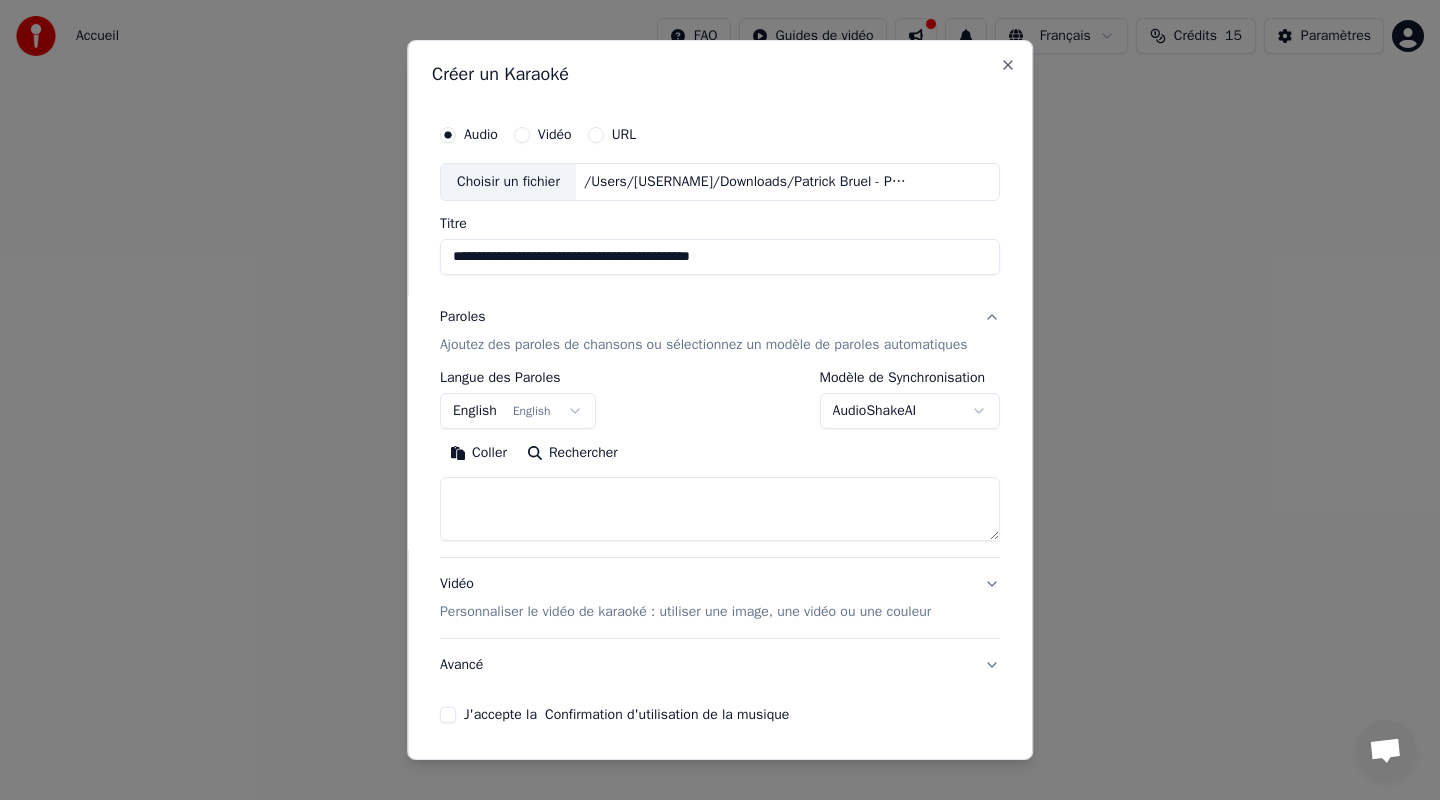 click on "English English" at bounding box center [518, 411] 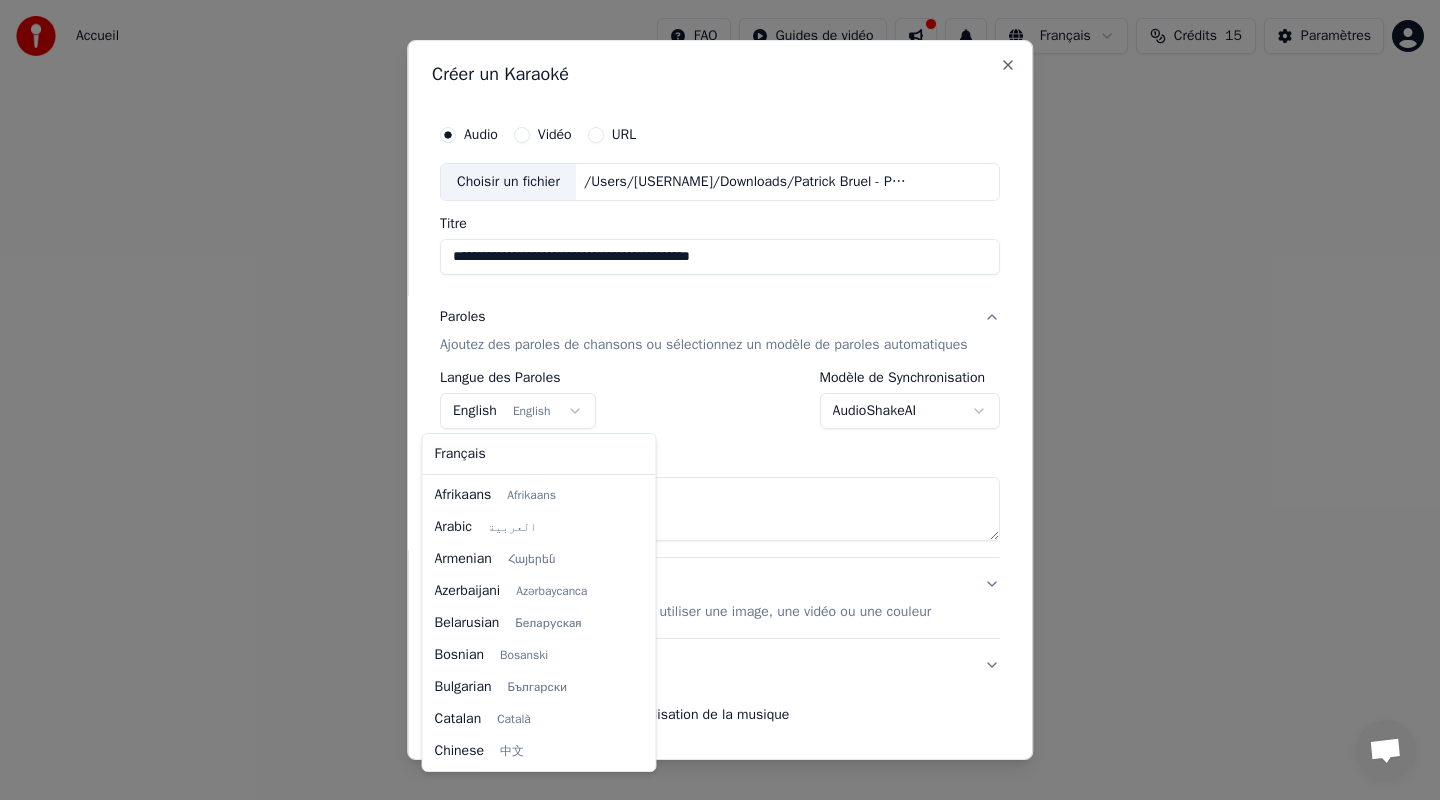 scroll, scrollTop: 160, scrollLeft: 0, axis: vertical 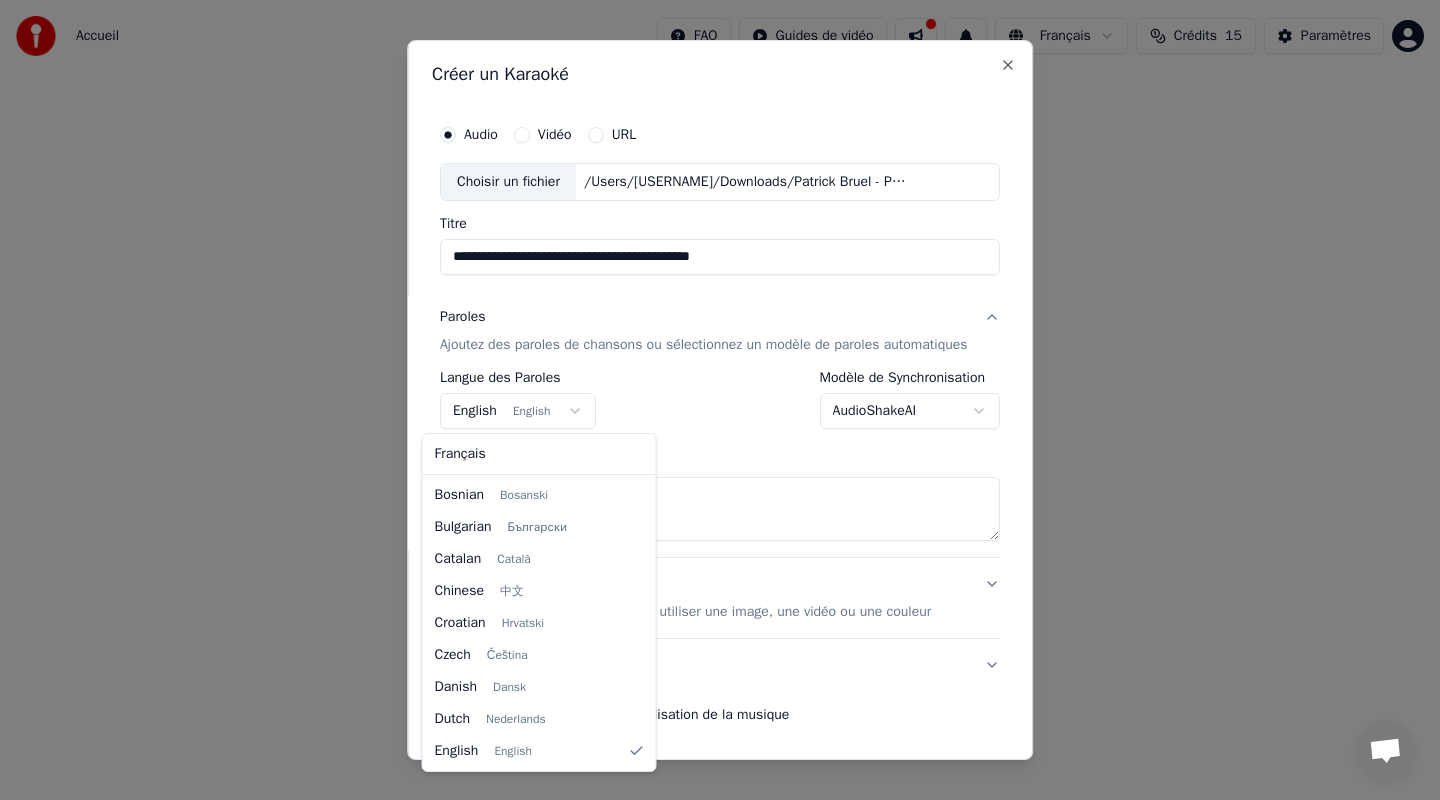select on "**" 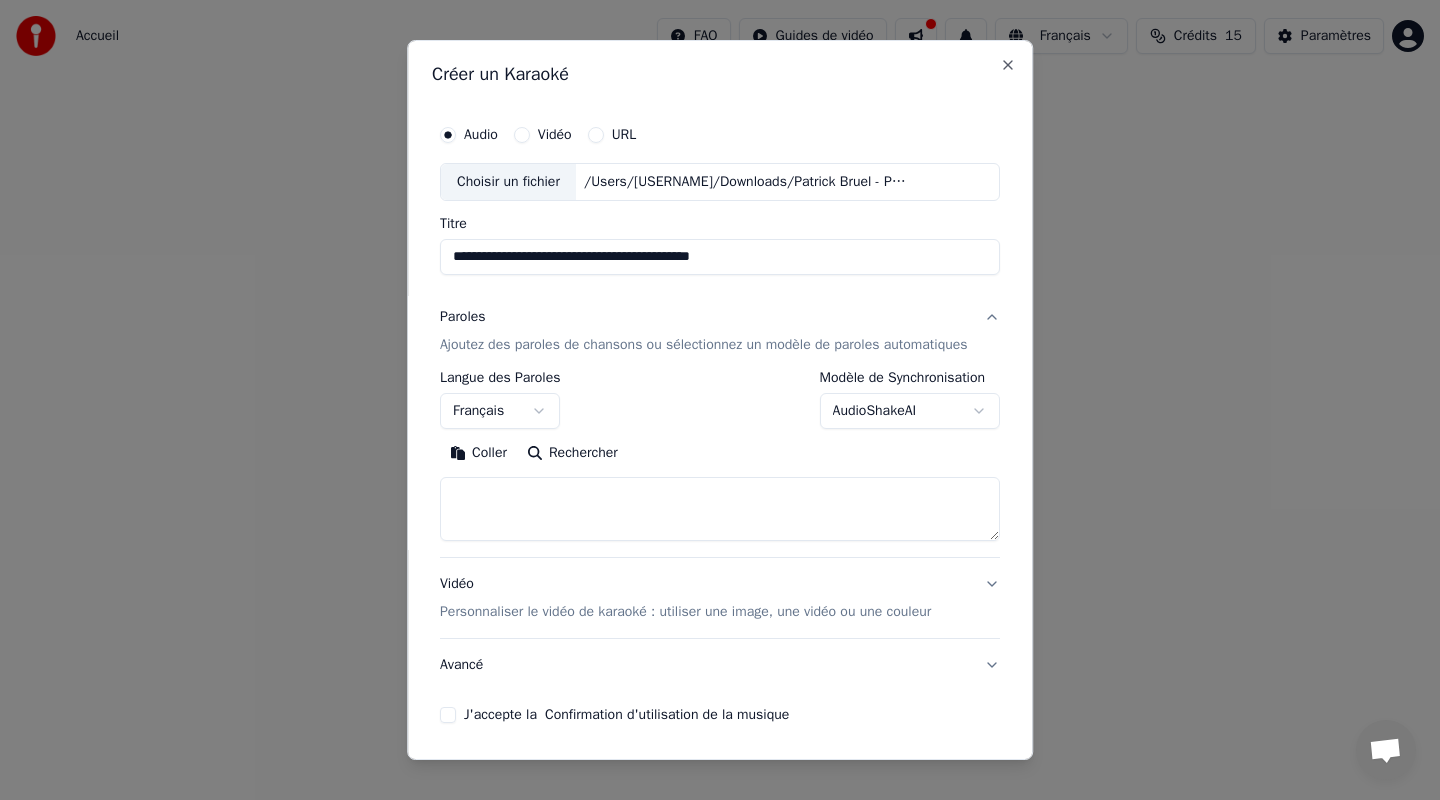 click on "**********" at bounding box center (720, 212) 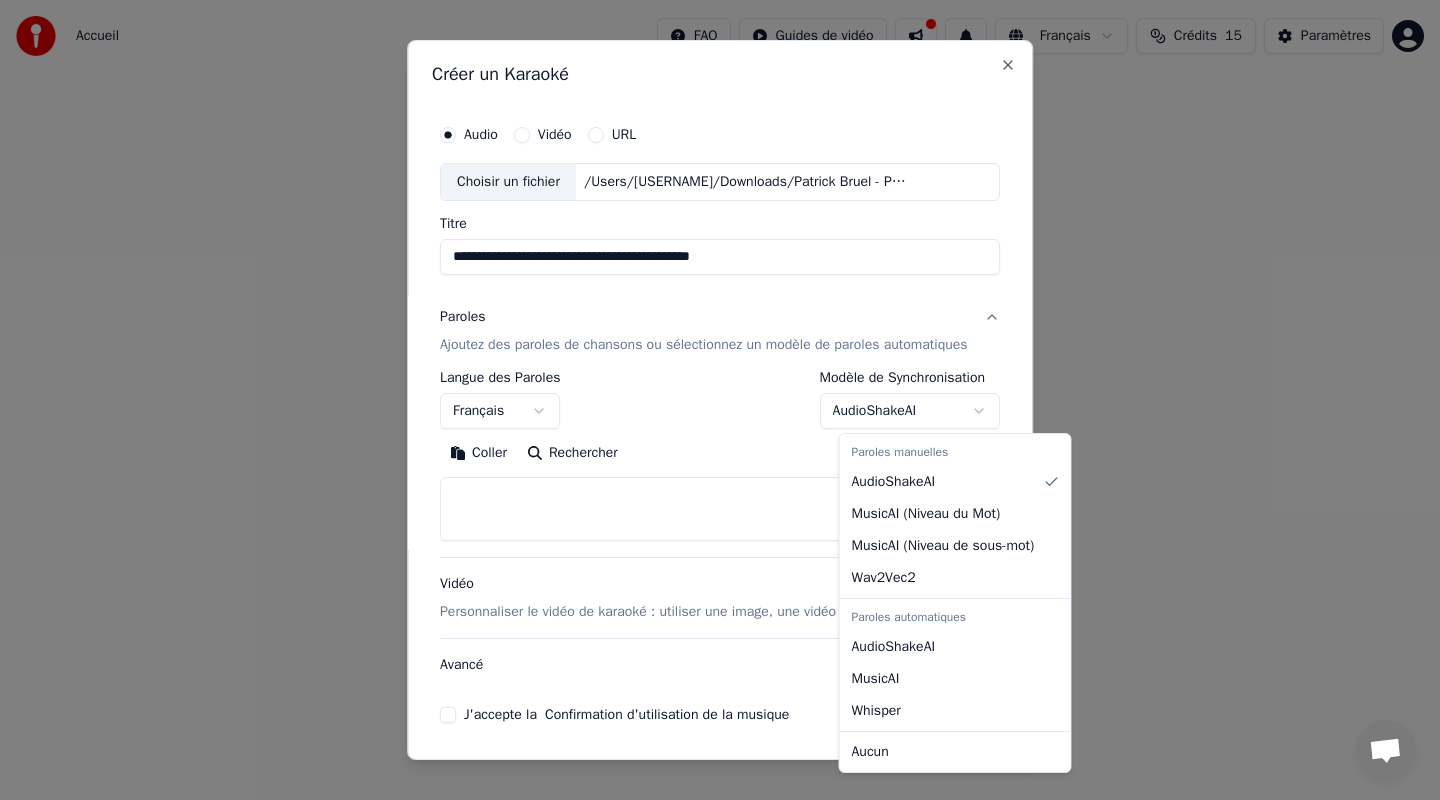 click at bounding box center [720, 400] 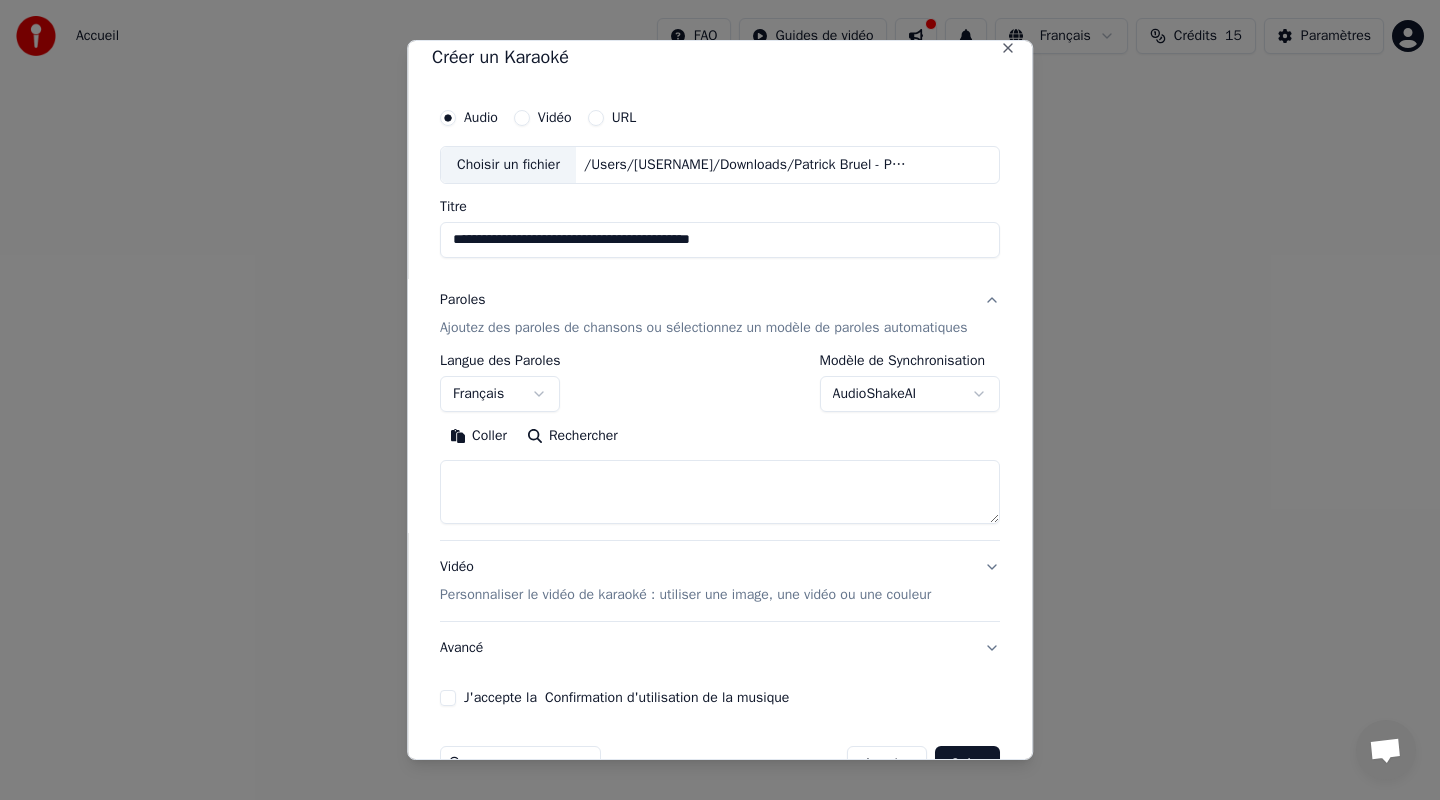 scroll, scrollTop: 0, scrollLeft: 0, axis: both 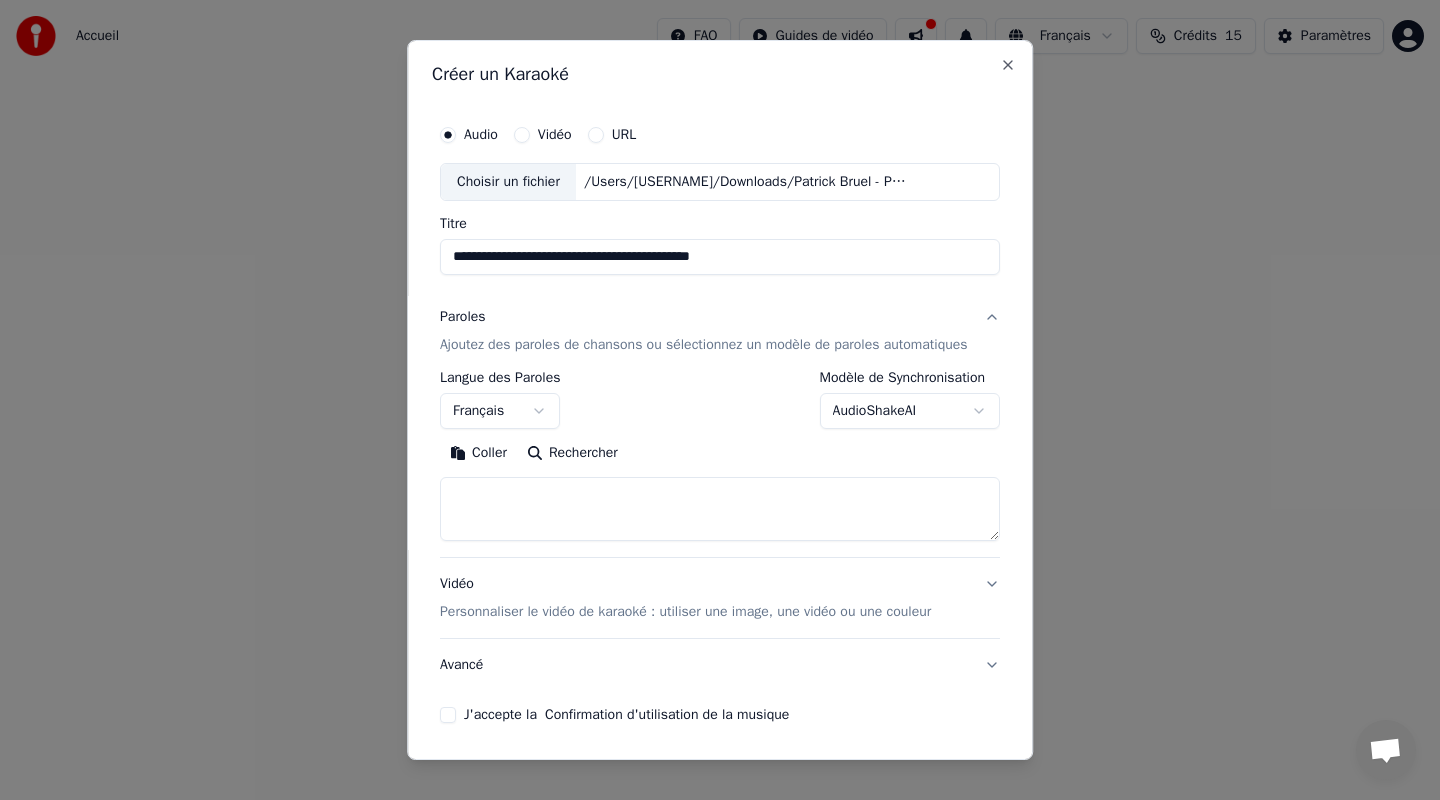 click at bounding box center [720, 509] 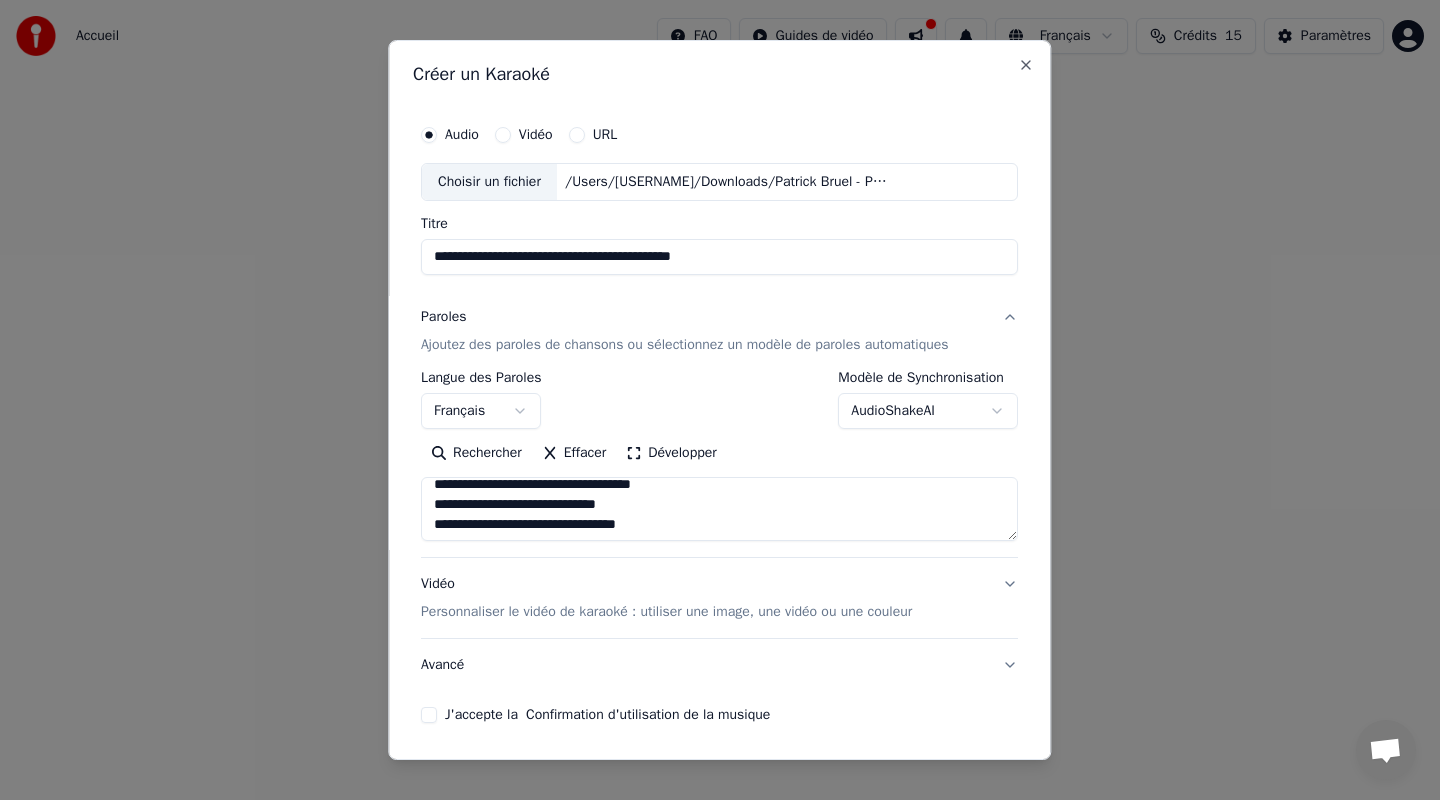 scroll, scrollTop: 0, scrollLeft: 0, axis: both 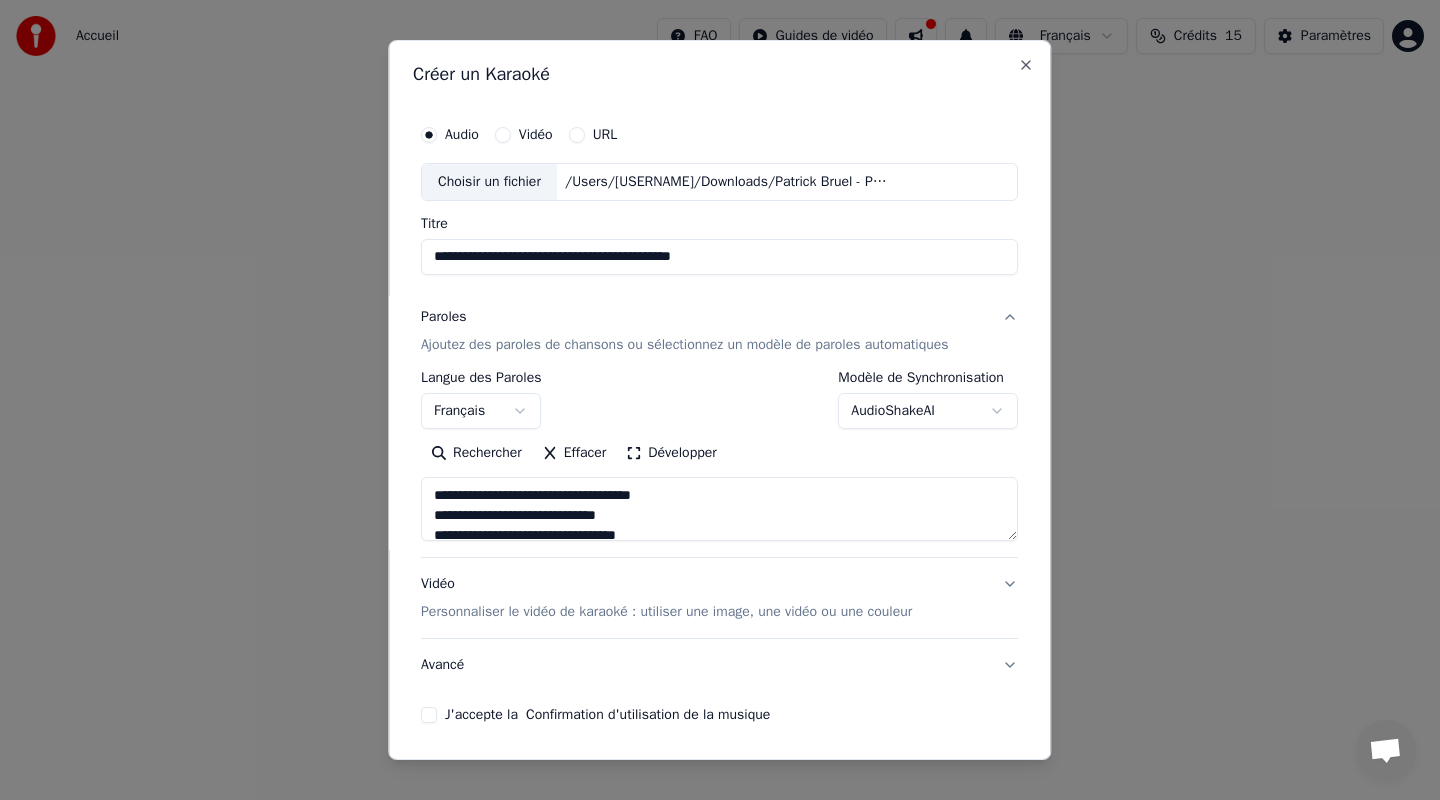 type on "**********" 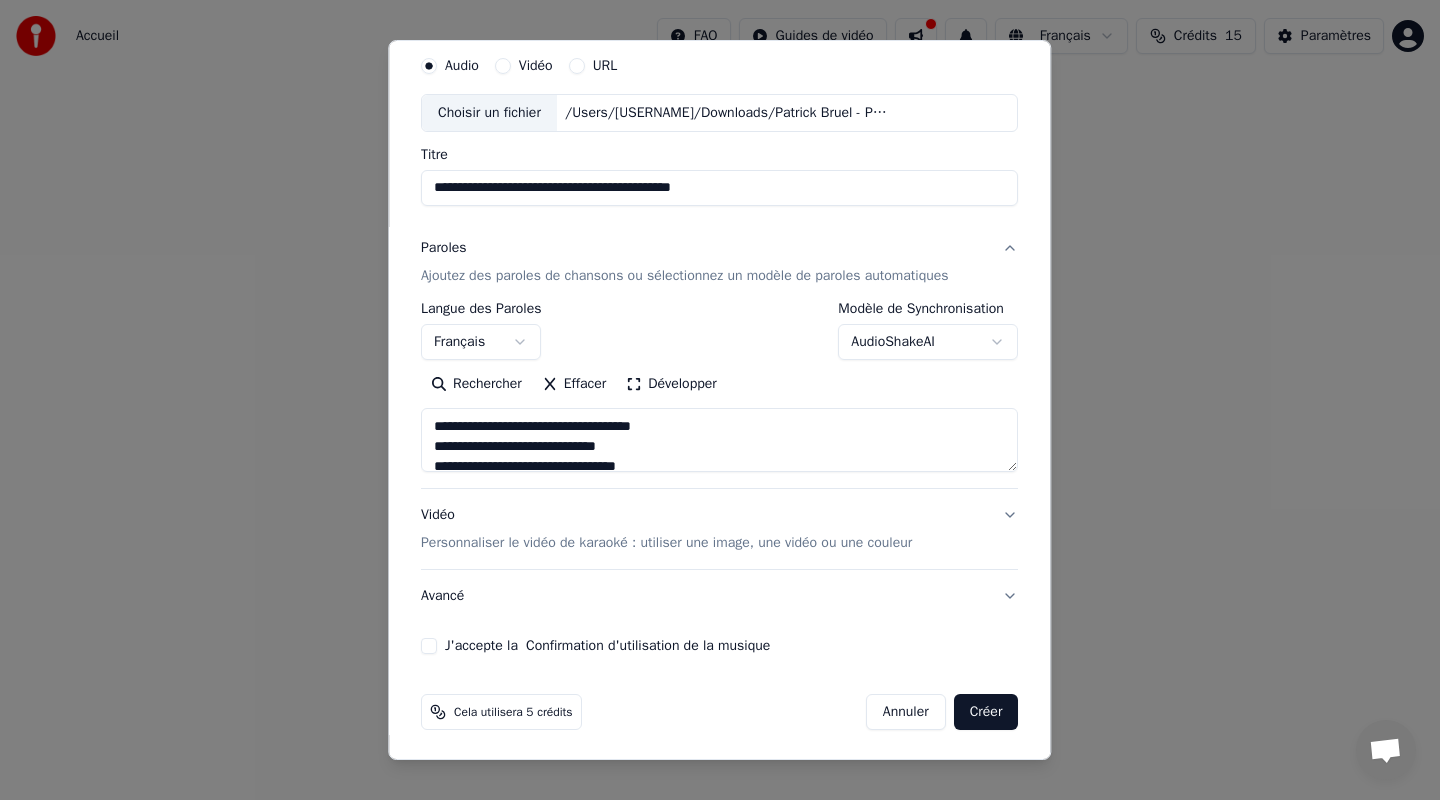 scroll, scrollTop: 72, scrollLeft: 0, axis: vertical 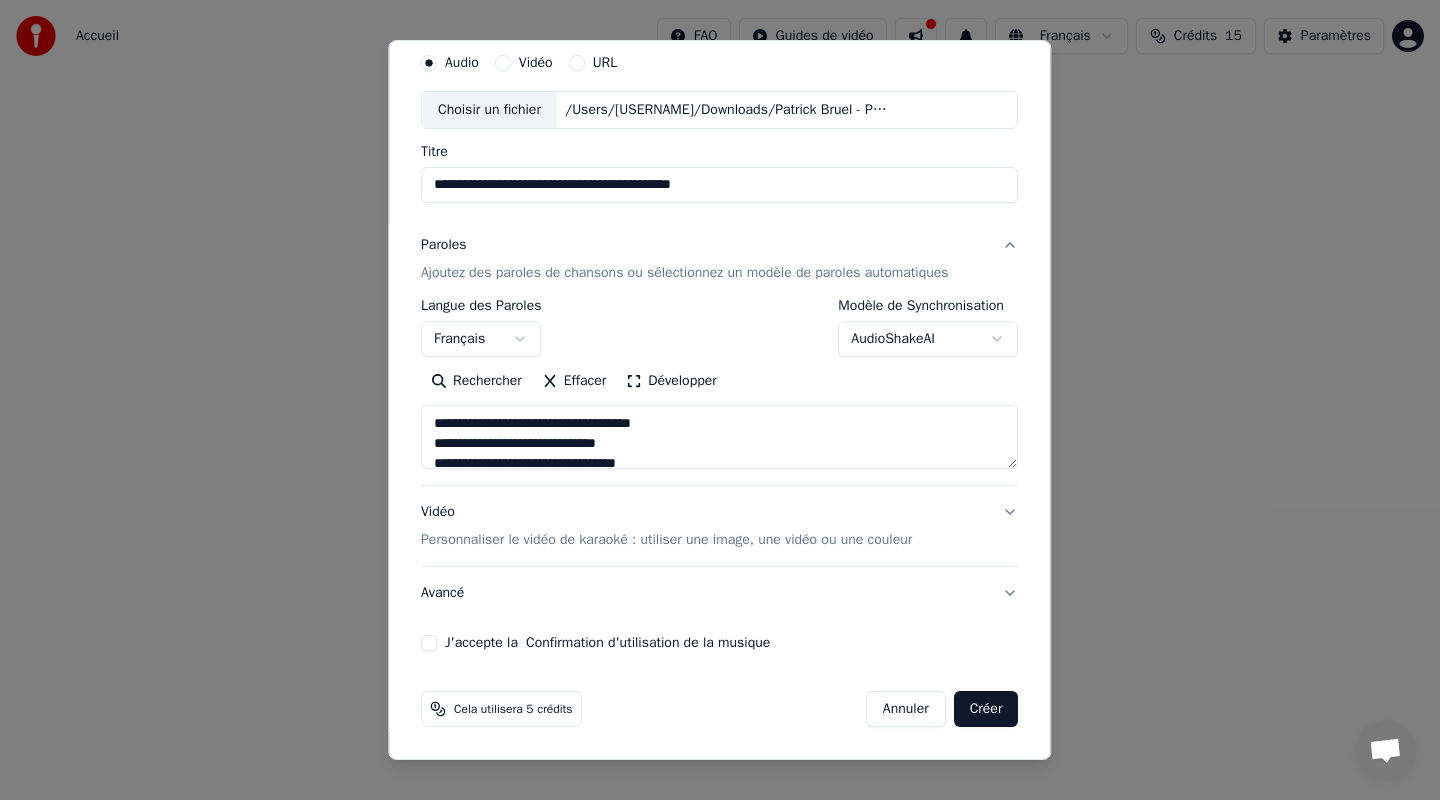 click on "Personnaliser le vidéo de karaoké : utiliser une image, une vidéo ou une couleur" at bounding box center [666, 540] 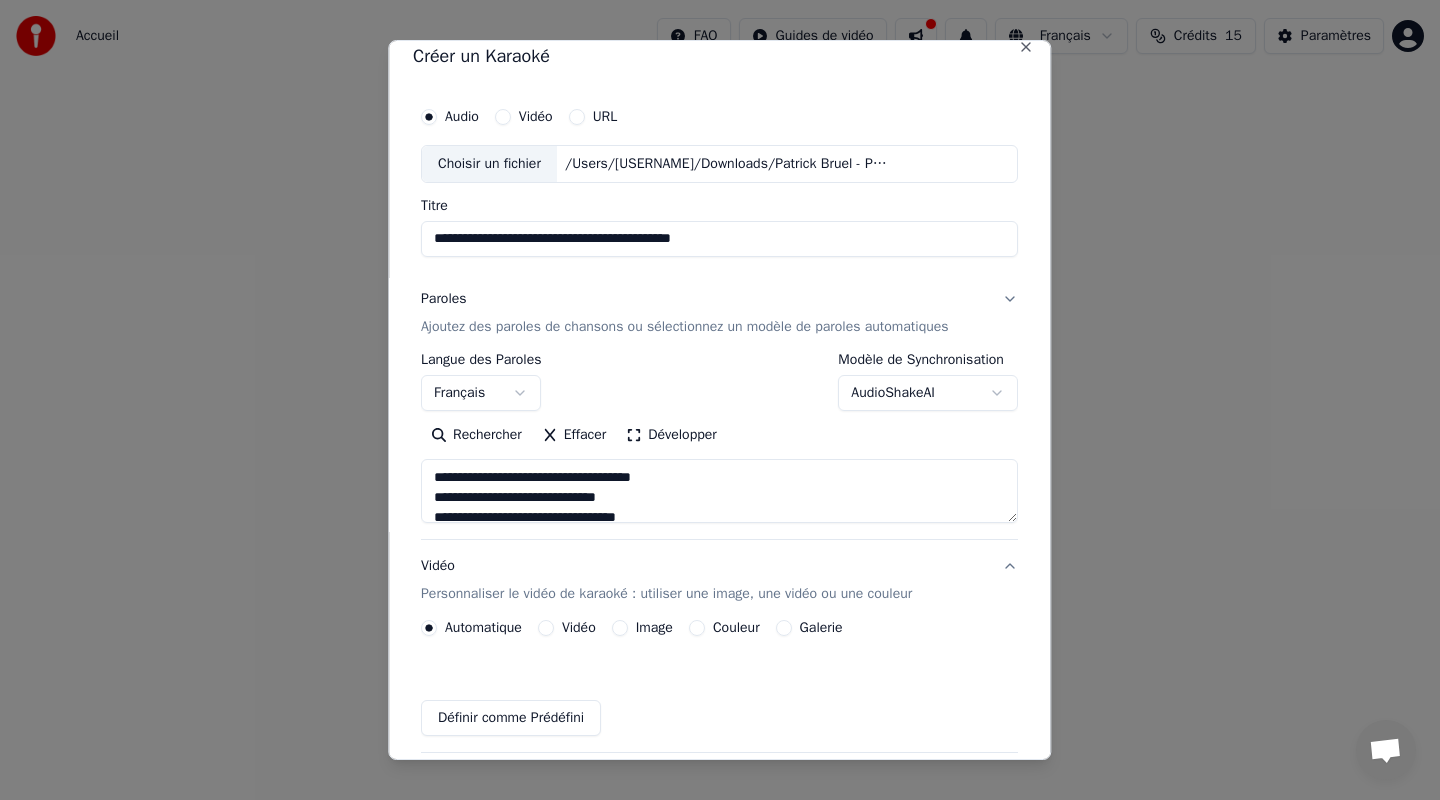 scroll, scrollTop: 18, scrollLeft: 0, axis: vertical 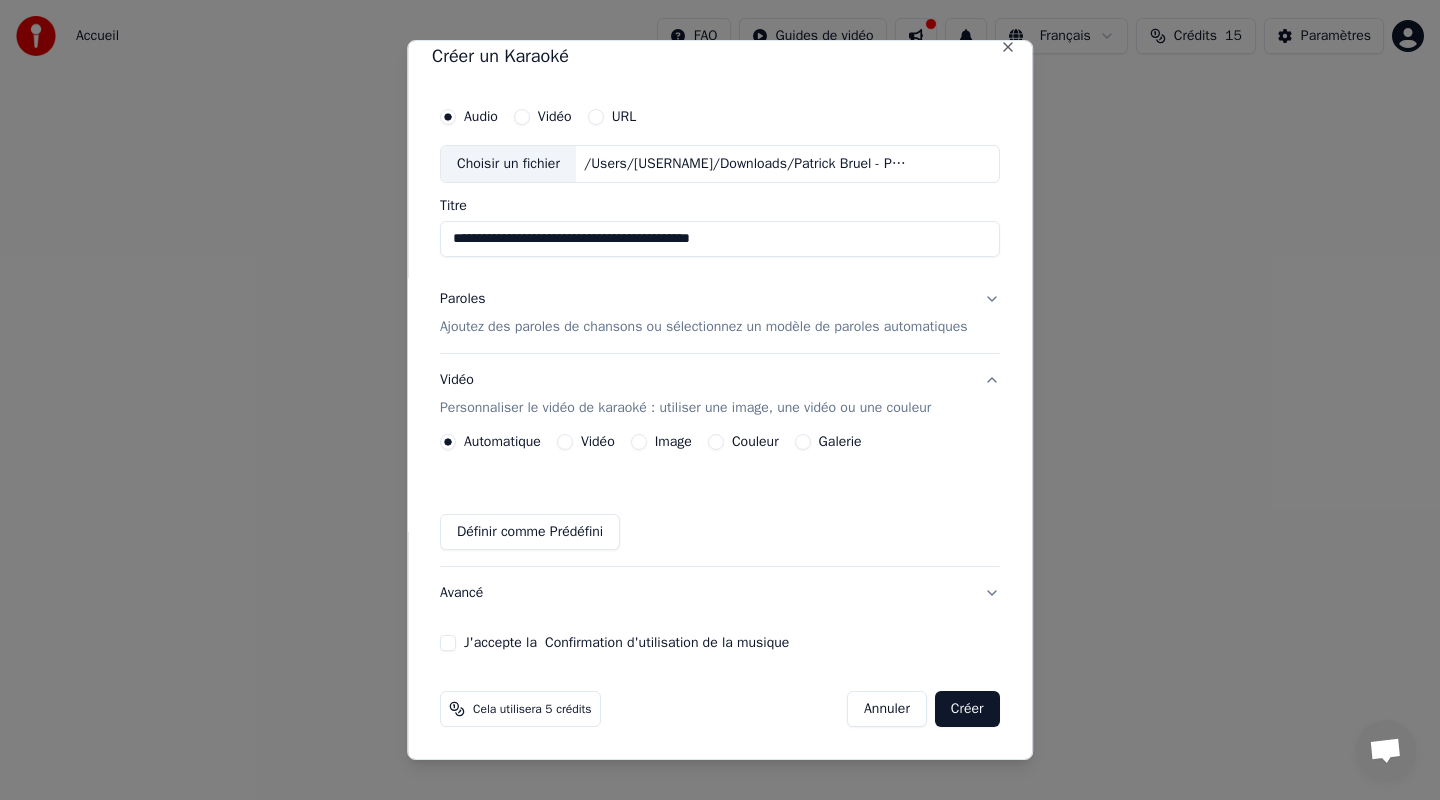 click on "Image" at bounding box center (673, 442) 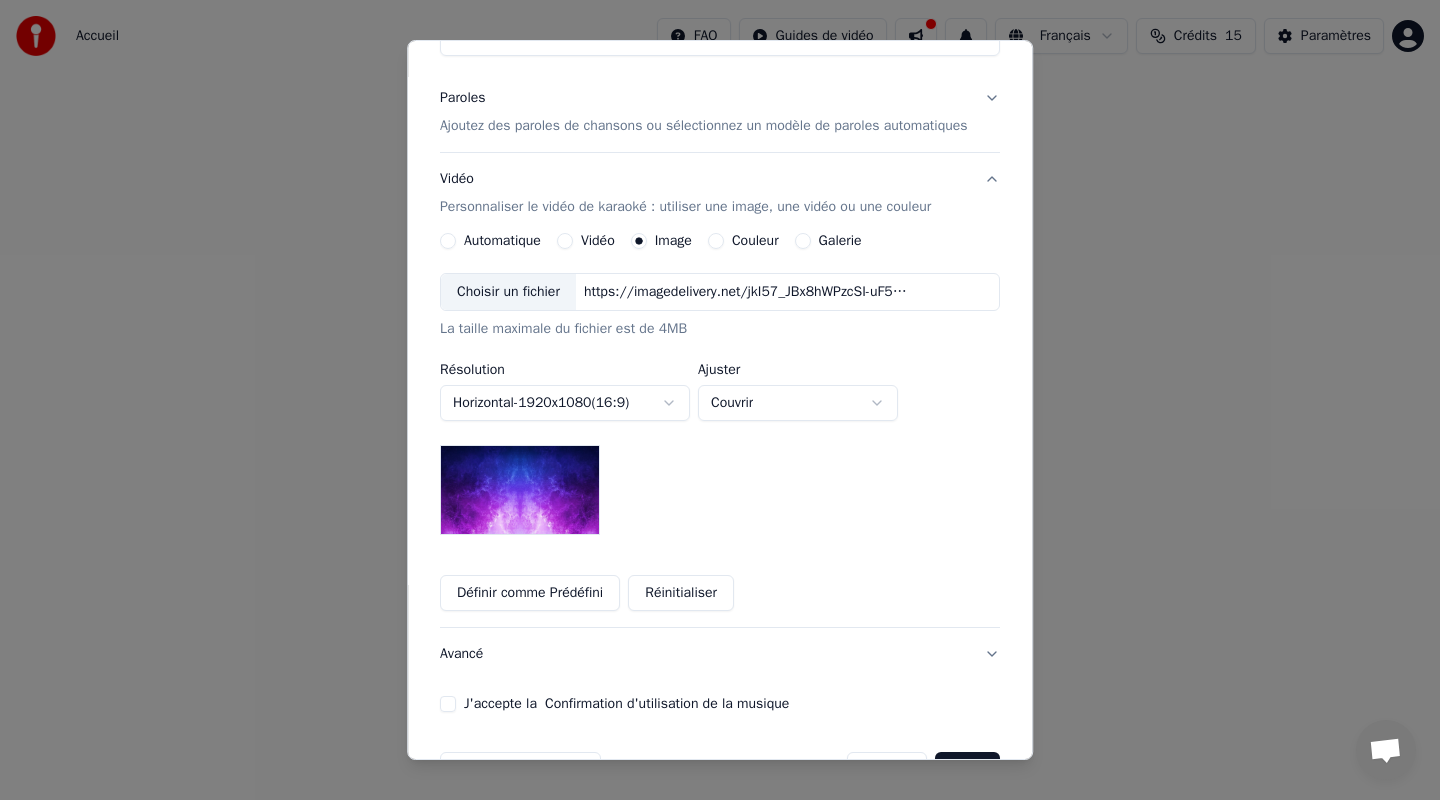 scroll, scrollTop: 221, scrollLeft: 0, axis: vertical 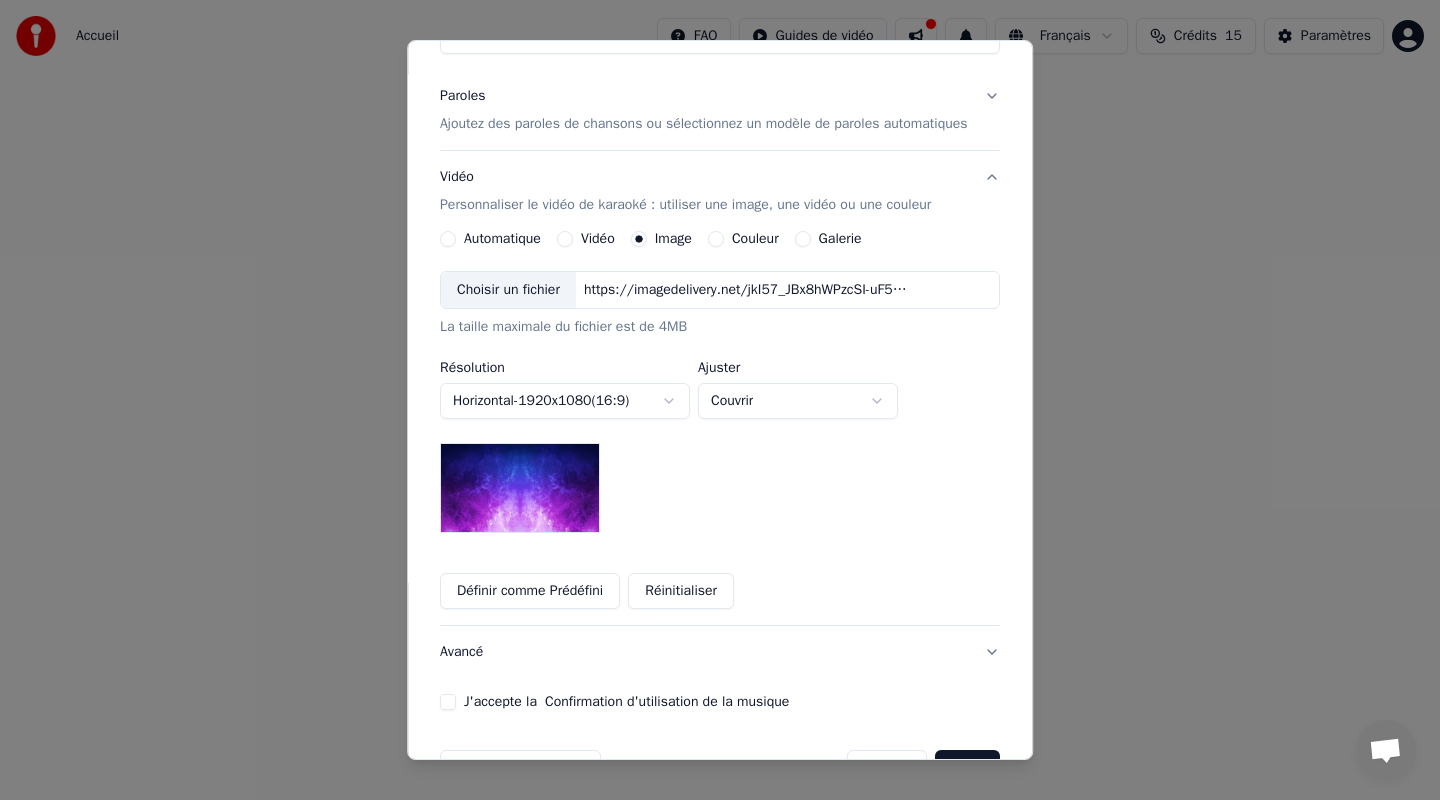 click on "Choisir un fichier" at bounding box center (508, 290) 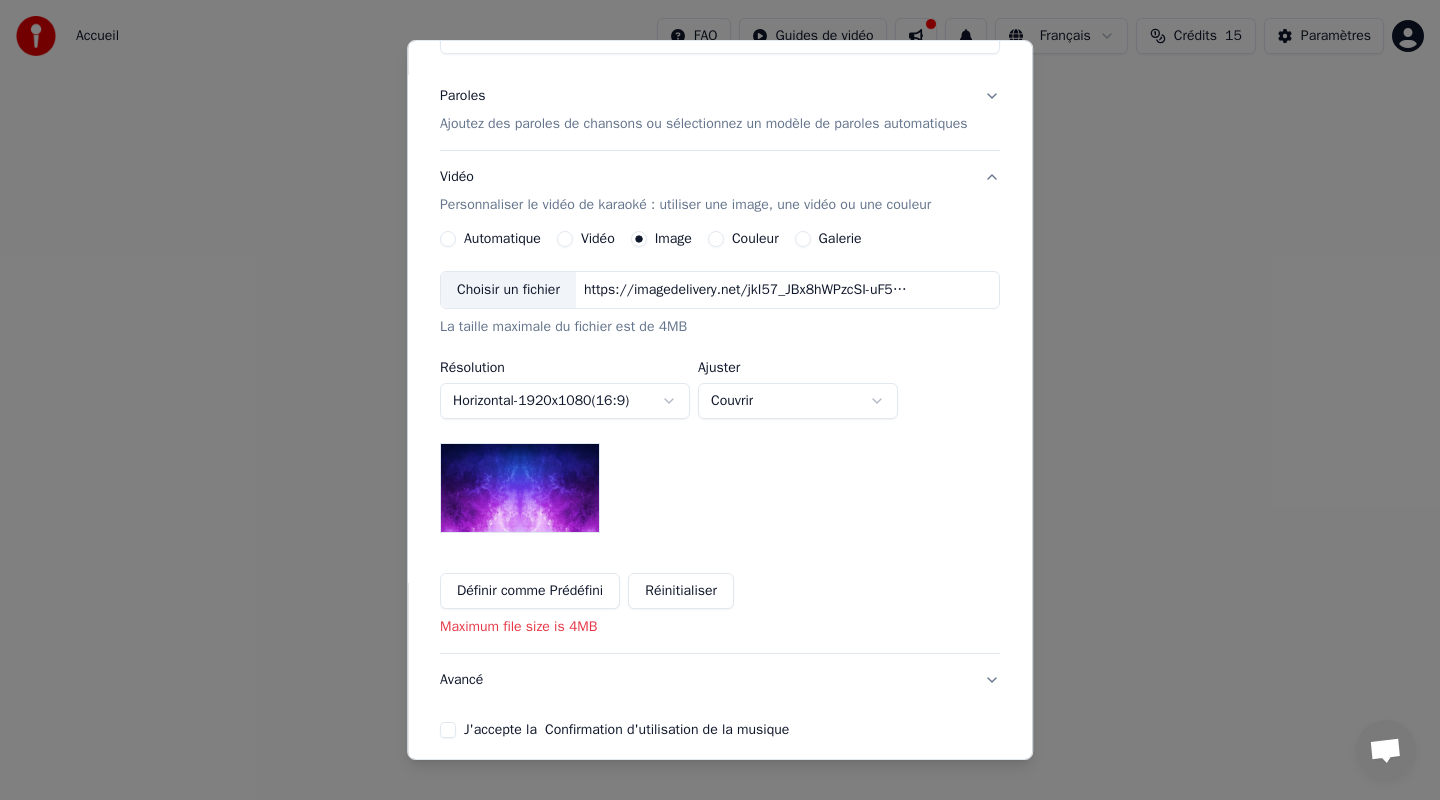click on "**********" at bounding box center [720, 420] 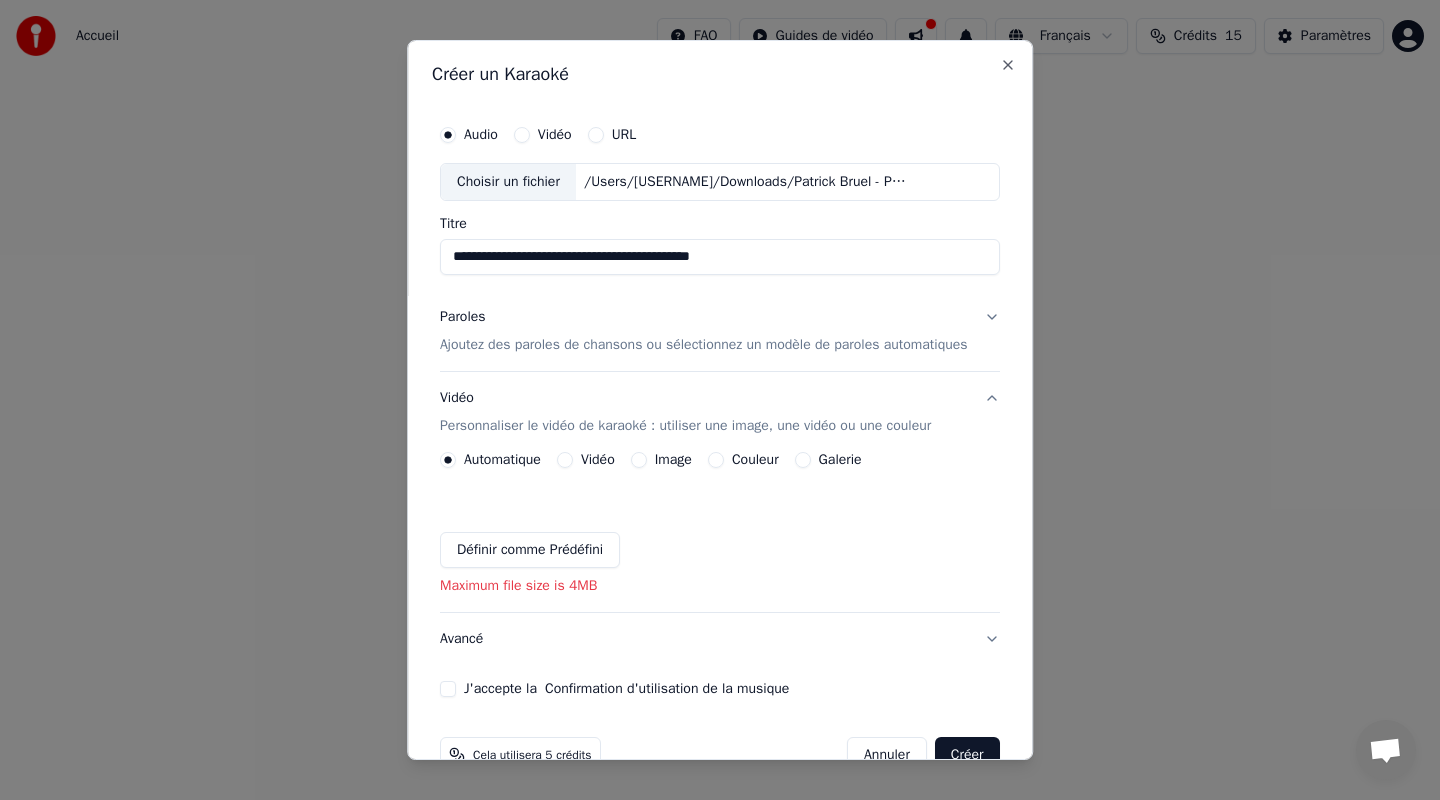 scroll, scrollTop: 46, scrollLeft: 0, axis: vertical 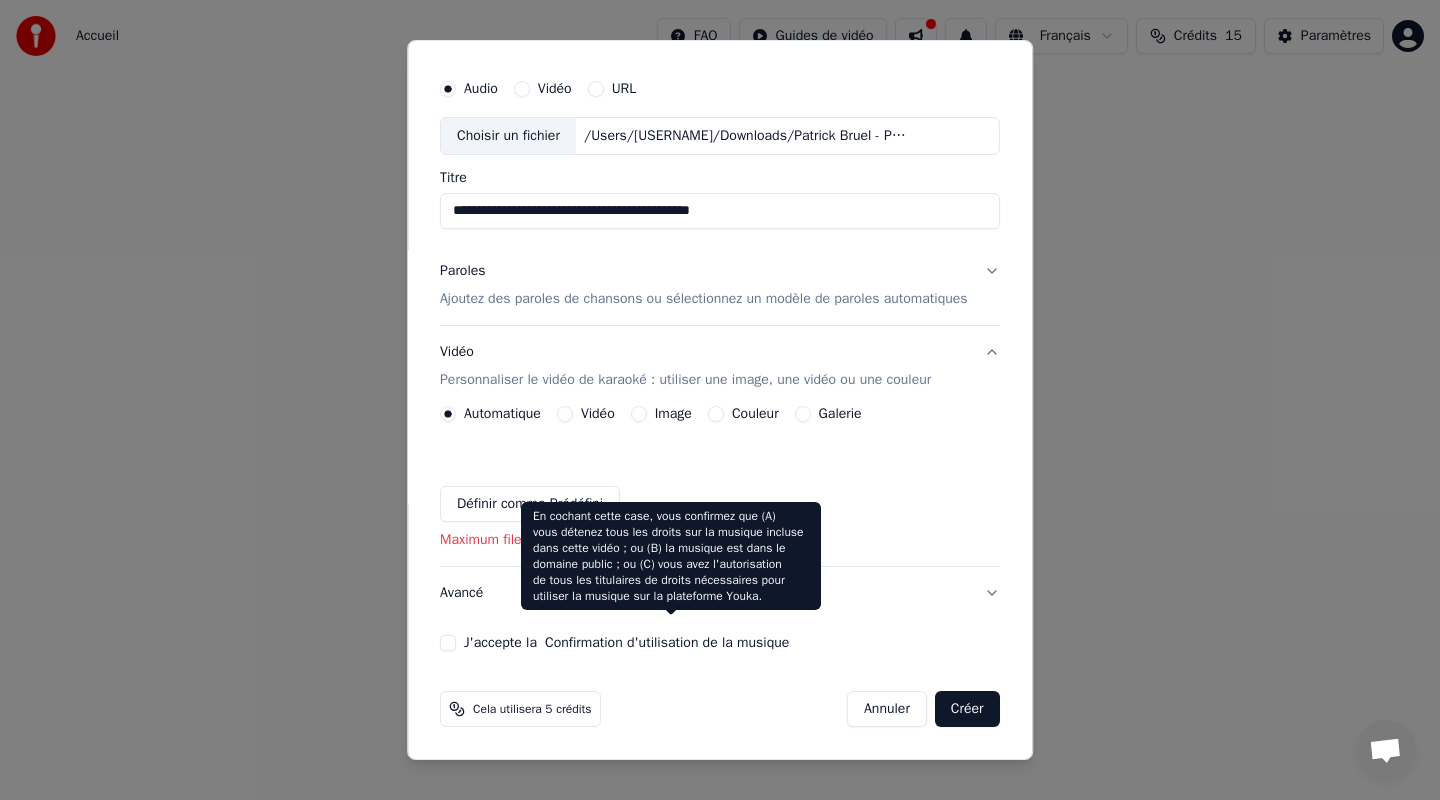 click on "Confirmation d'utilisation de la musique" at bounding box center (667, 643) 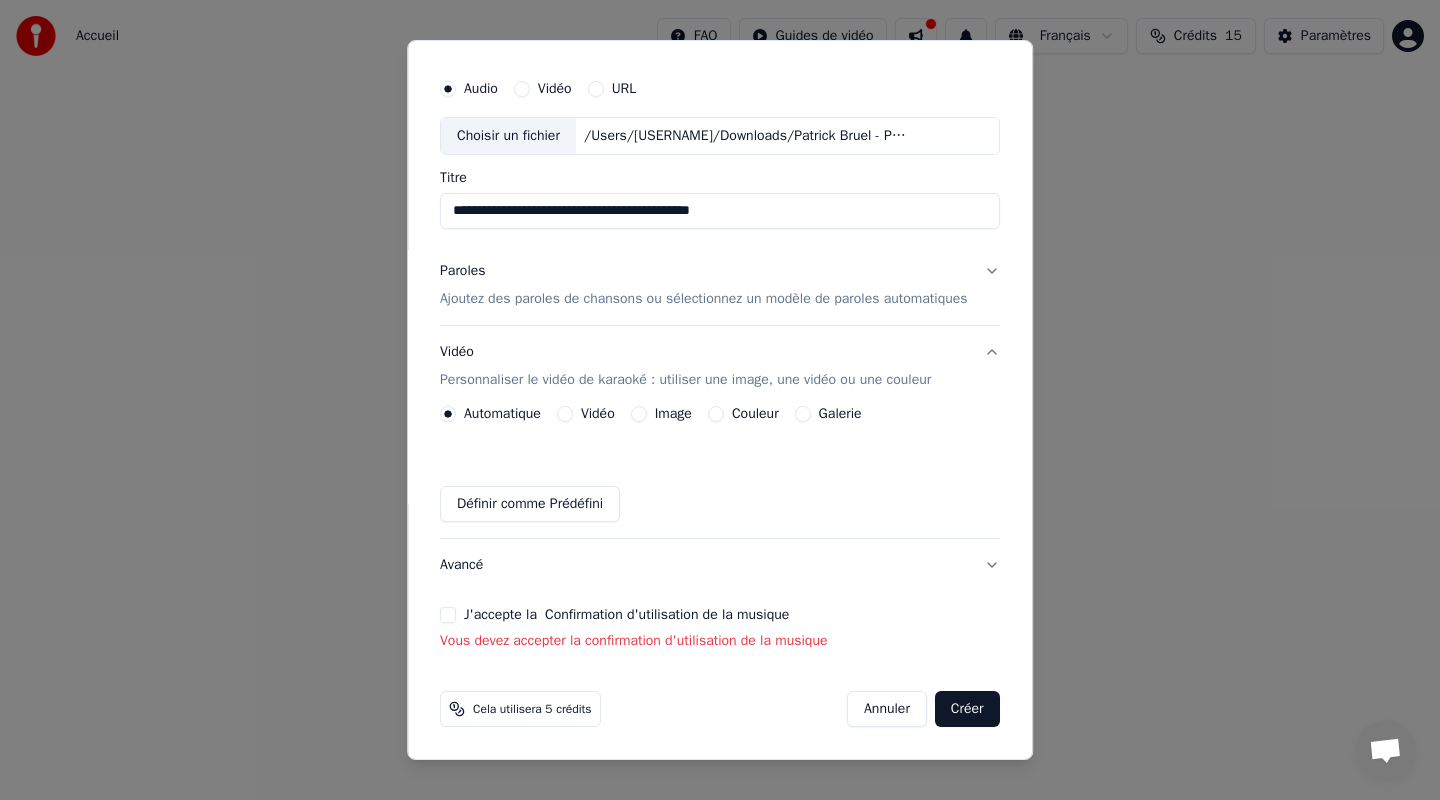 click on "J'accepte la   Confirmation d'utilisation de la musique" at bounding box center (448, 615) 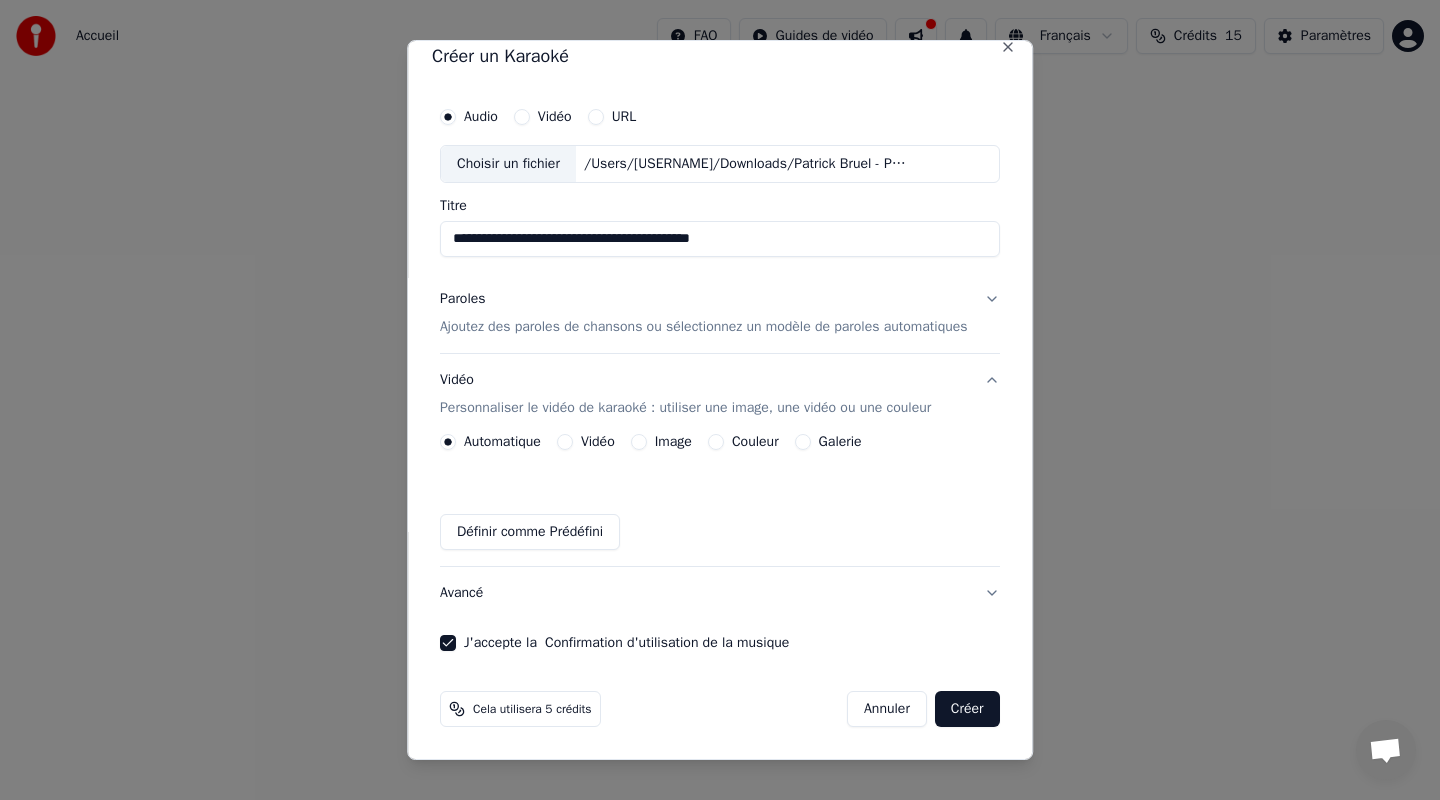 scroll, scrollTop: 0, scrollLeft: 0, axis: both 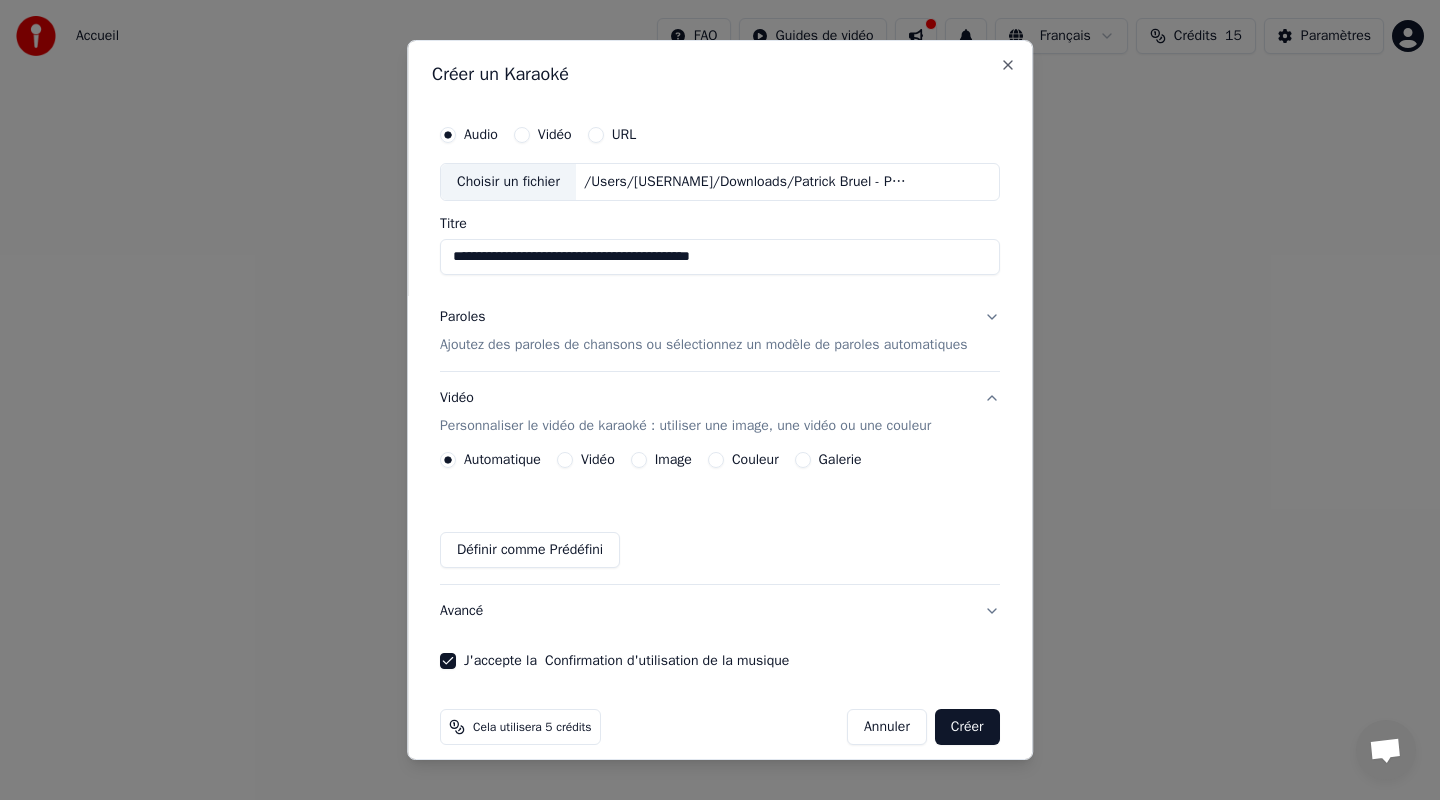 click on "Créer" at bounding box center [967, 727] 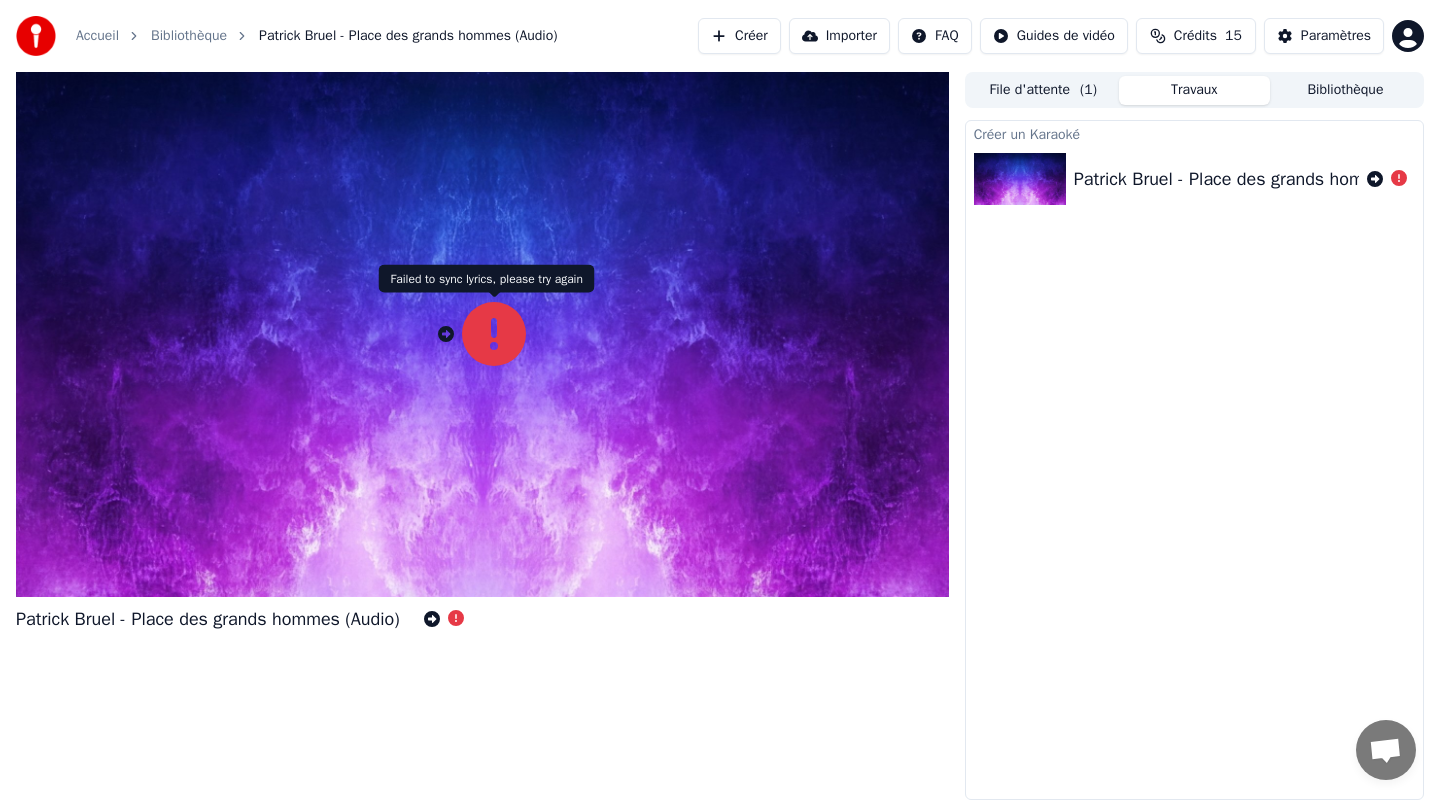 click 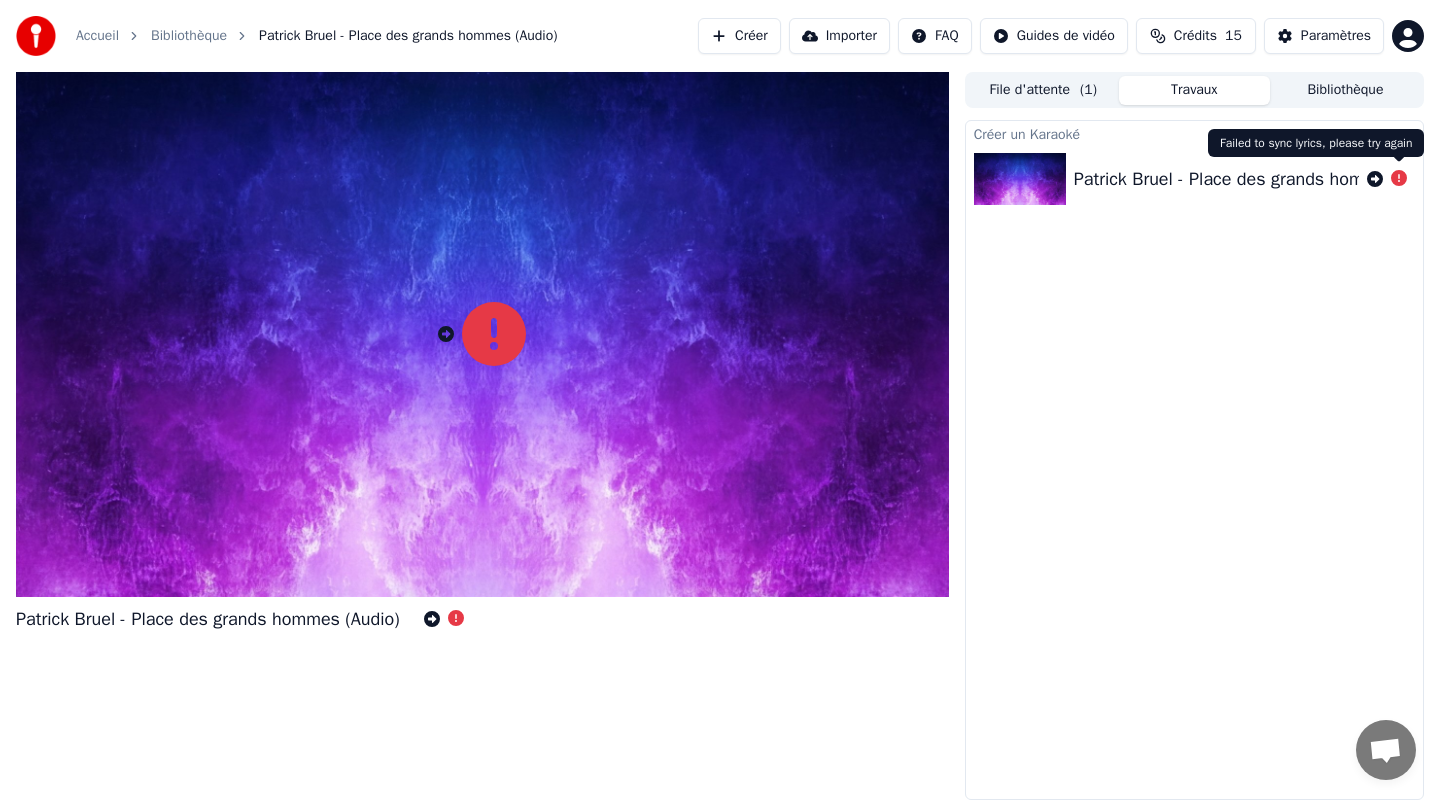 click 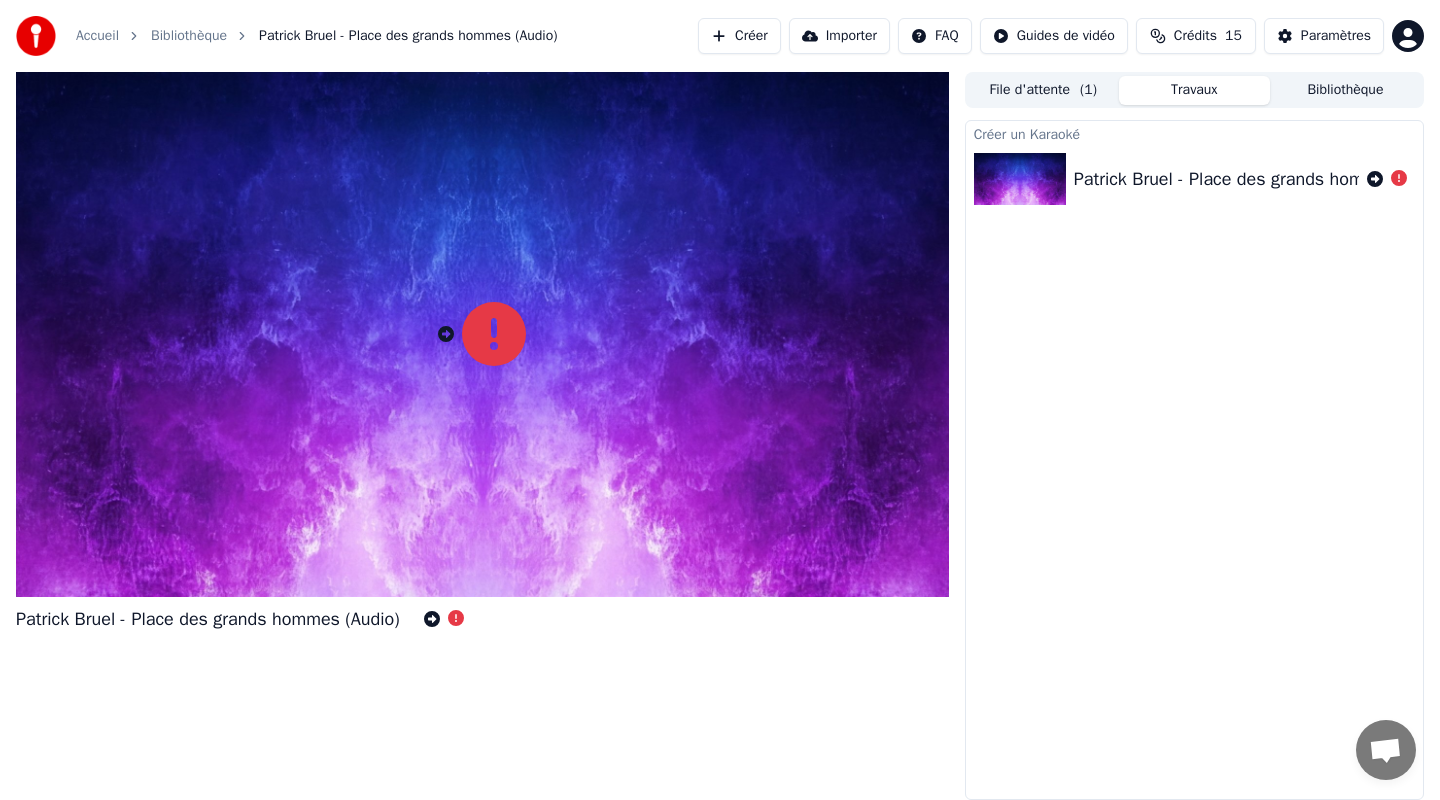click on "Patrick Bruel - Place des grands hommes (Audio)" at bounding box center [1194, 179] 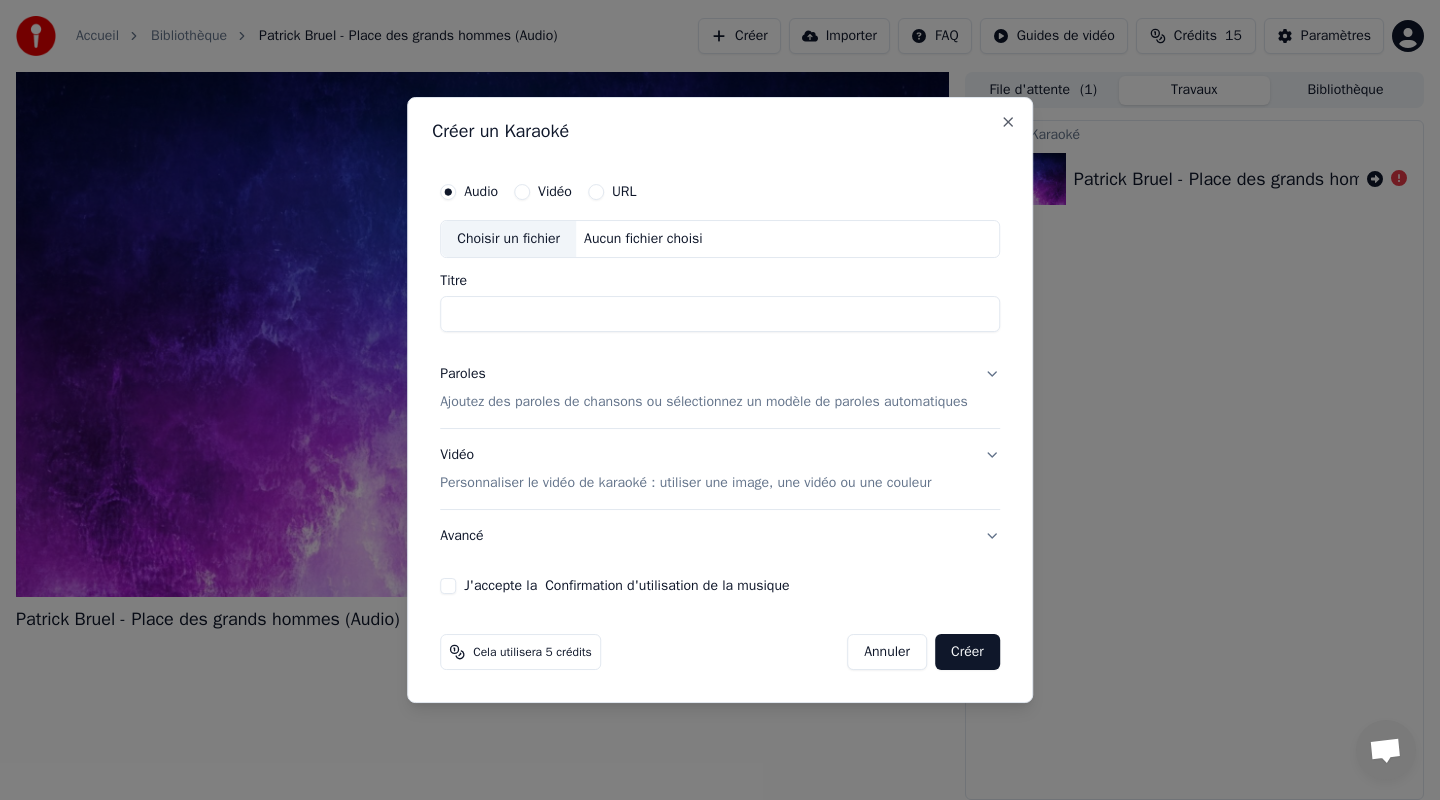 click on "Choisir un fichier" at bounding box center [508, 239] 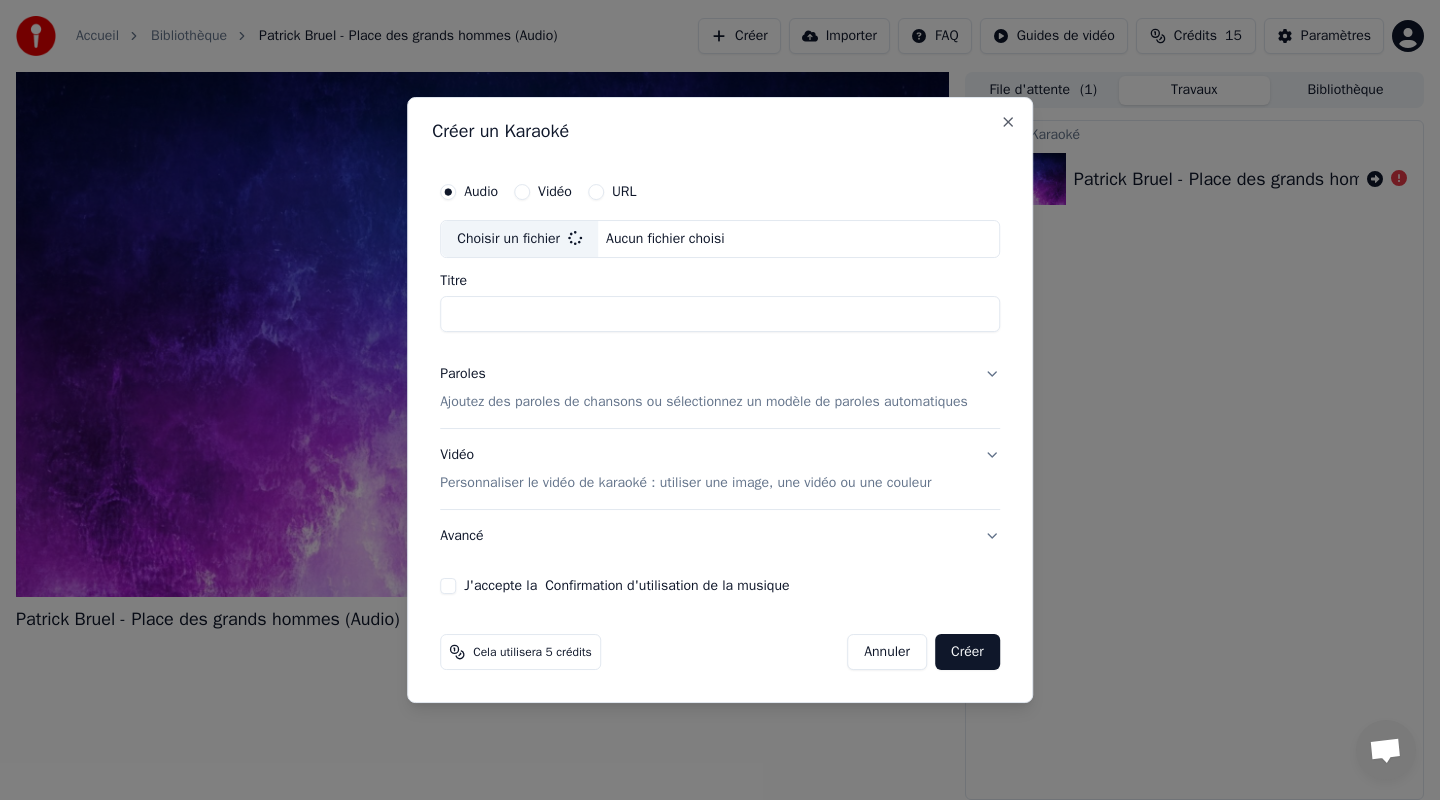 type on "**********" 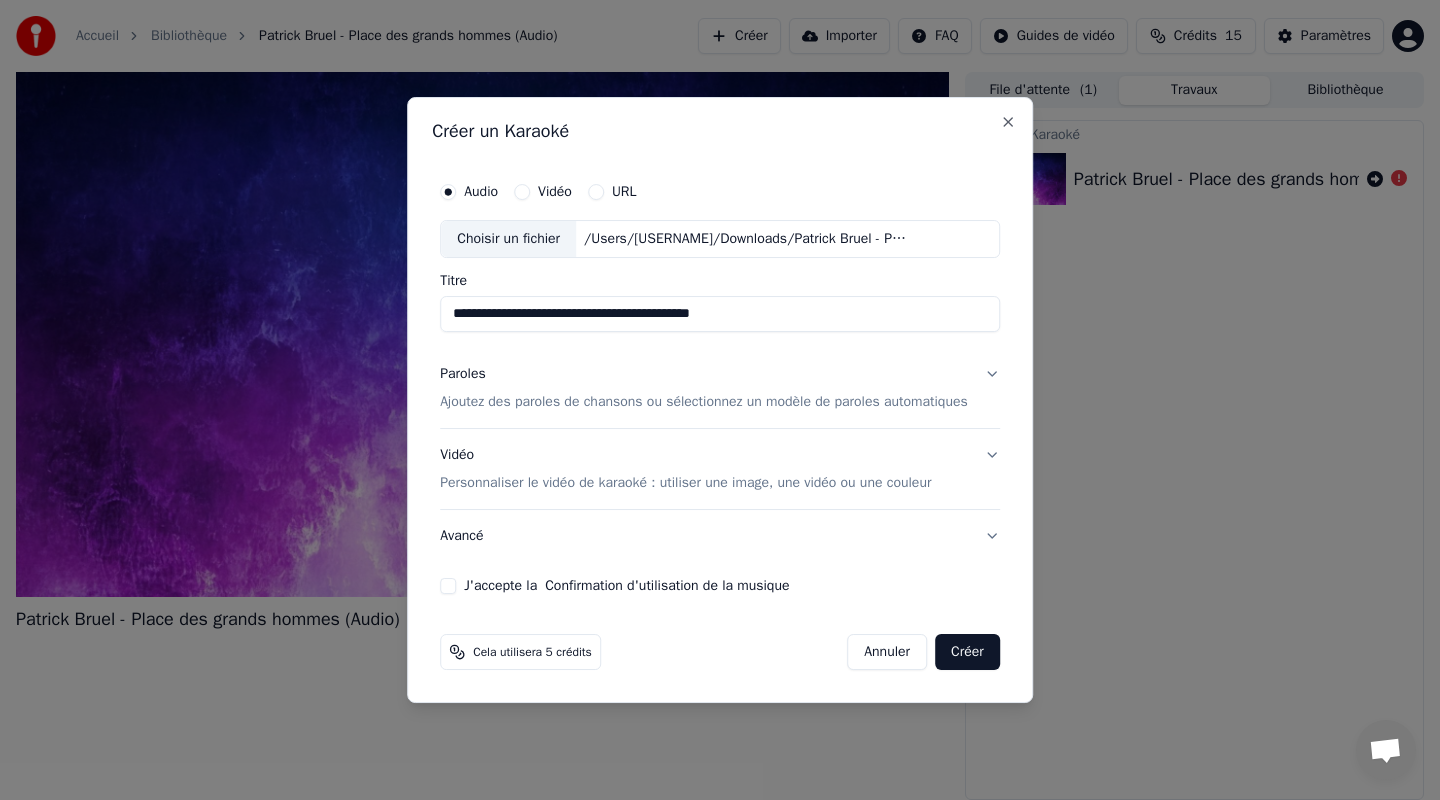 click on "Ajoutez des paroles de chansons ou sélectionnez un modèle de paroles automatiques" at bounding box center [704, 402] 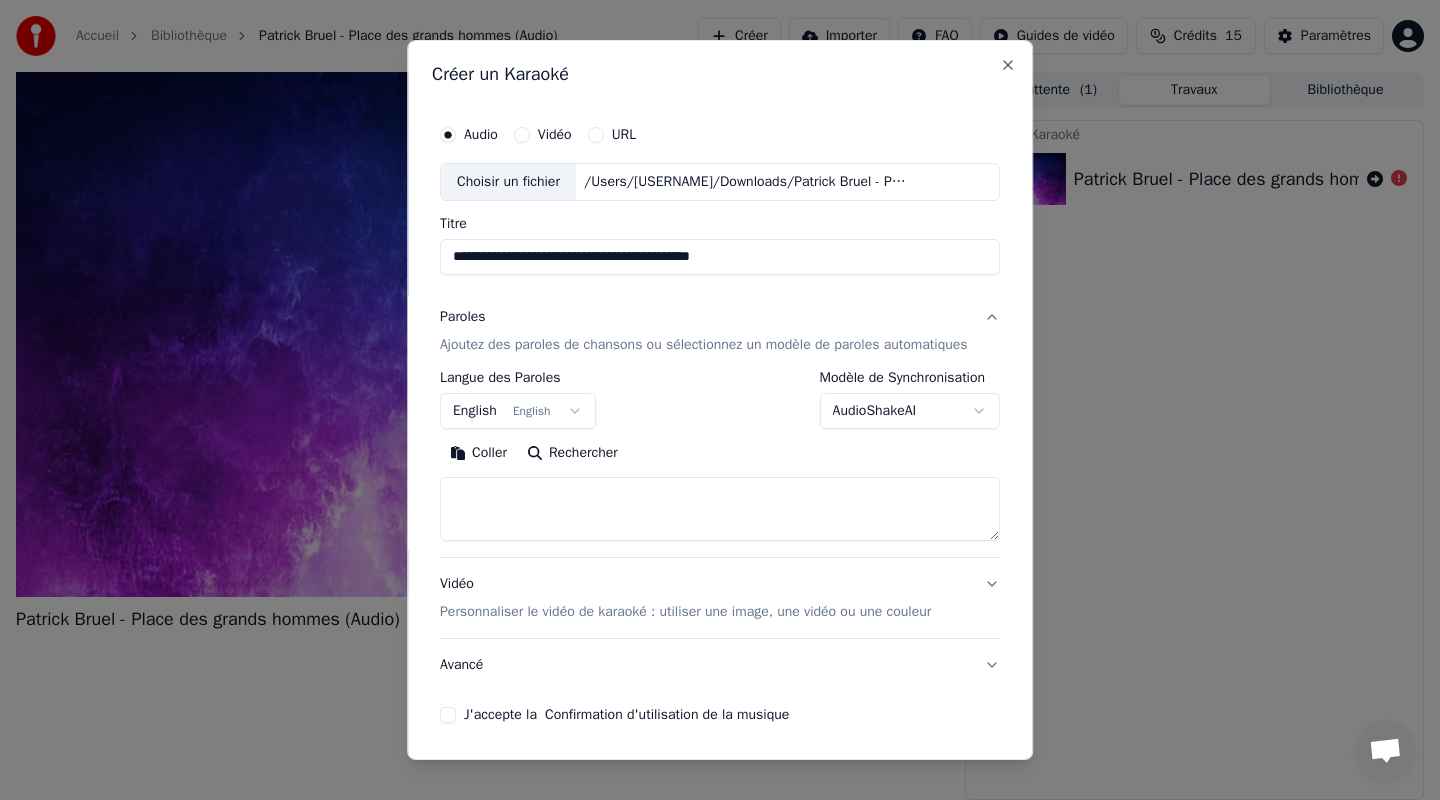 click on "**********" at bounding box center (720, 400) 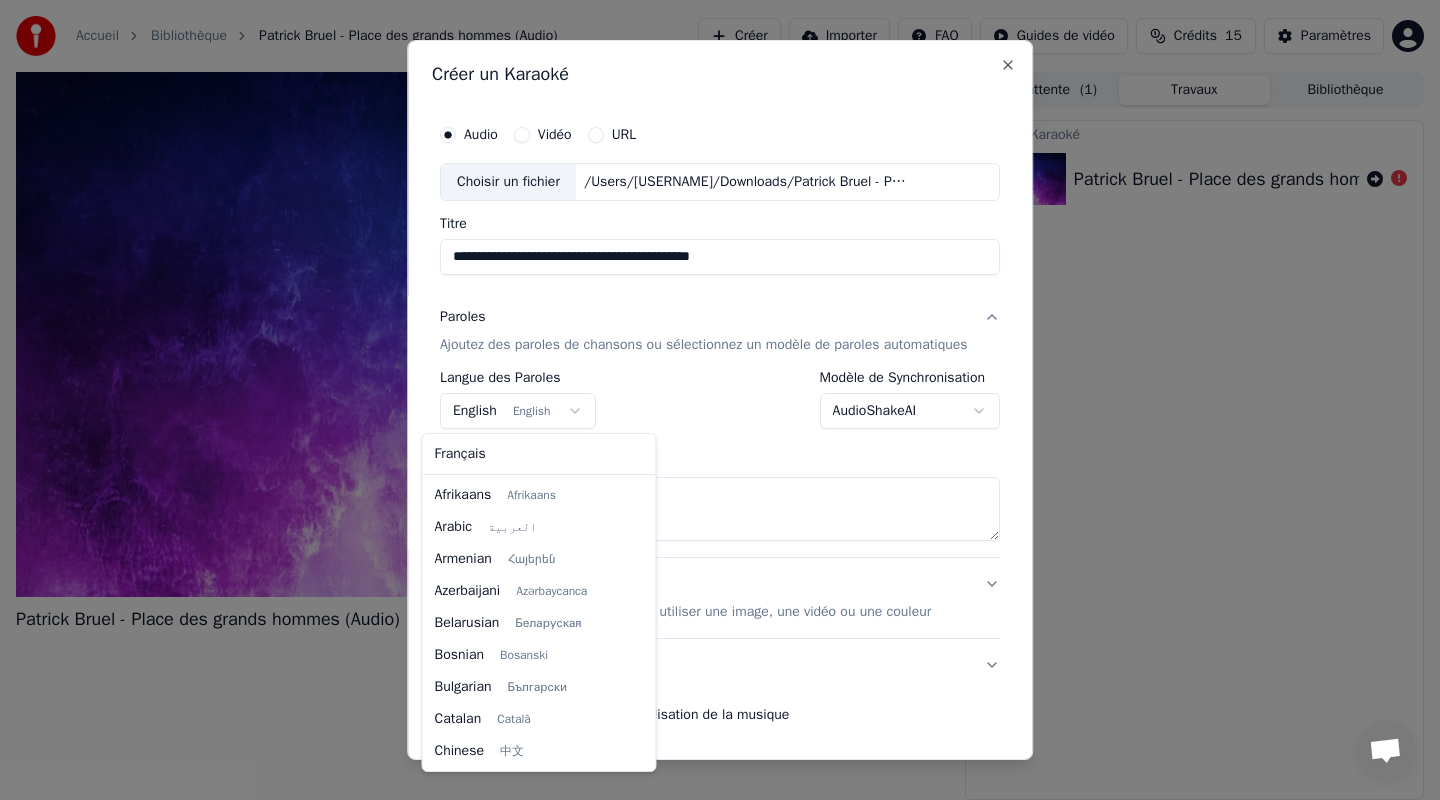 scroll, scrollTop: 160, scrollLeft: 0, axis: vertical 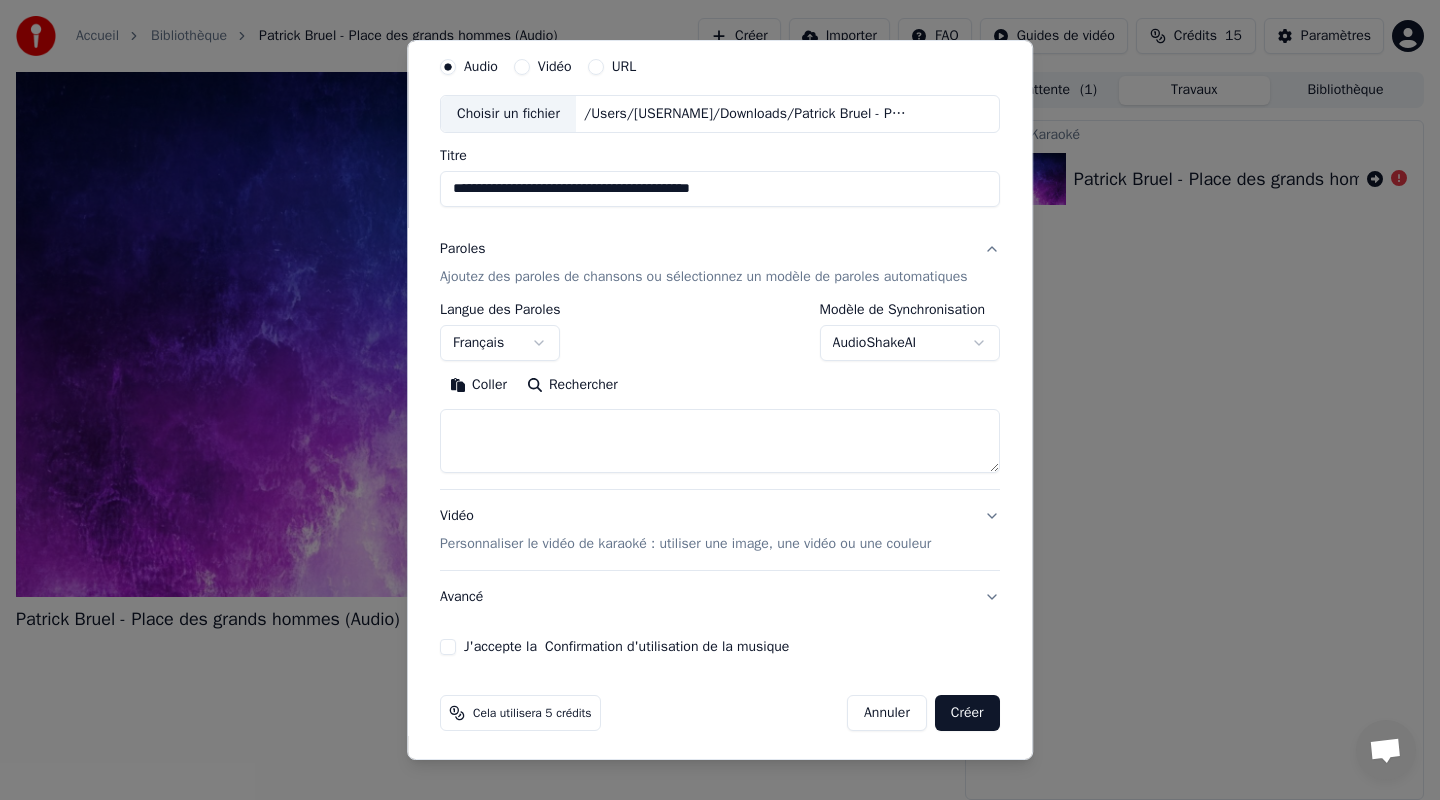 click on "Rechercher" at bounding box center (572, 385) 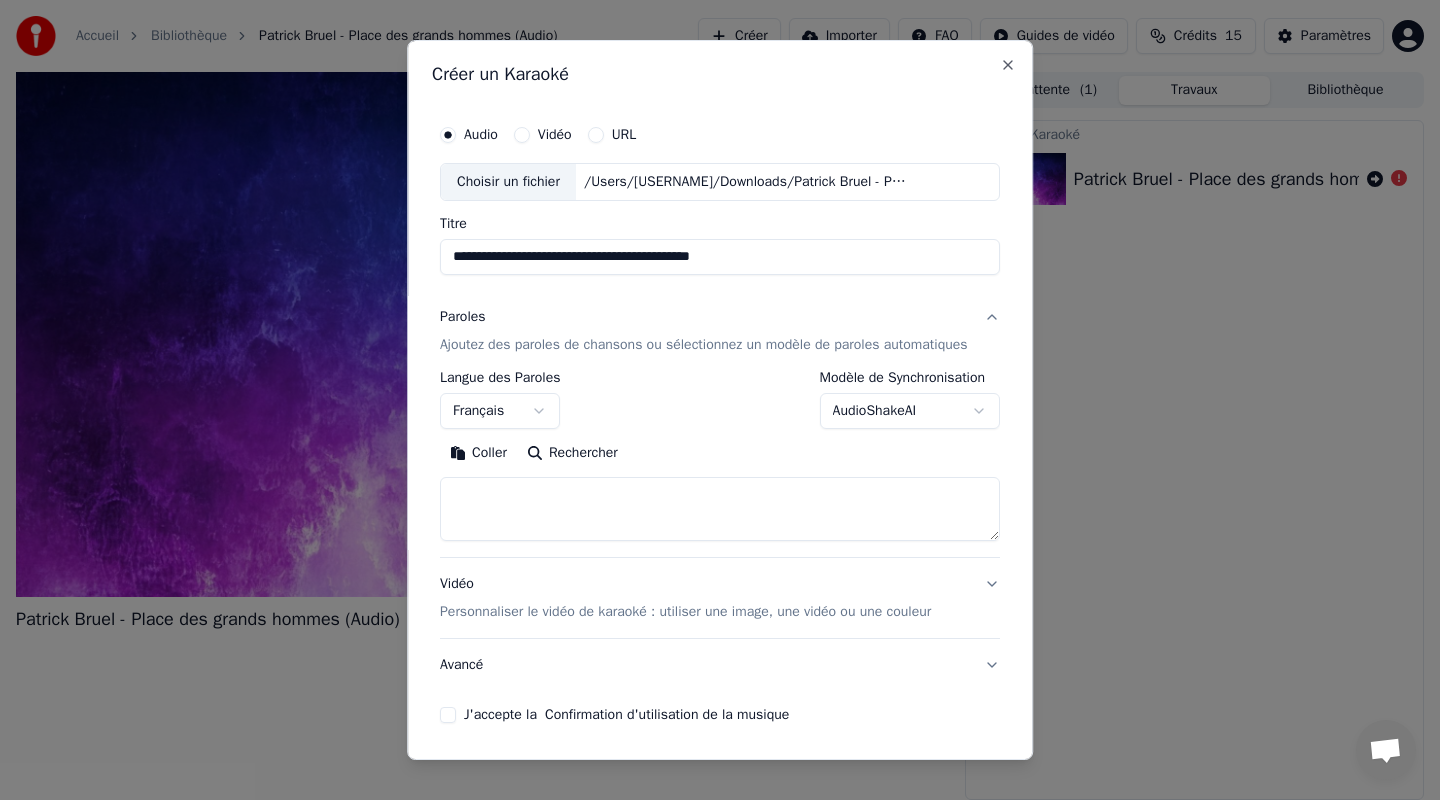 scroll, scrollTop: 72, scrollLeft: 0, axis: vertical 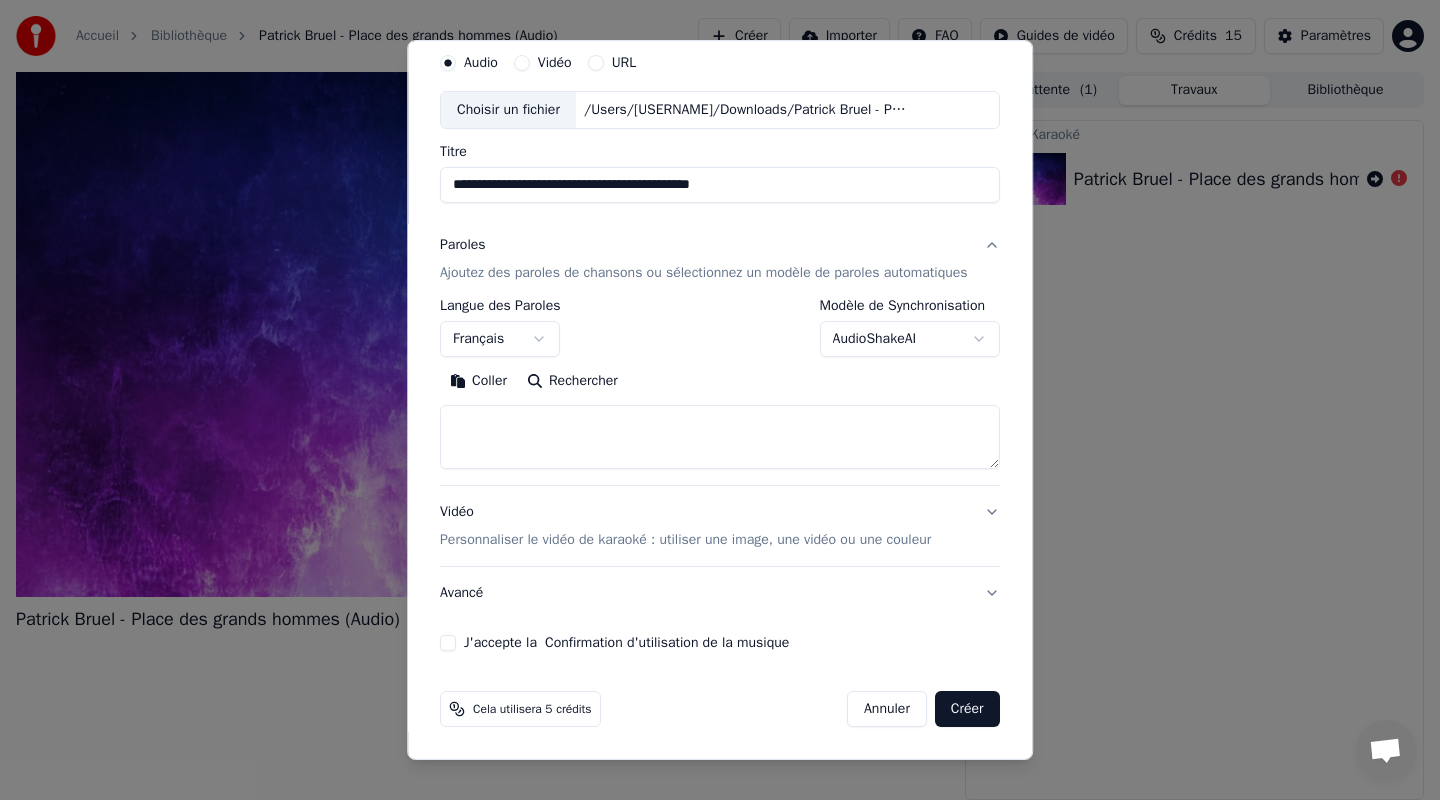 click on "J'accepte la   Confirmation d'utilisation de la musique" at bounding box center [626, 643] 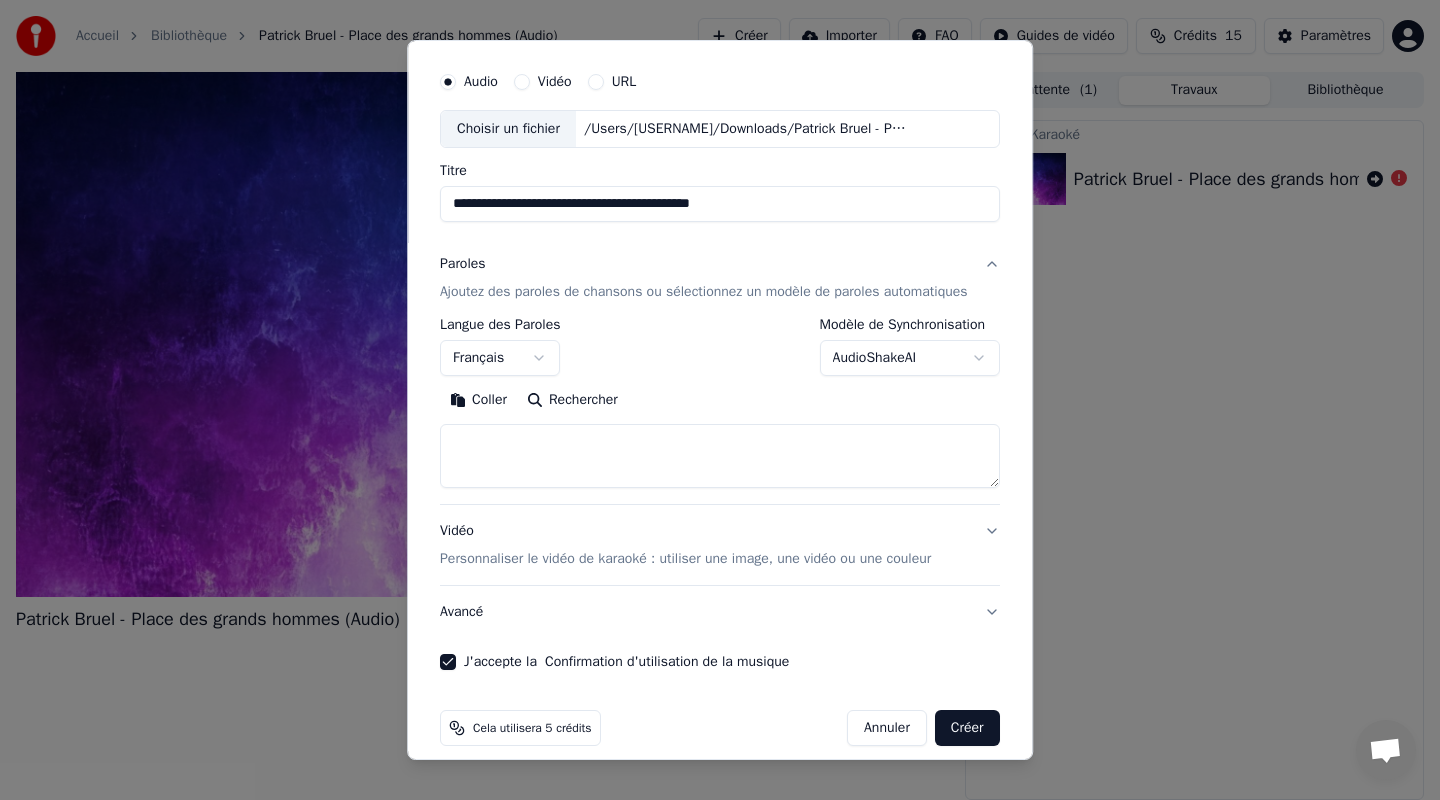 scroll, scrollTop: 56, scrollLeft: 0, axis: vertical 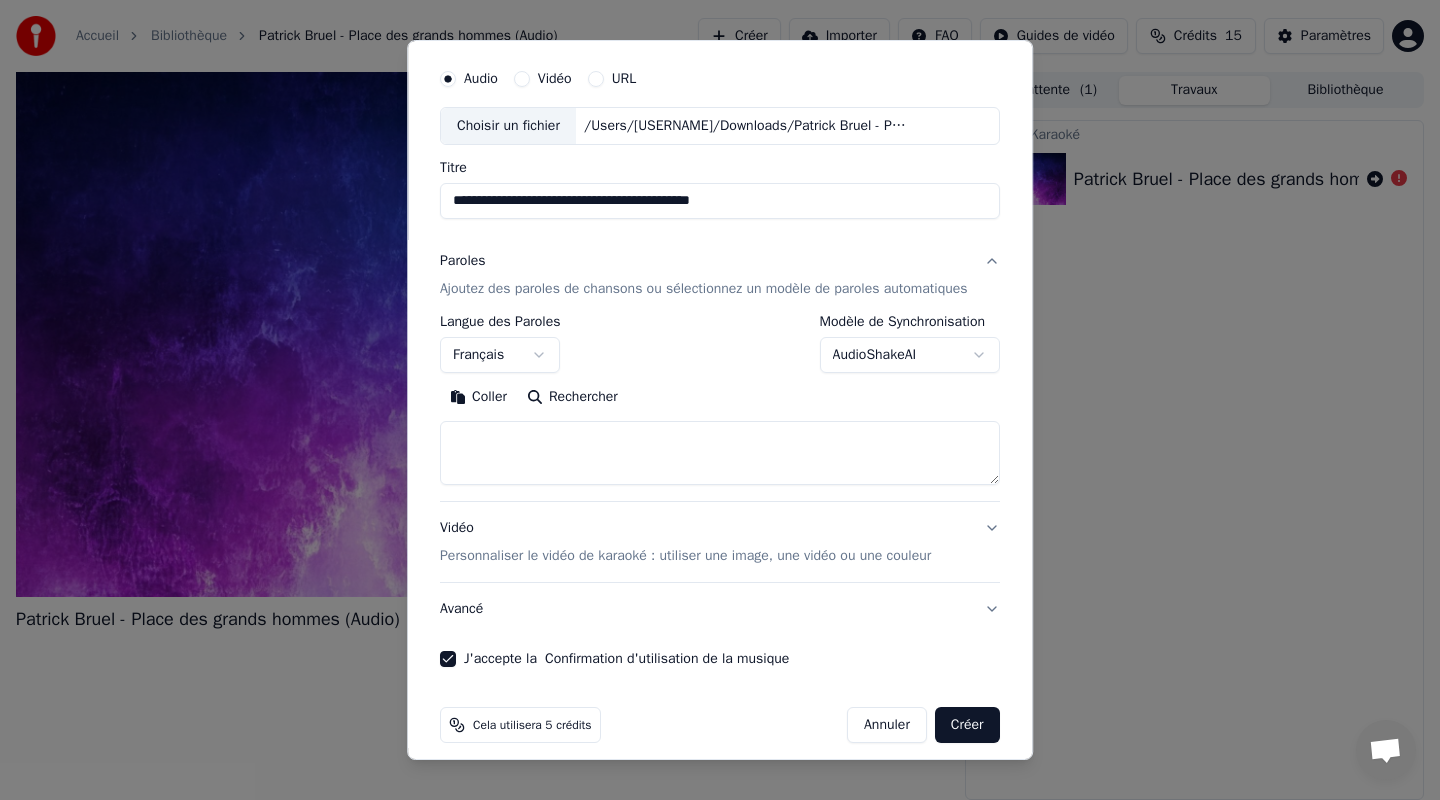 click on "Créer" at bounding box center (967, 725) 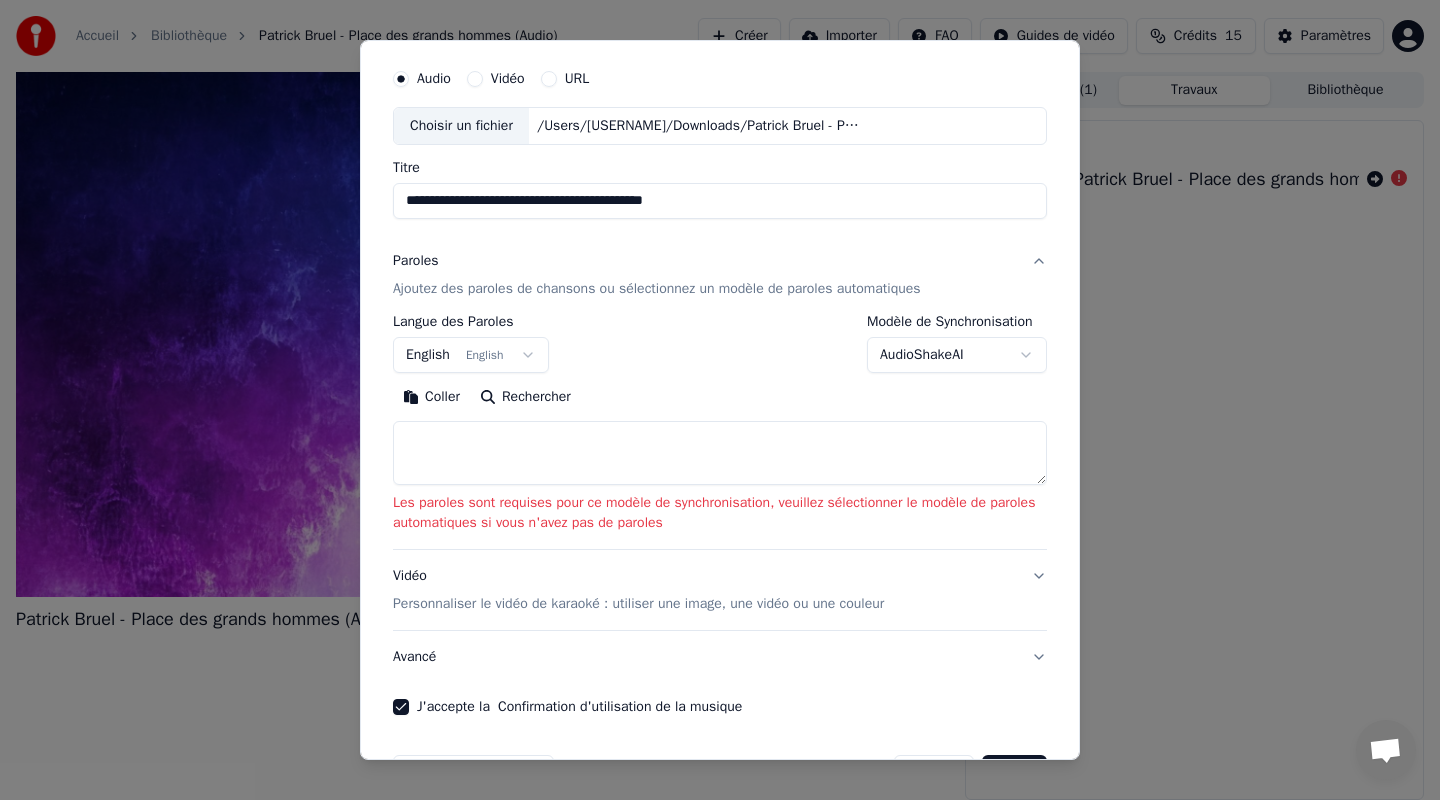 click on "**********" at bounding box center (720, 400) 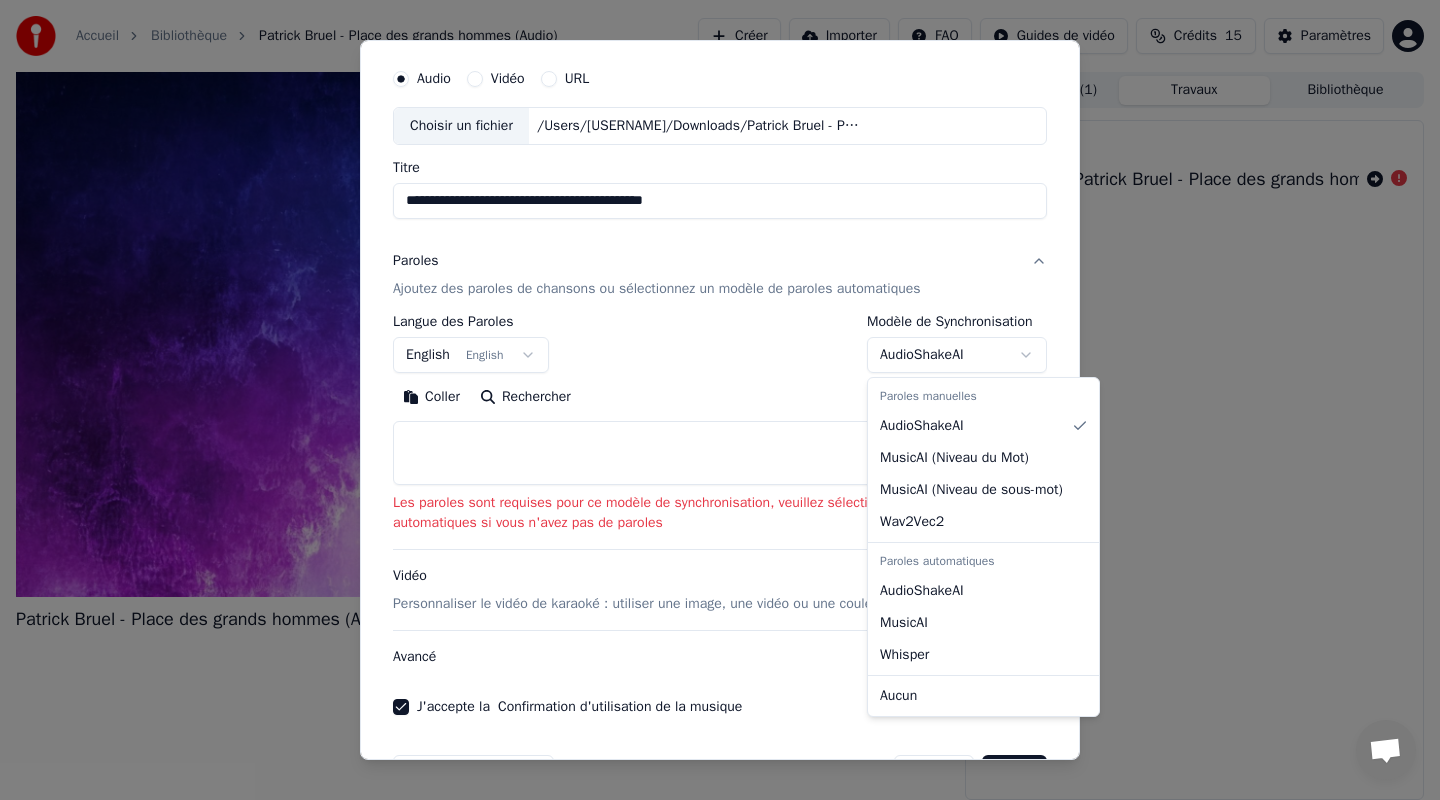 select on "**********" 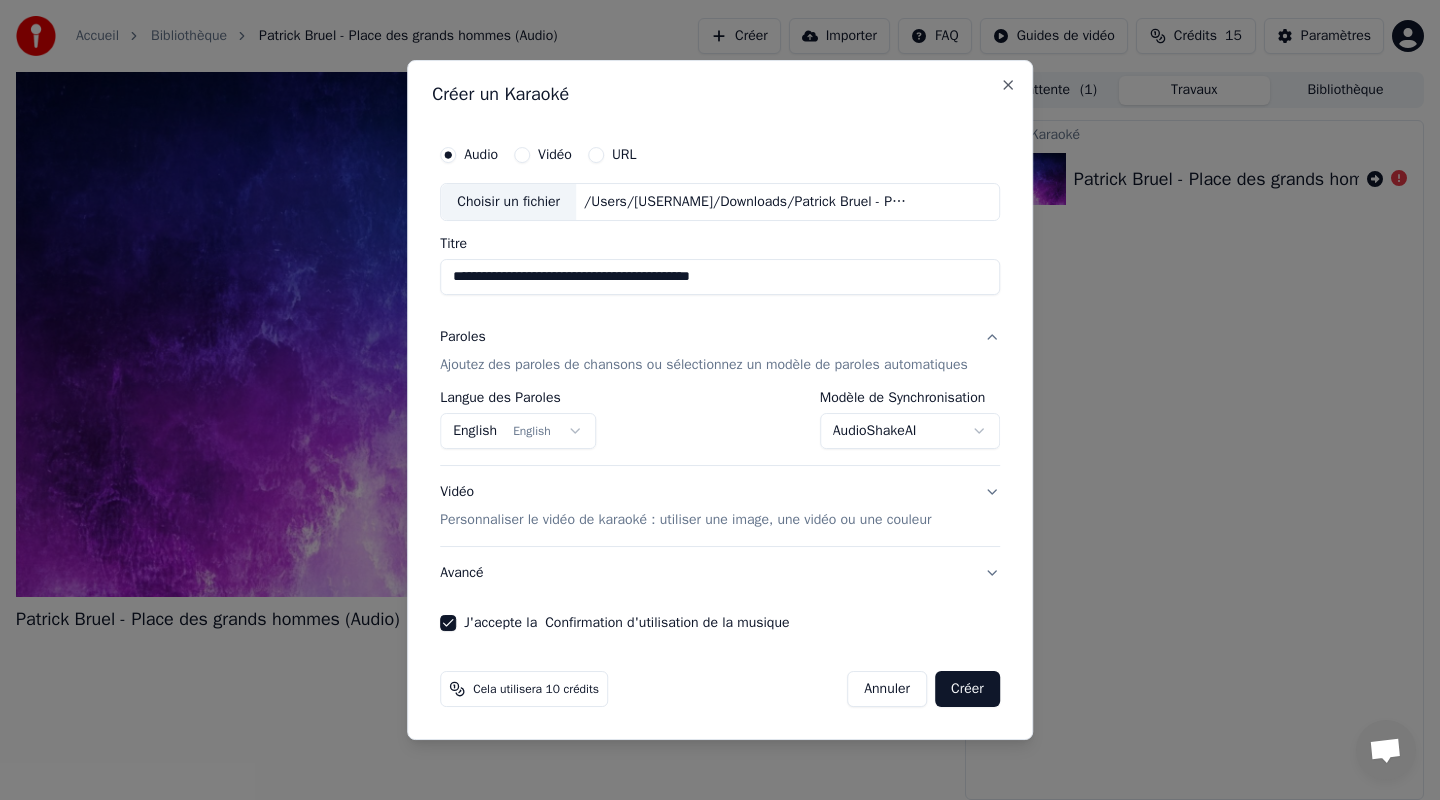 scroll, scrollTop: 0, scrollLeft: 0, axis: both 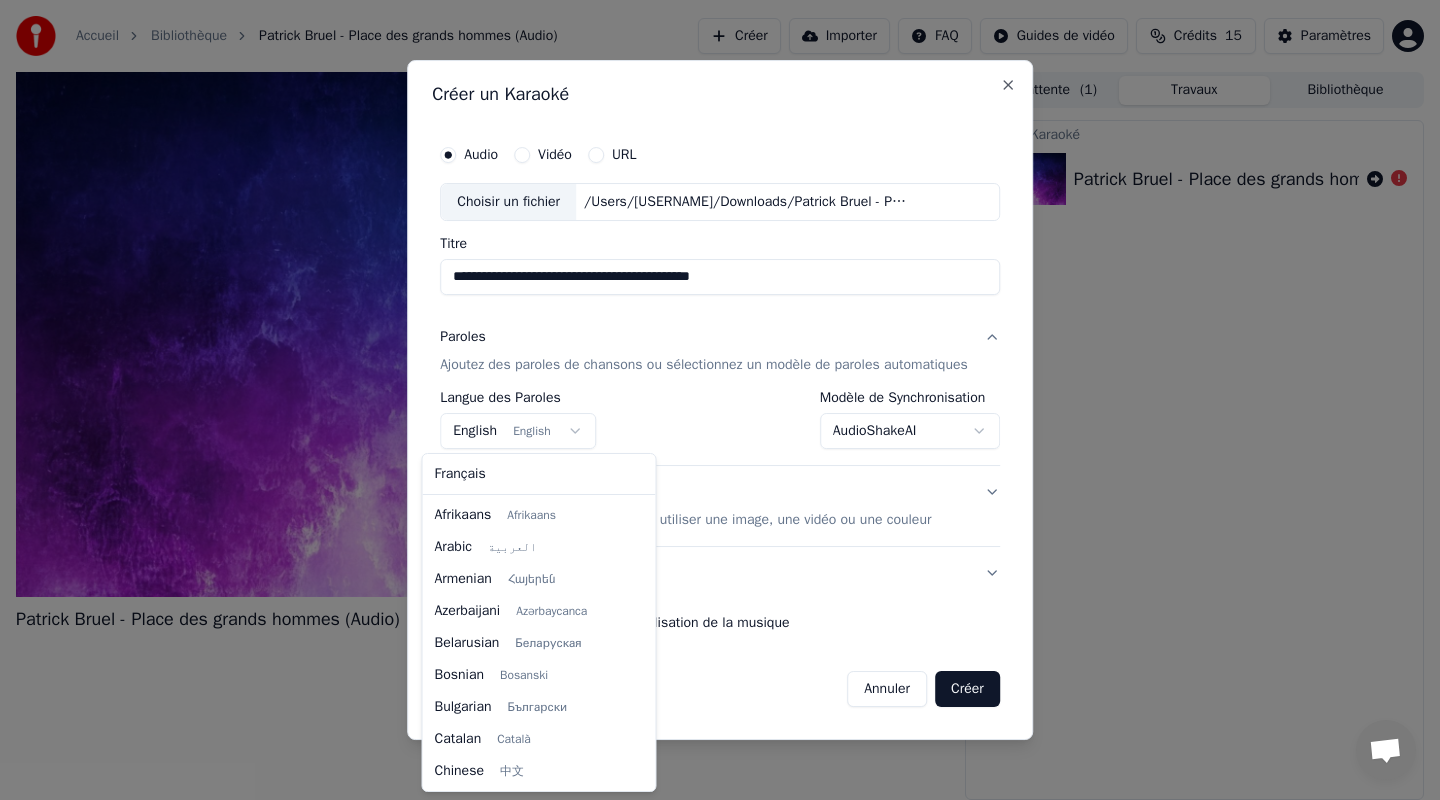 click on "**********" at bounding box center [720, 400] 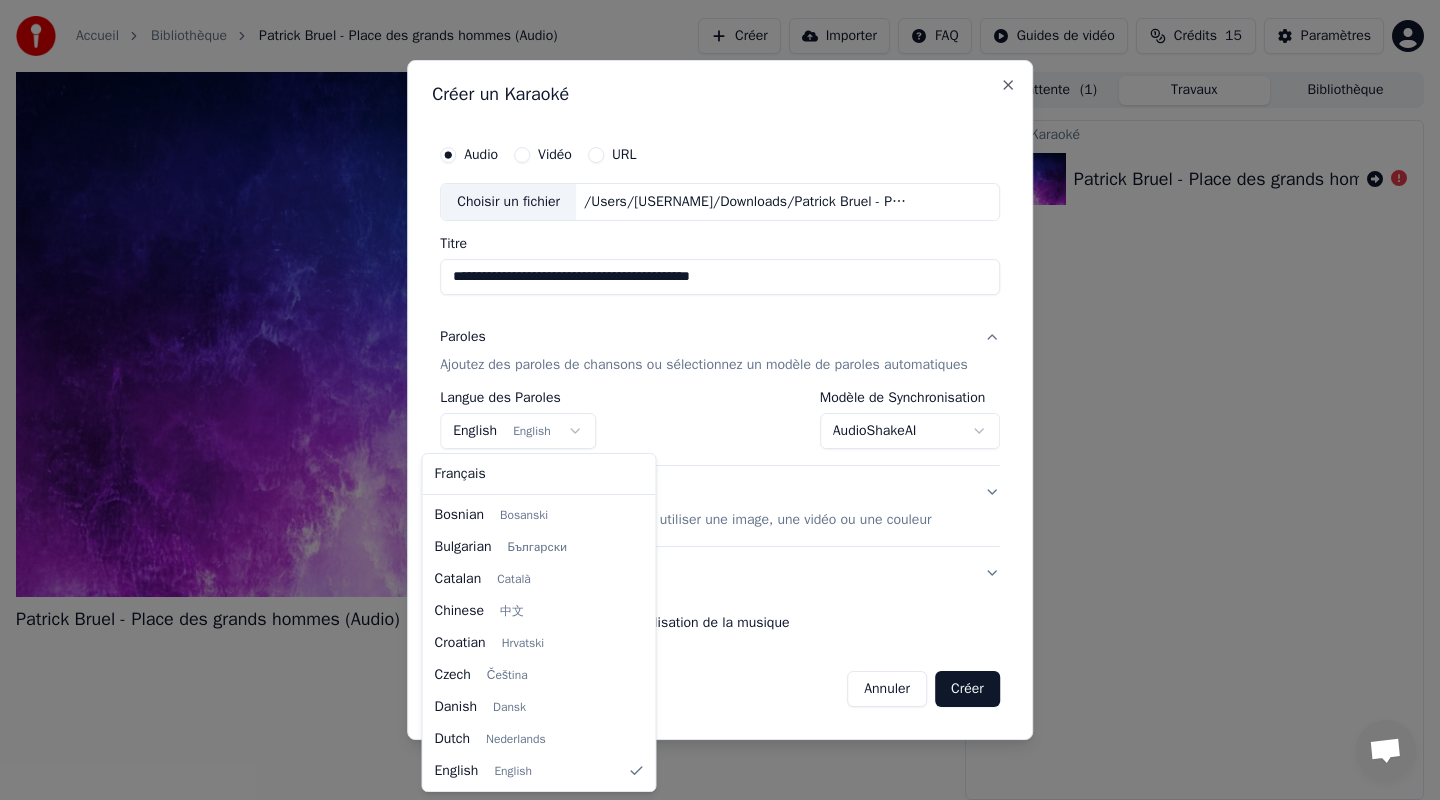 select on "**" 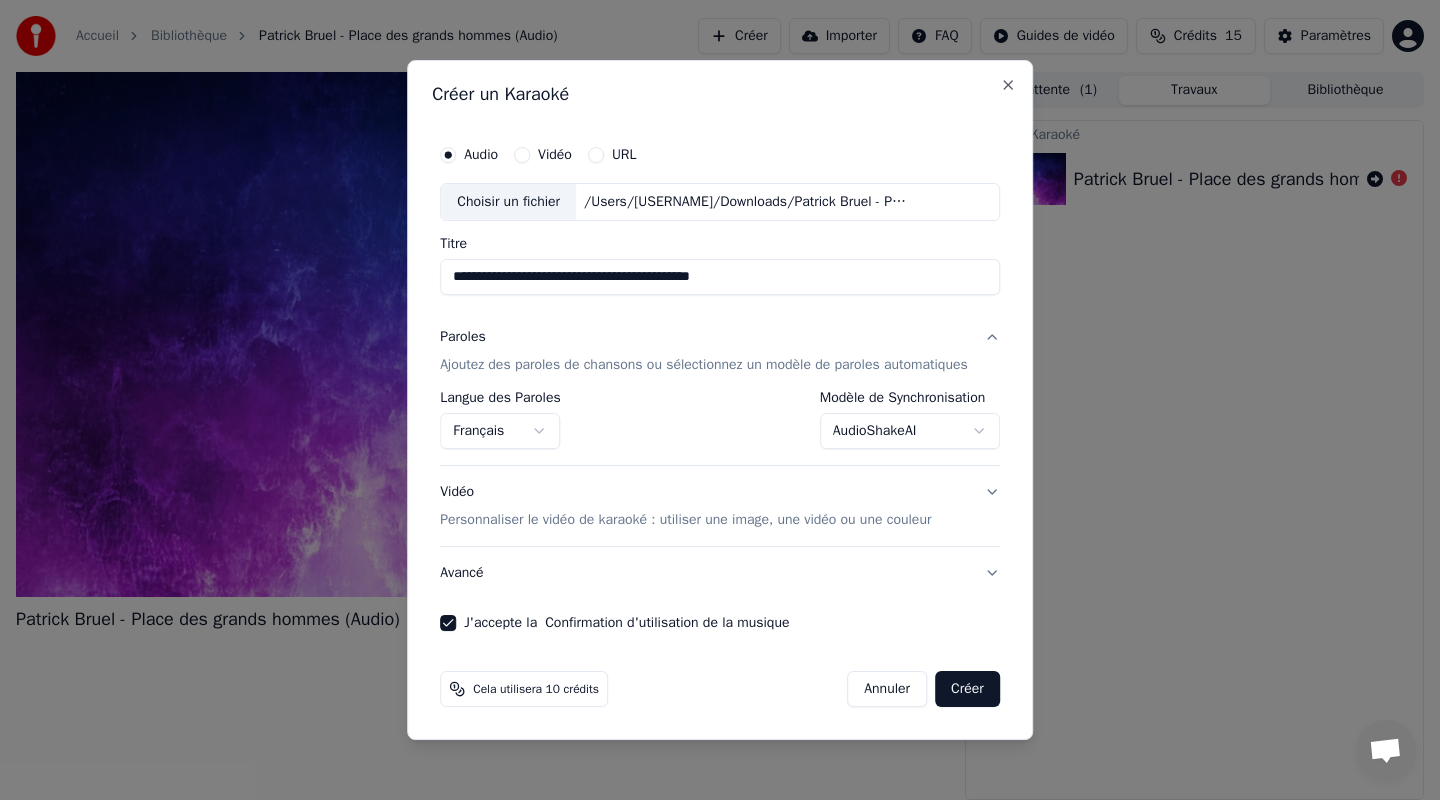 click on "**********" at bounding box center (720, 400) 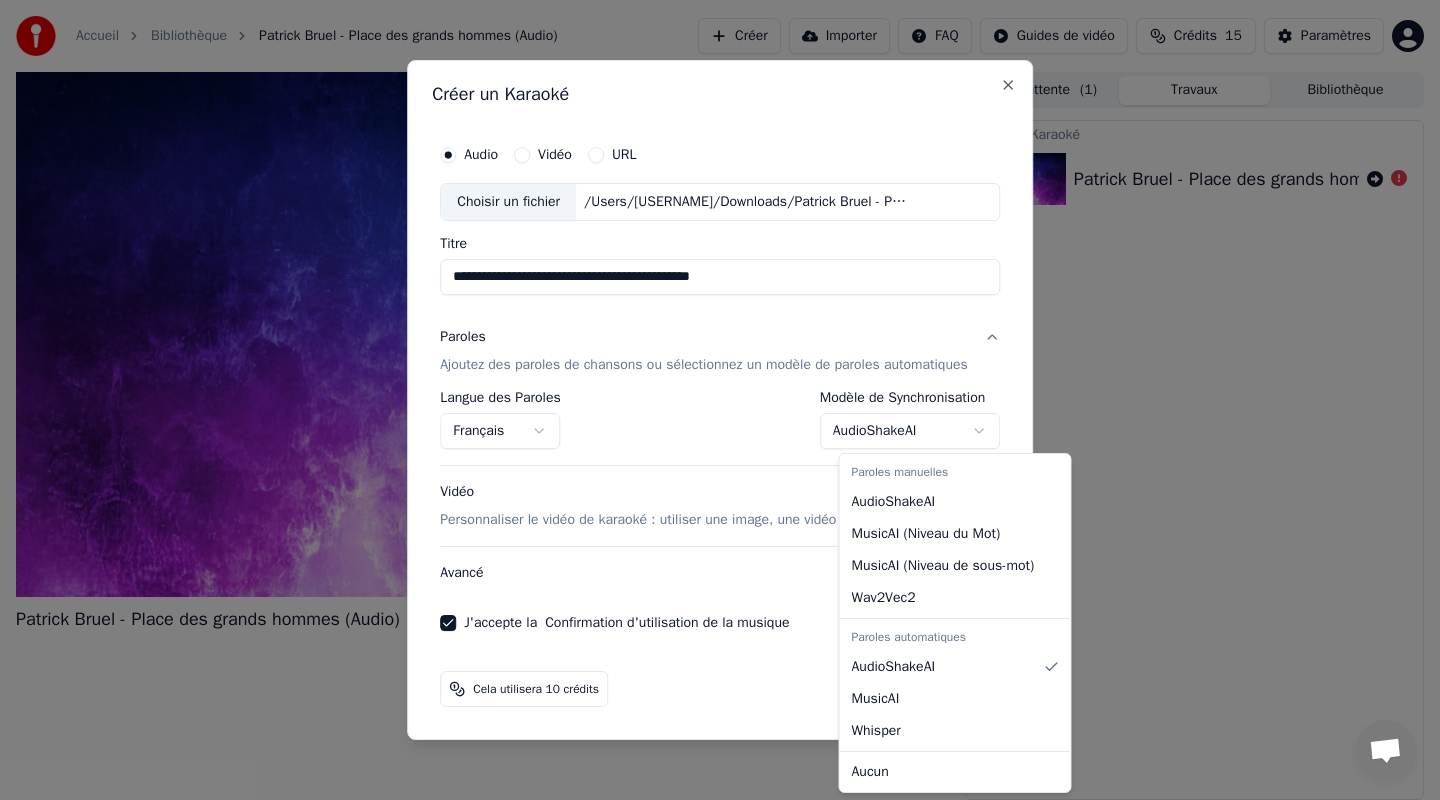 select on "**********" 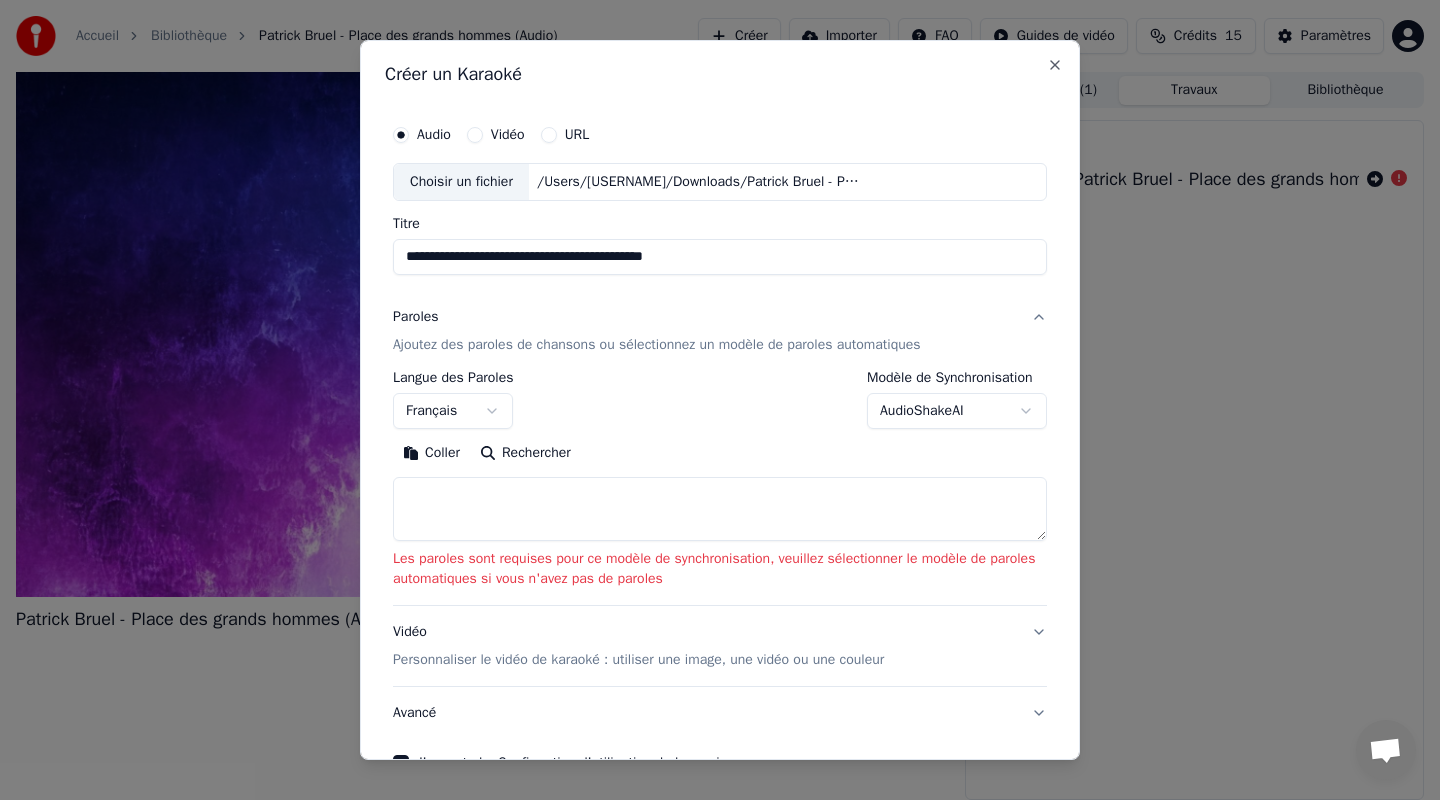 click at bounding box center [720, 509] 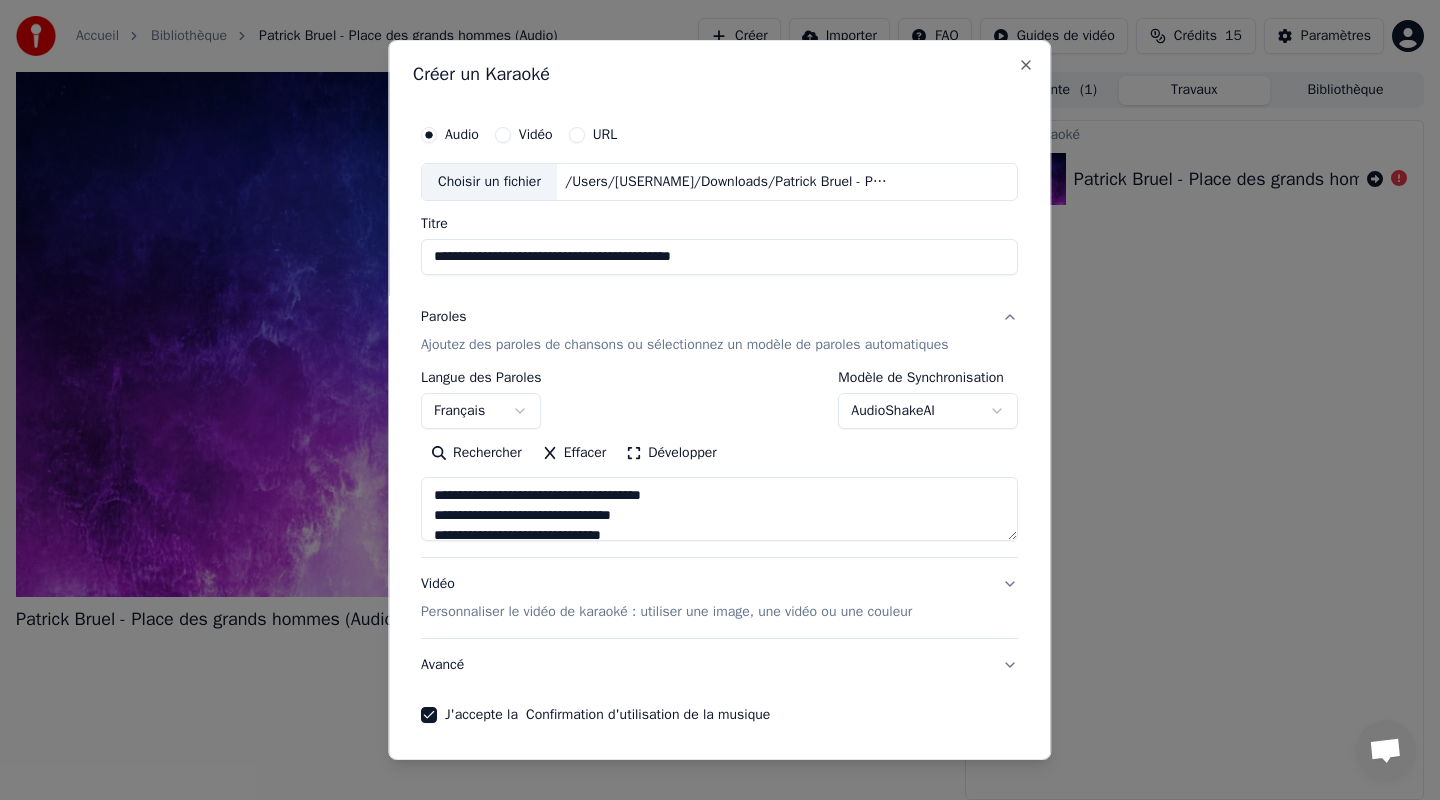 scroll, scrollTop: 1303, scrollLeft: 0, axis: vertical 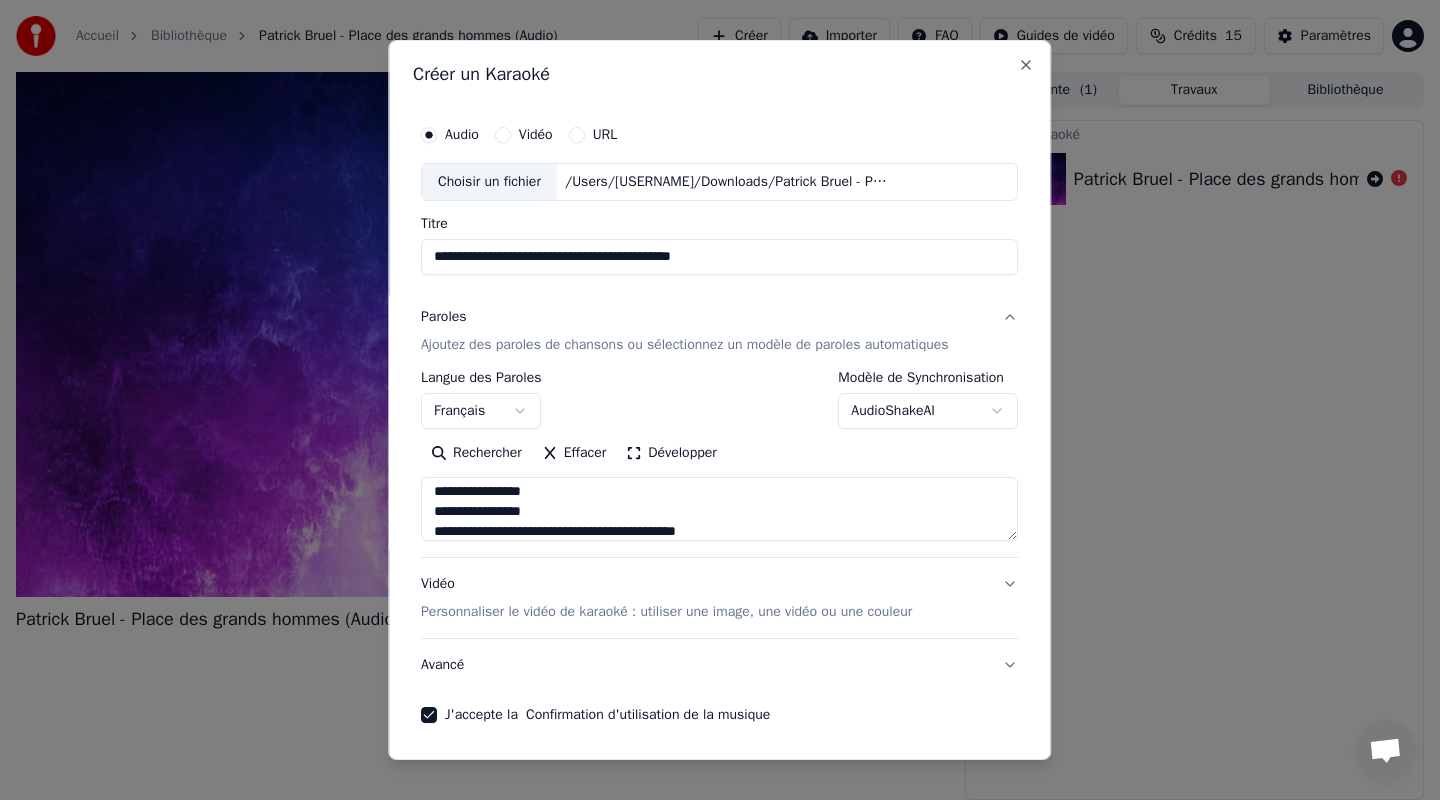 type on "**********" 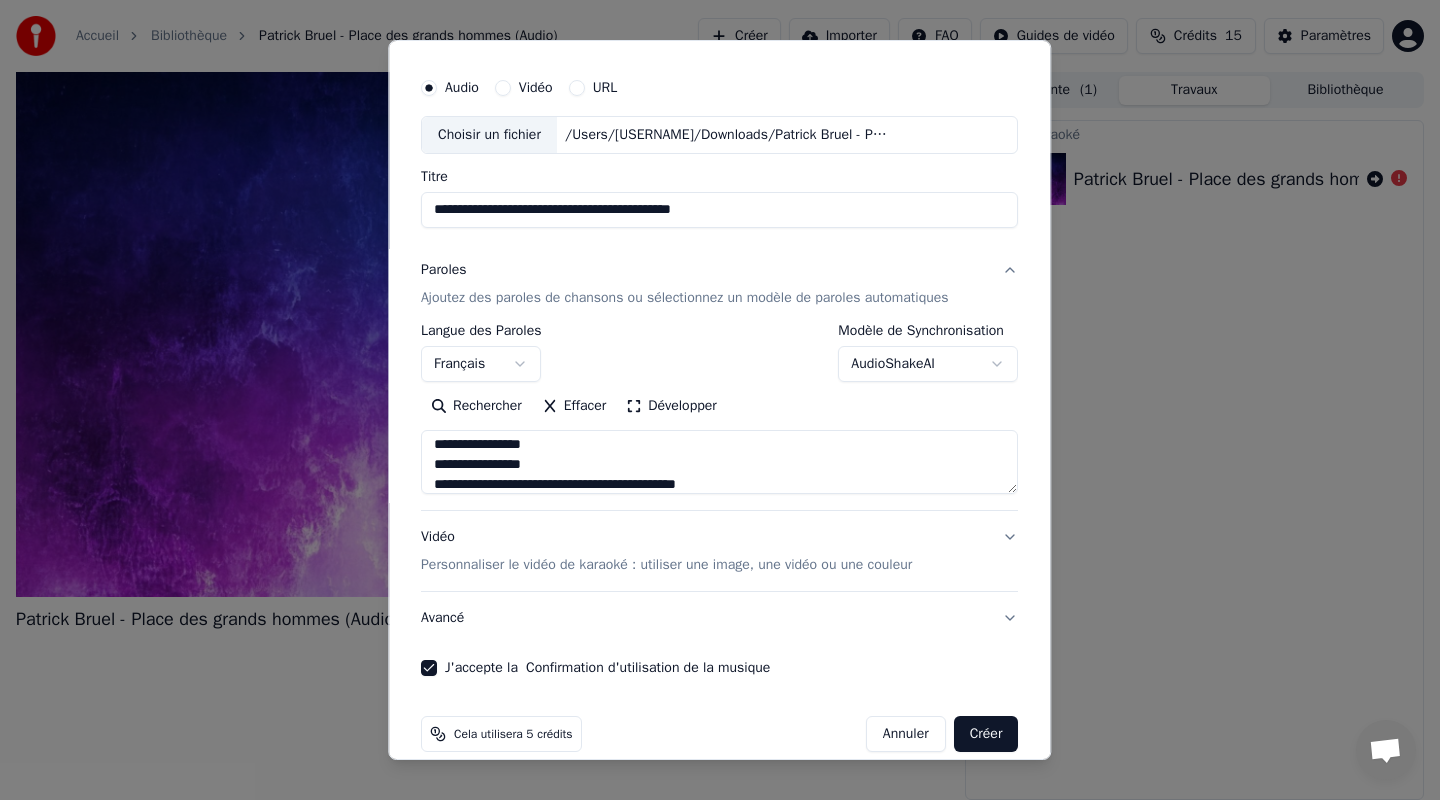 scroll, scrollTop: 72, scrollLeft: 0, axis: vertical 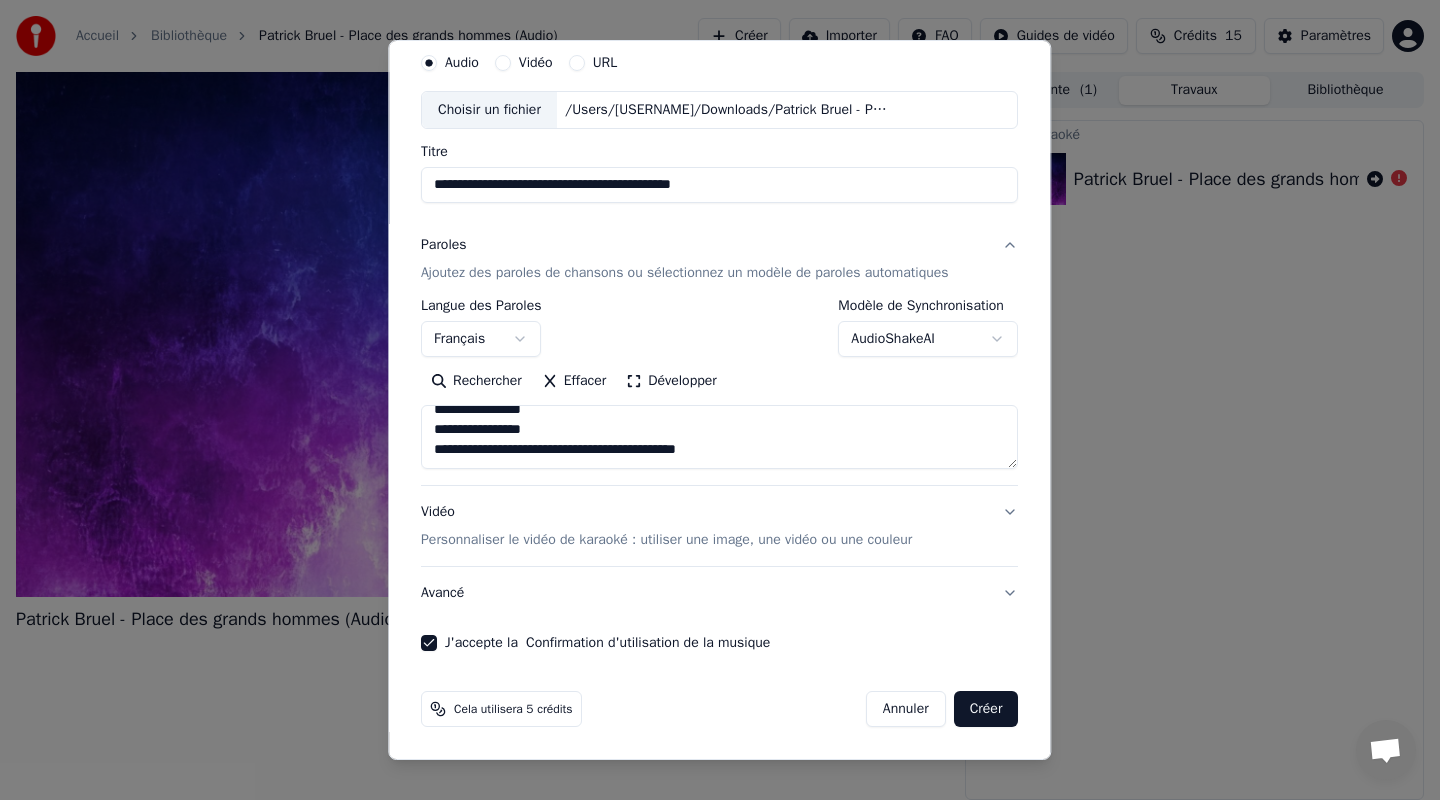 click on "Vidéo Personnaliser le vidéo de karaoké : utiliser une image, une vidéo ou une couleur" at bounding box center [719, 526] 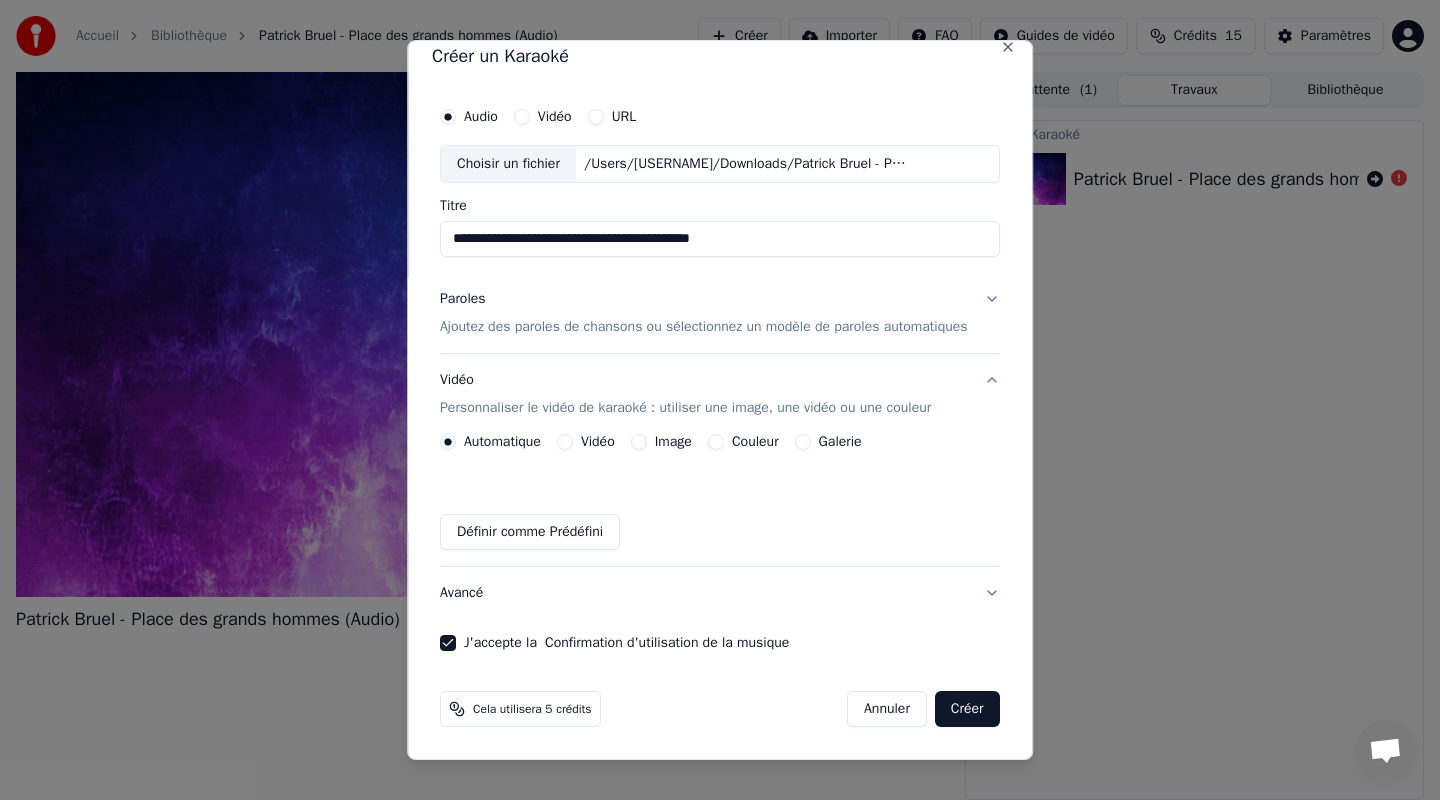 scroll, scrollTop: 18, scrollLeft: 0, axis: vertical 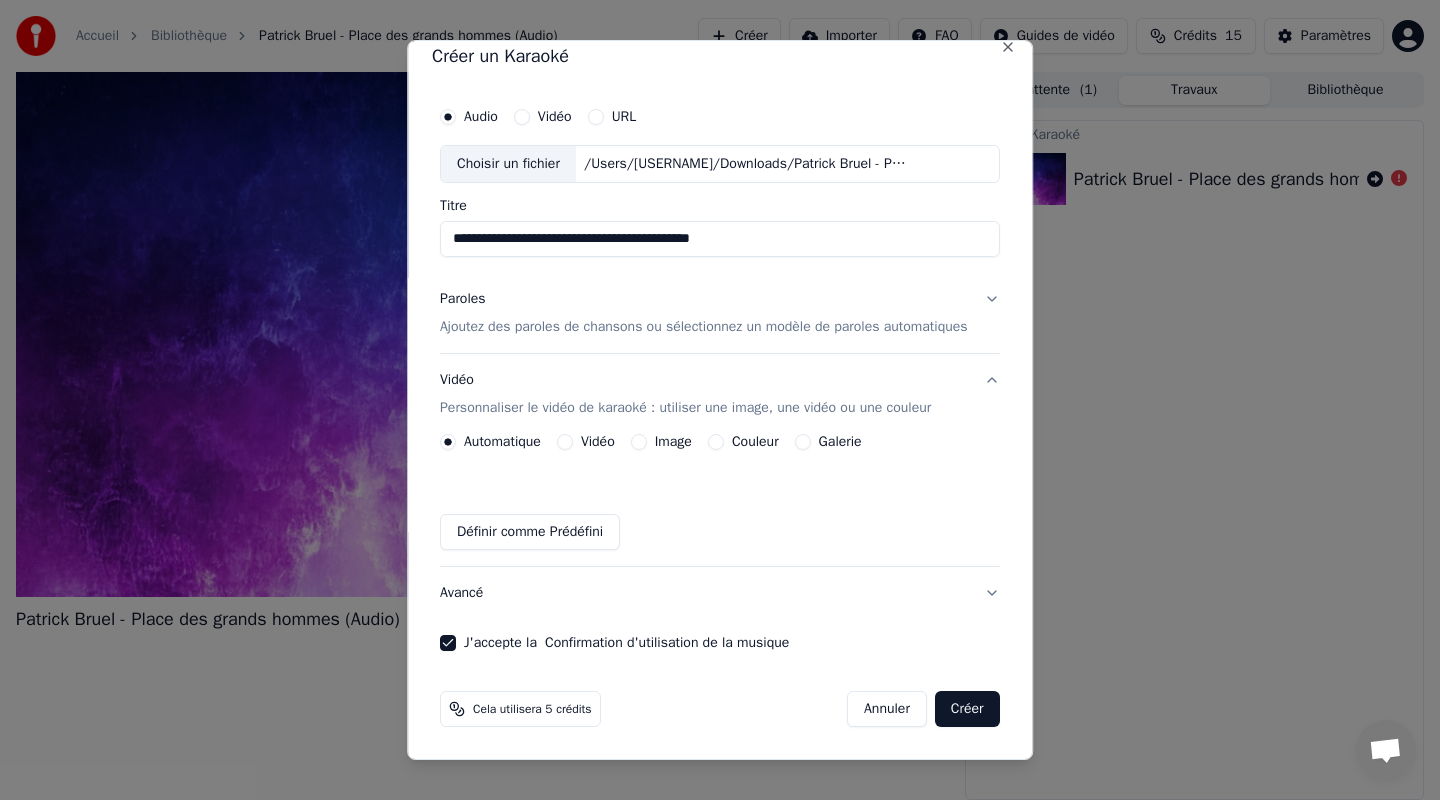 click on "Image" at bounding box center [661, 442] 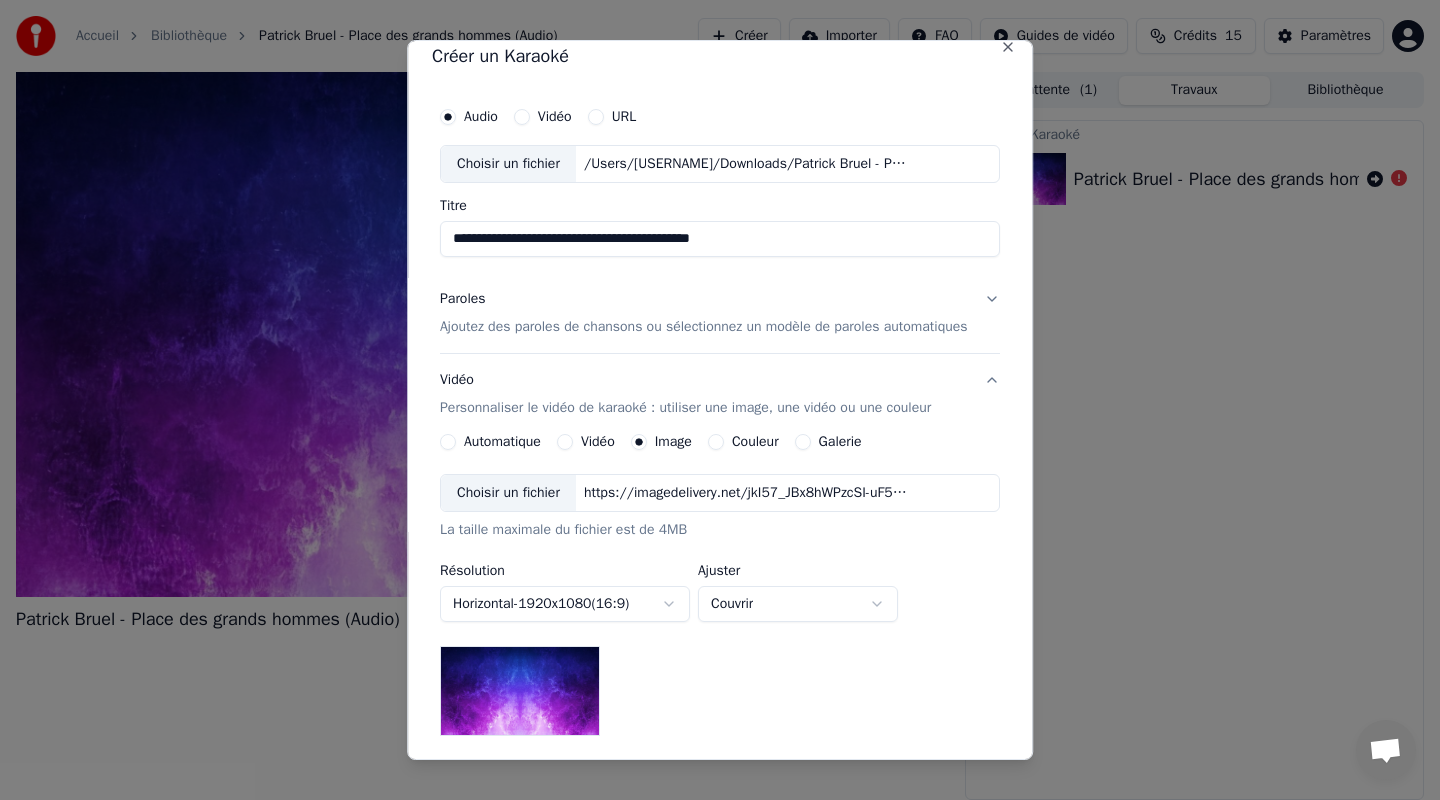 click on "Choisir un fichier" at bounding box center (508, 493) 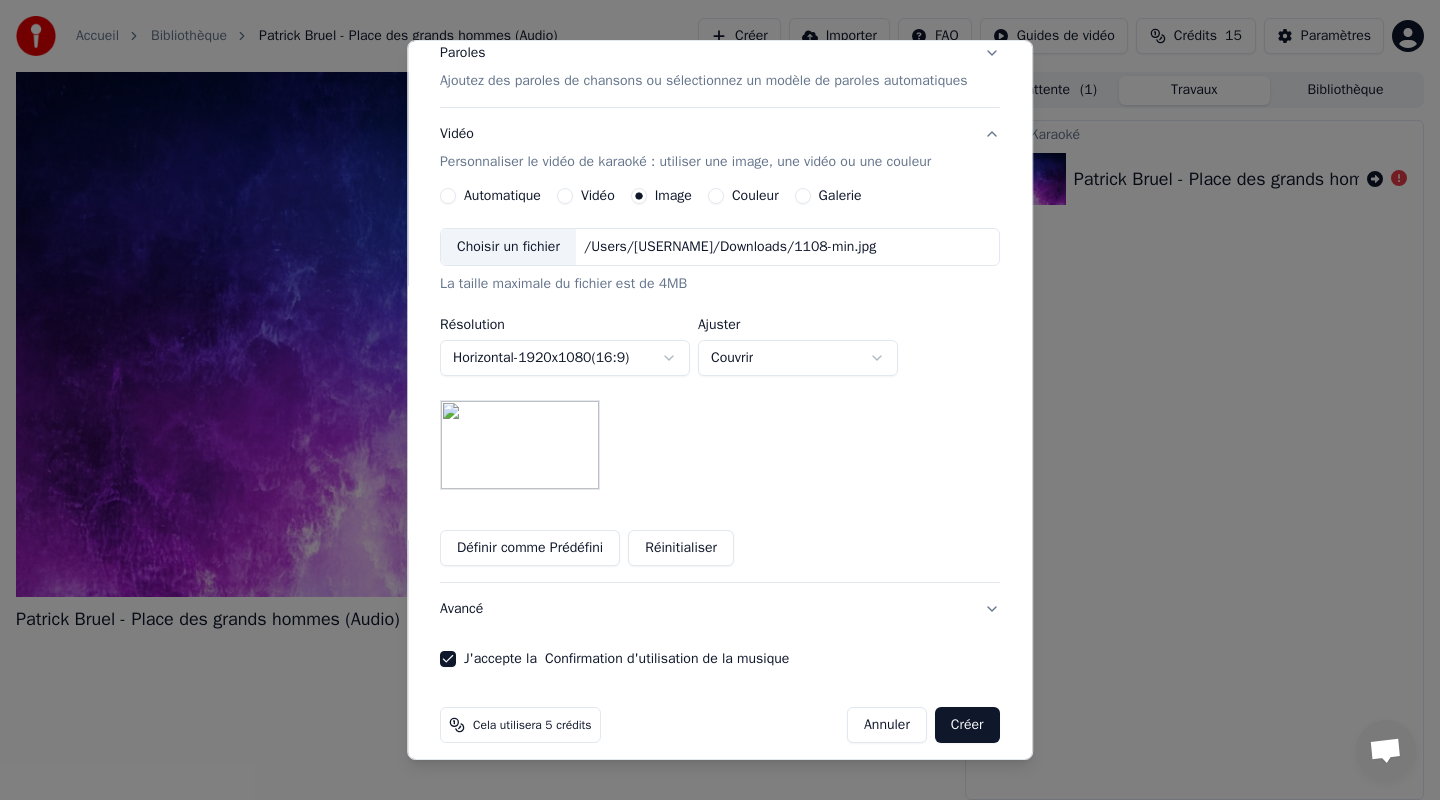 scroll, scrollTop: 280, scrollLeft: 0, axis: vertical 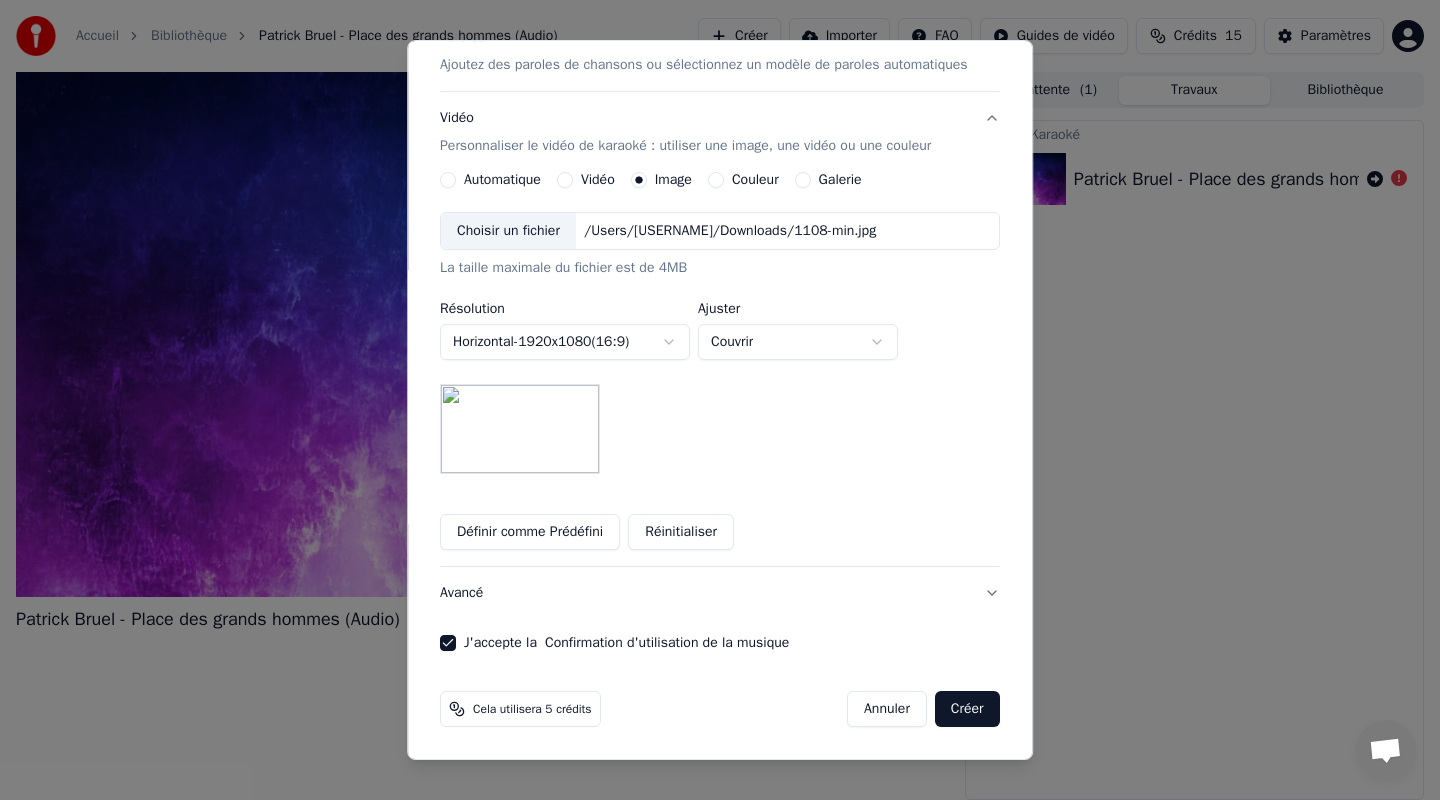 click on "**********" at bounding box center (720, 400) 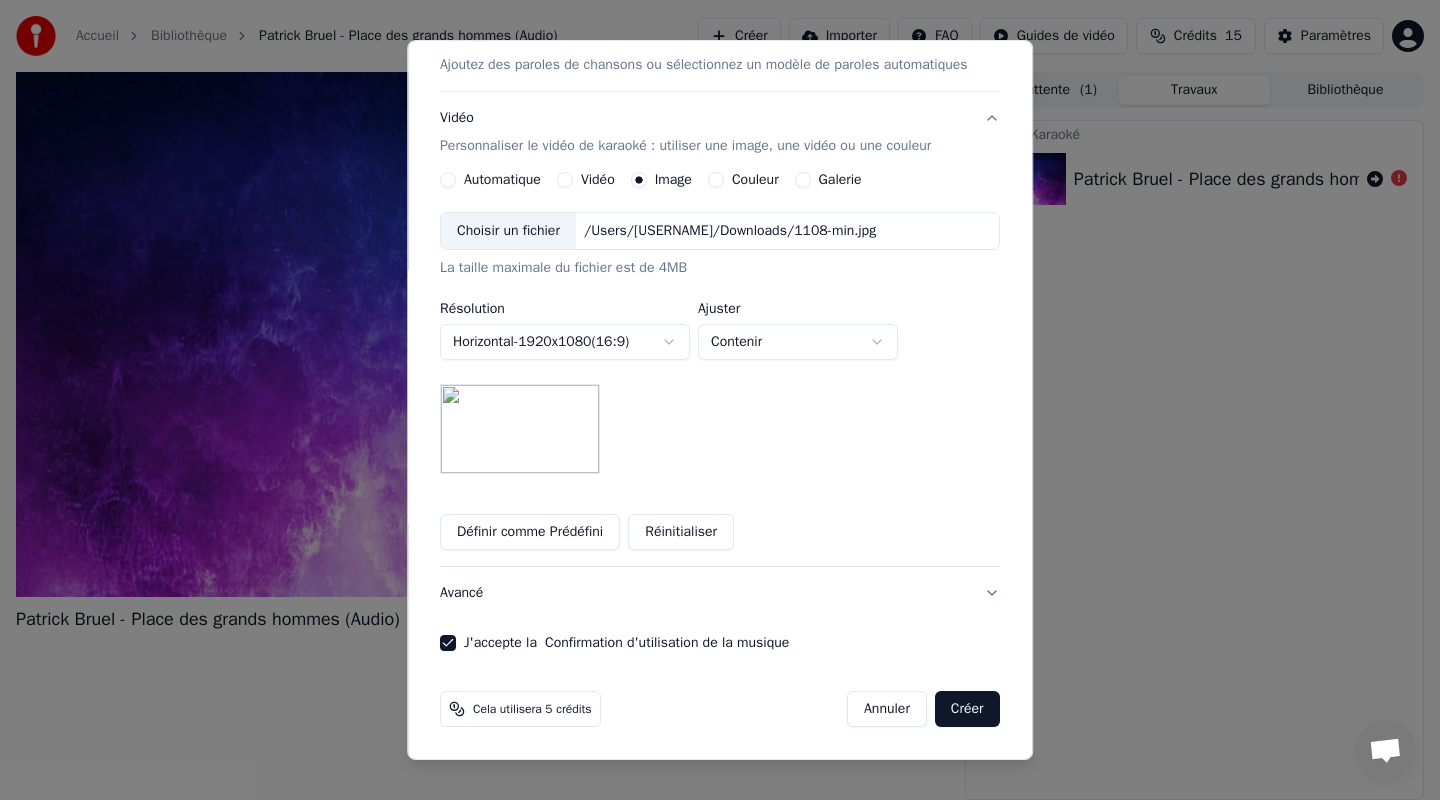 click on "**********" at bounding box center [720, 400] 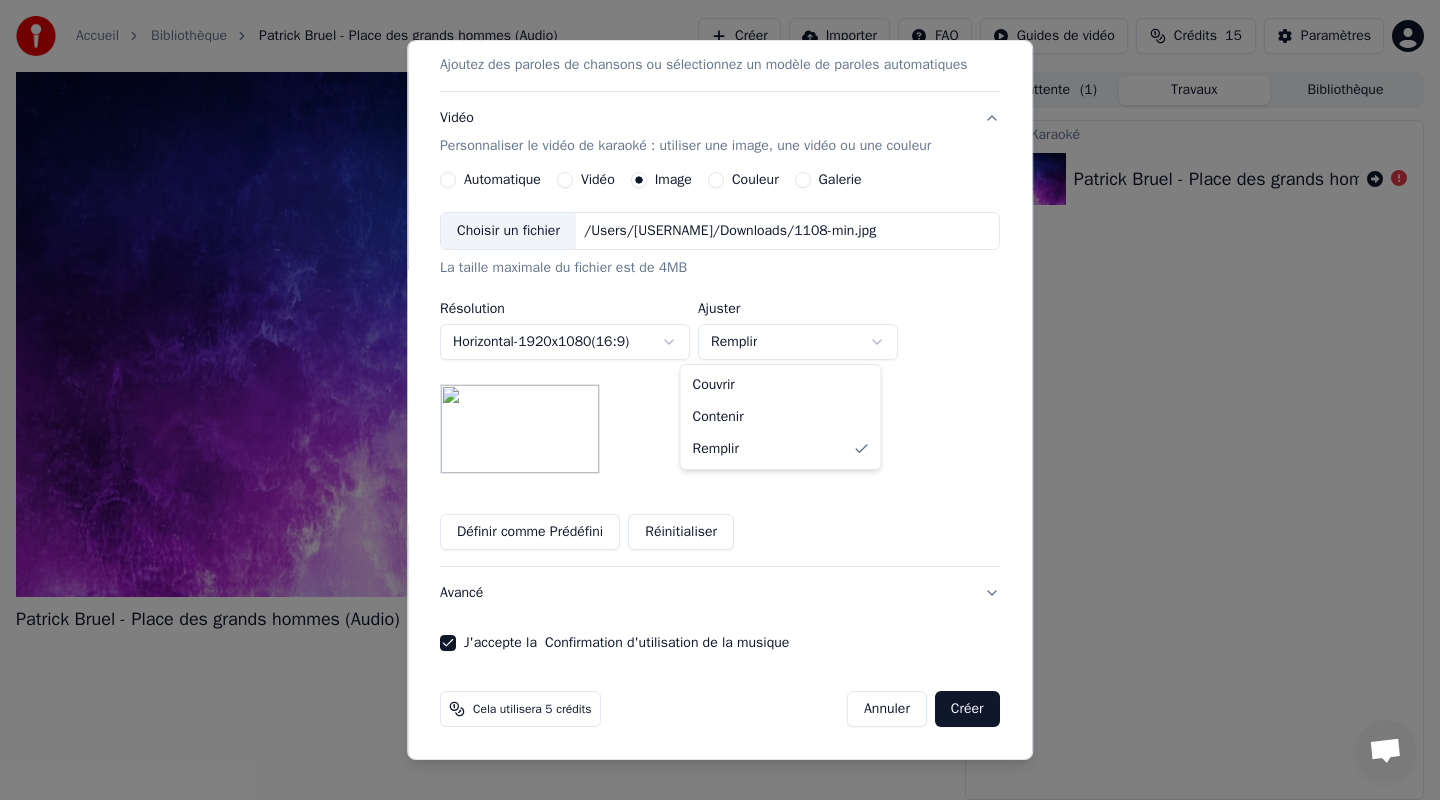 click on "**********" at bounding box center (720, 400) 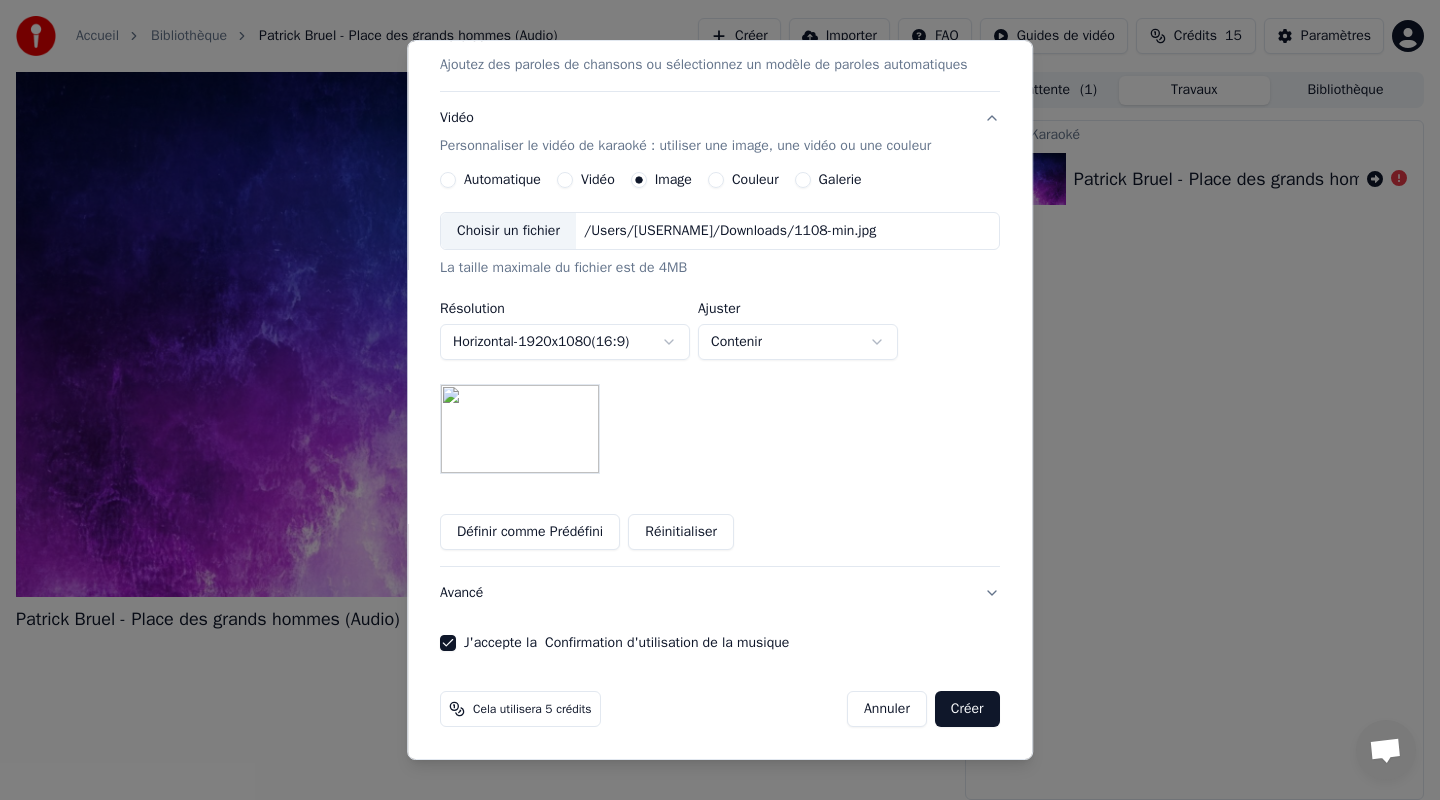 click on "**********" at bounding box center [720, 400] 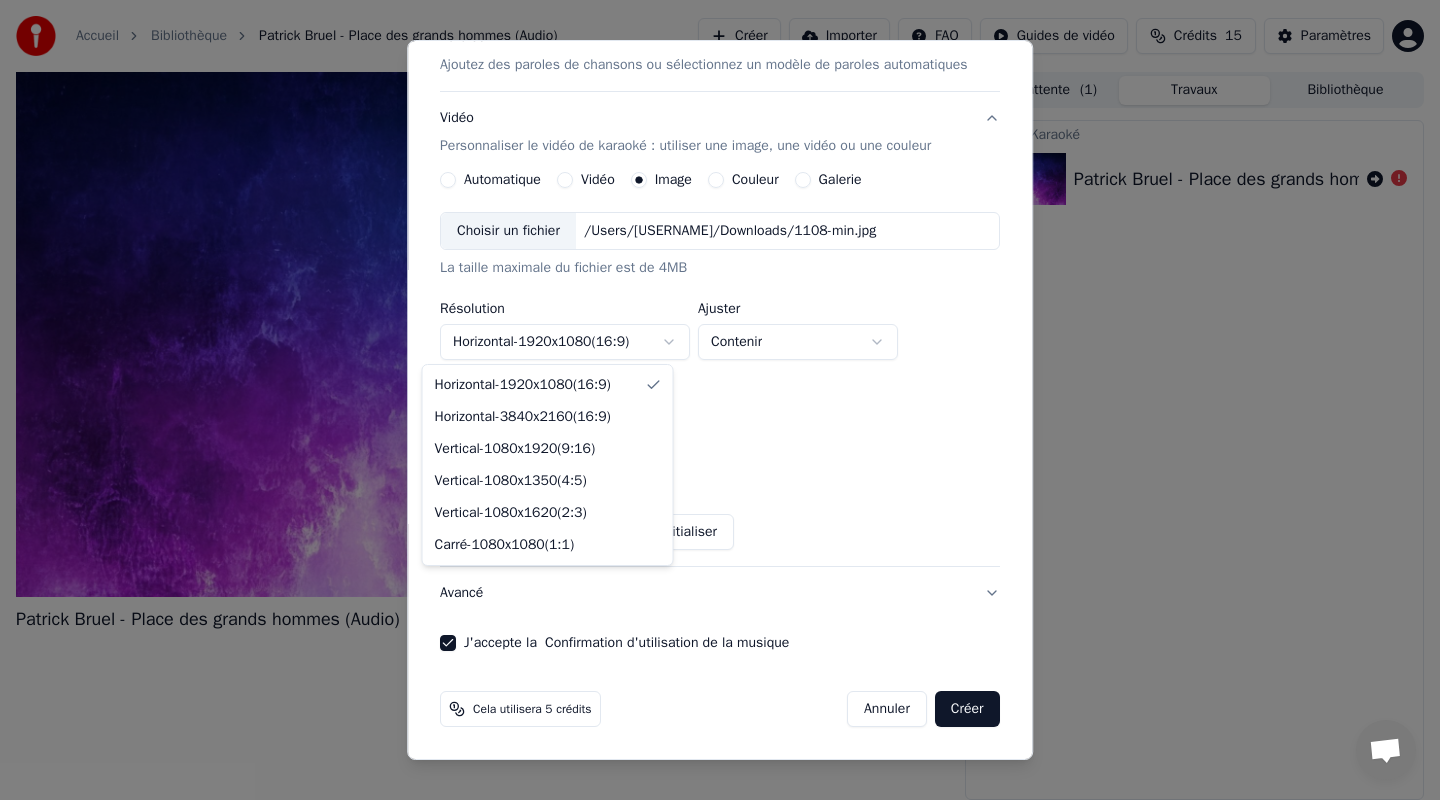 select on "*********" 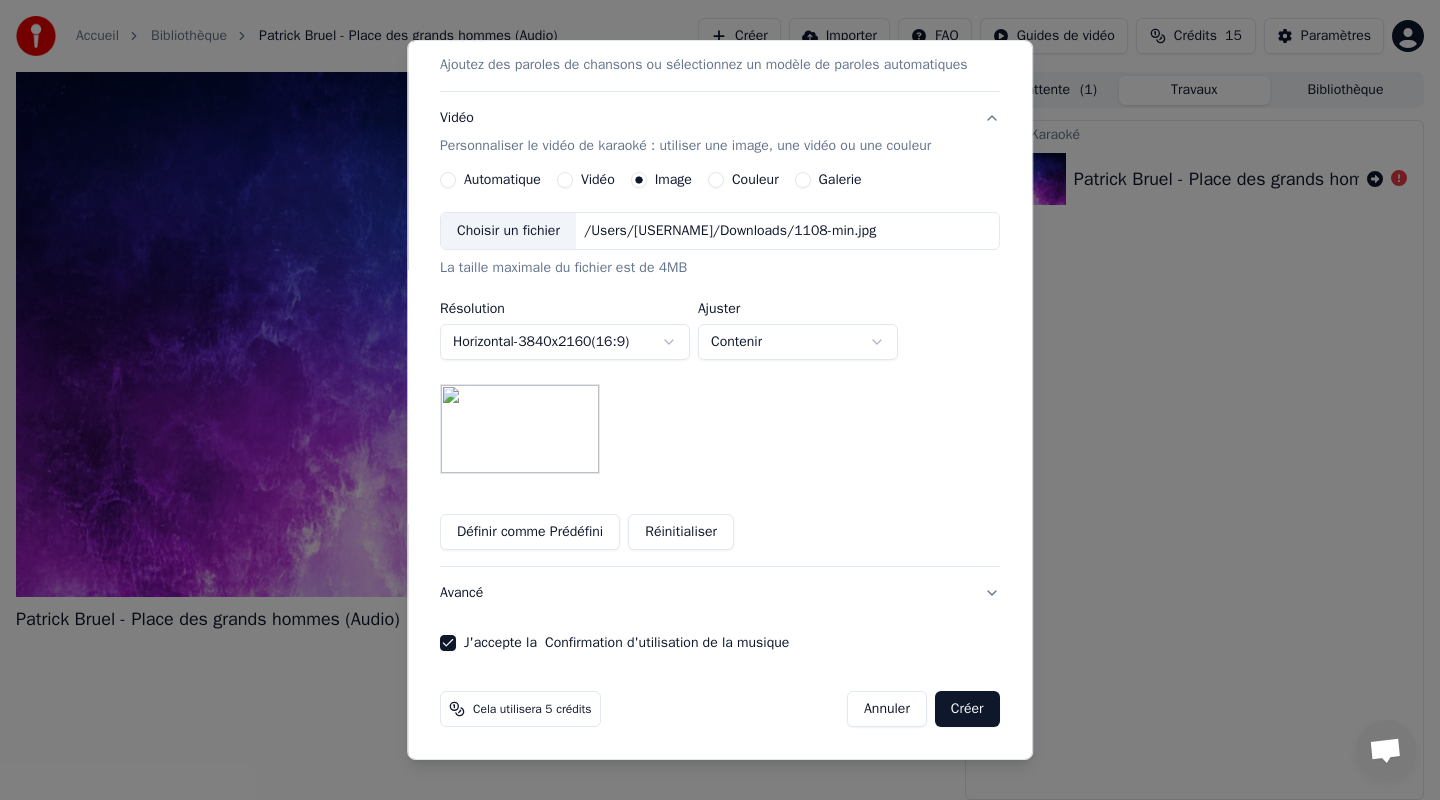 click on "**********" at bounding box center [720, 400] 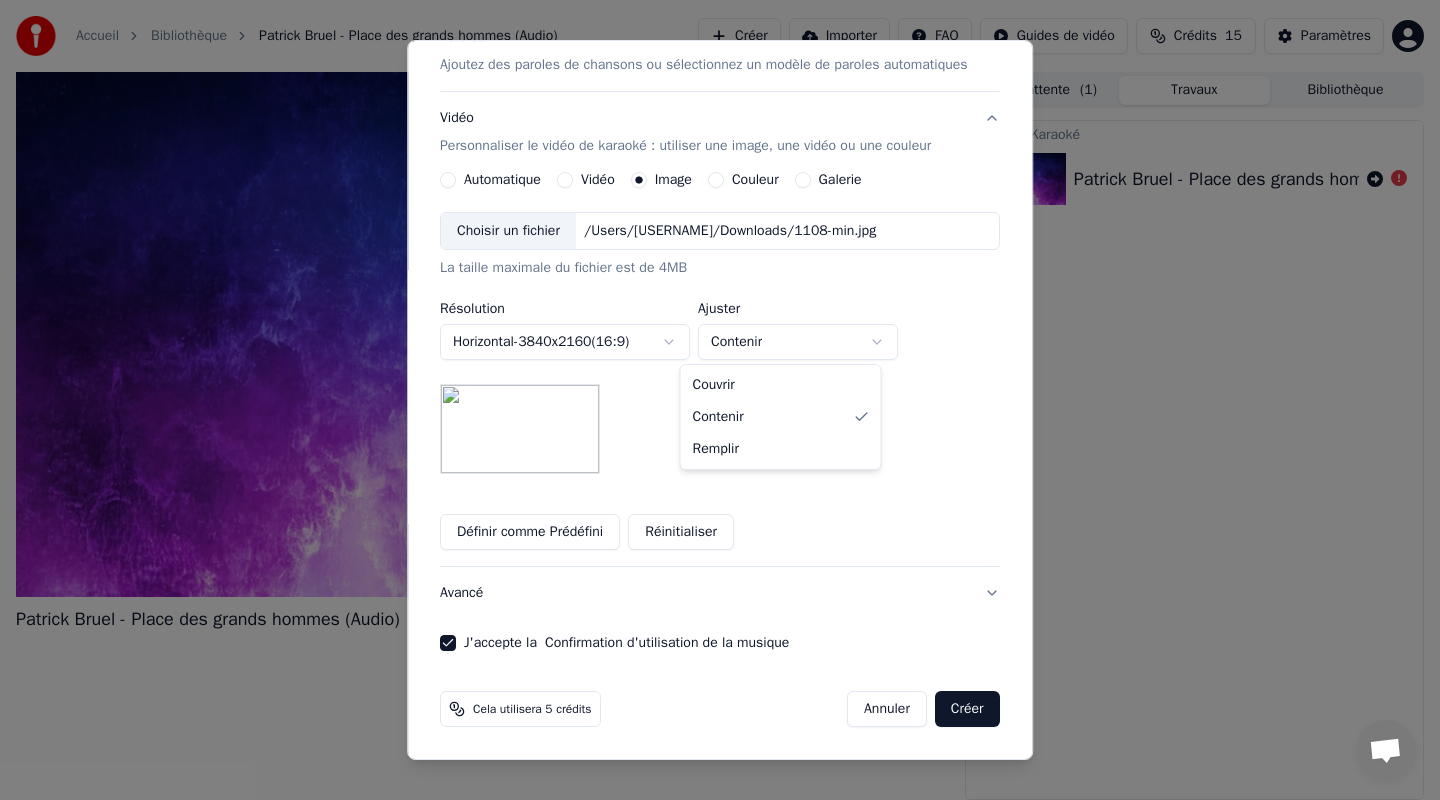 select on "*****" 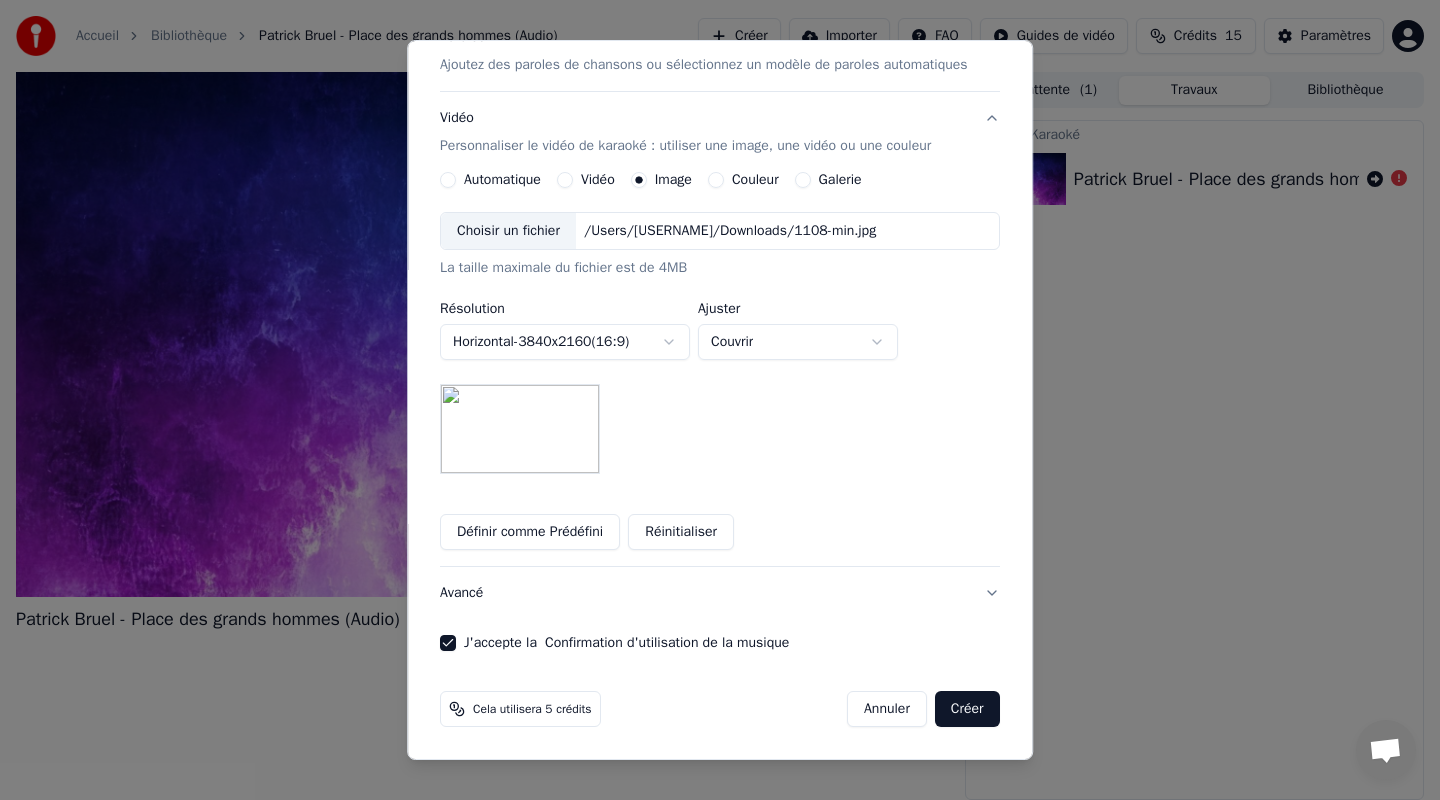 click on "**********" at bounding box center [720, 400] 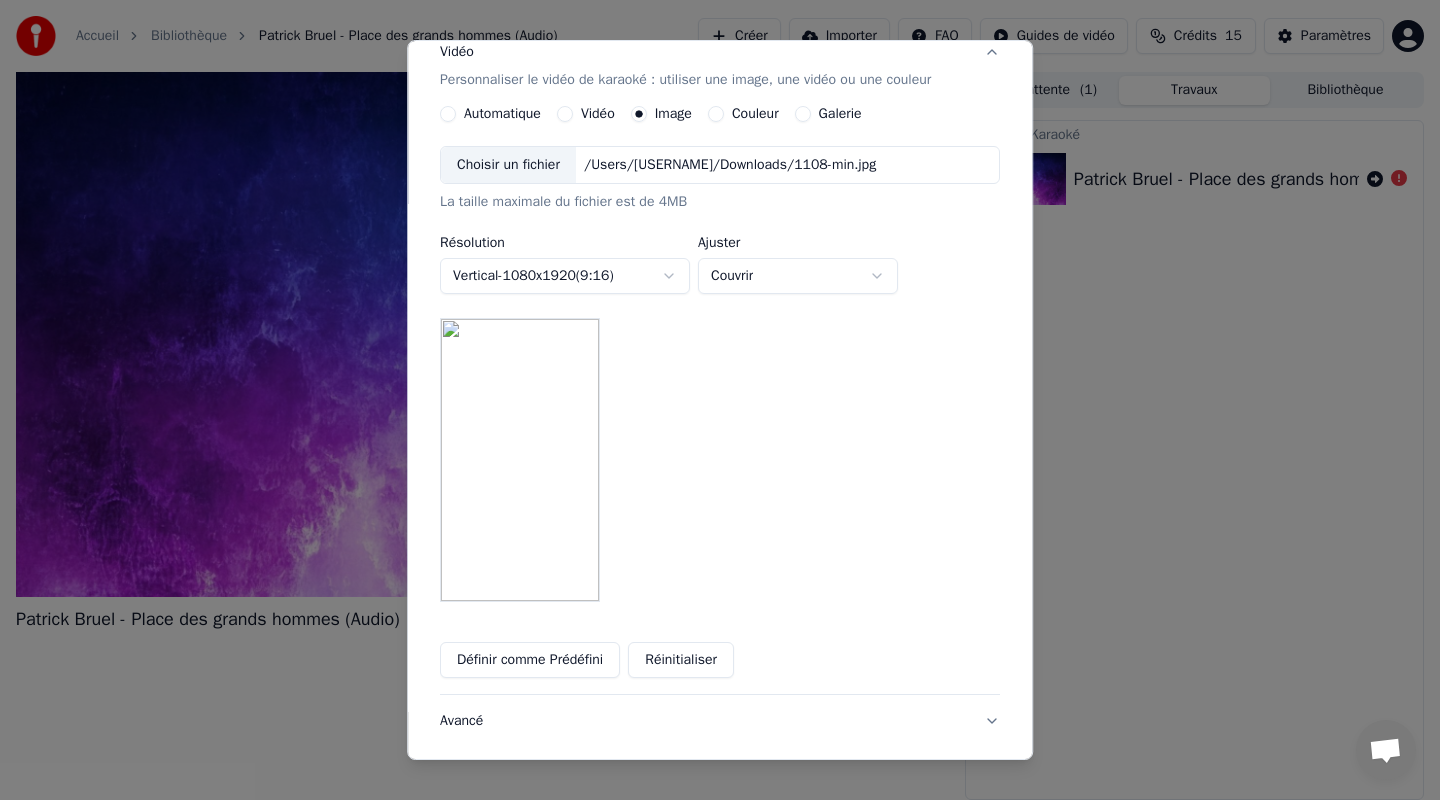 scroll, scrollTop: 368, scrollLeft: 0, axis: vertical 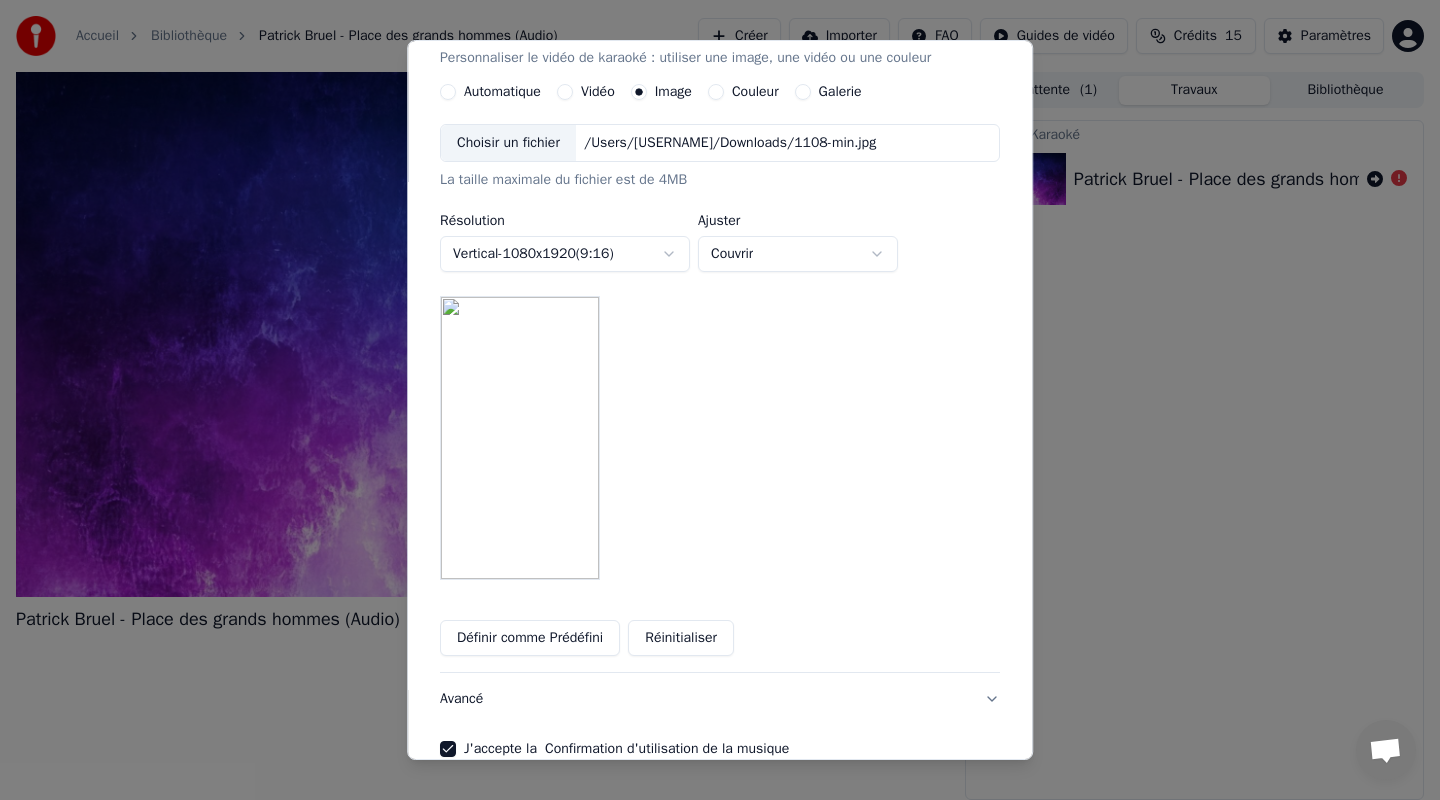 click on "**********" at bounding box center [720, 400] 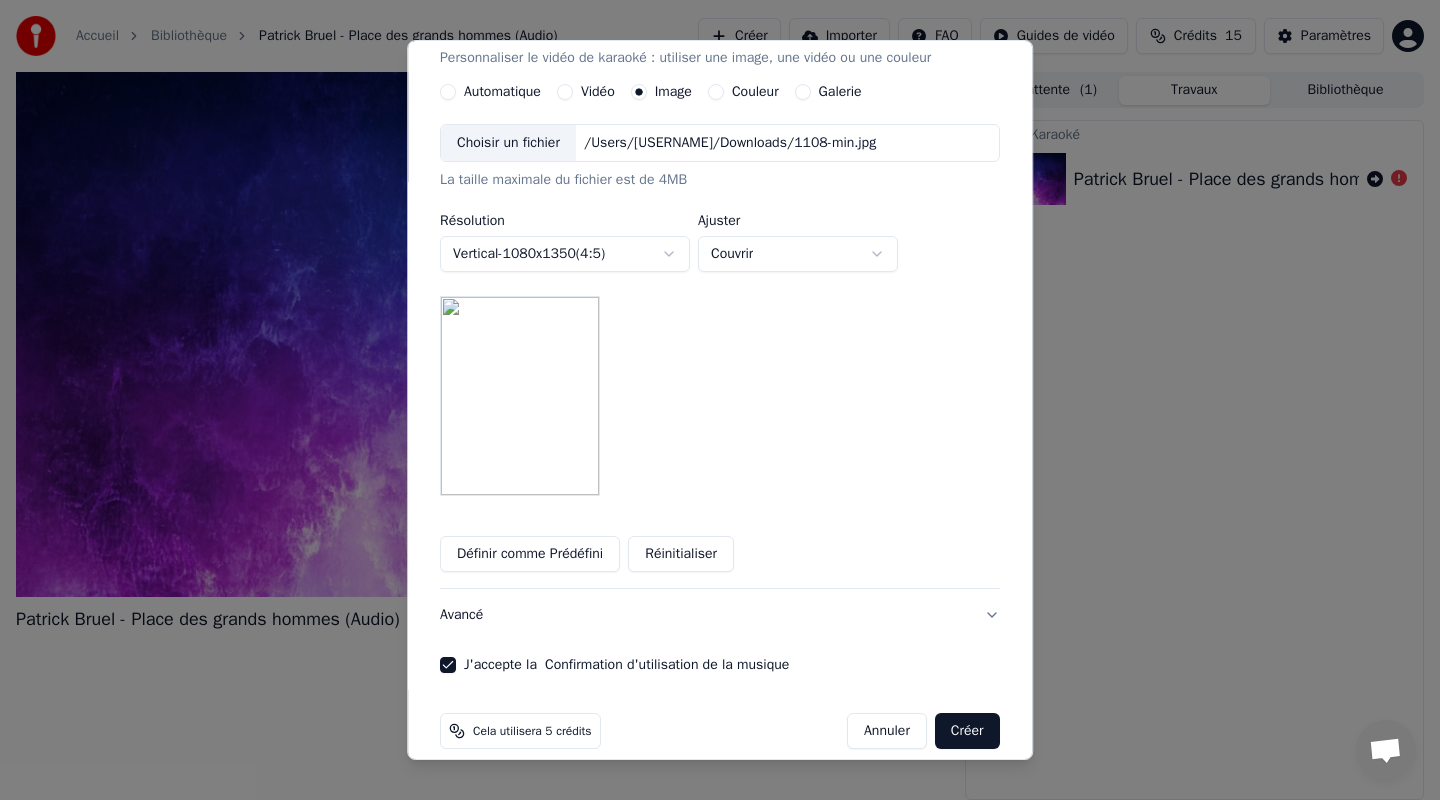 click on "Vertical  -  1080 x 1350  ( 4 : 5 )" at bounding box center (565, 254) 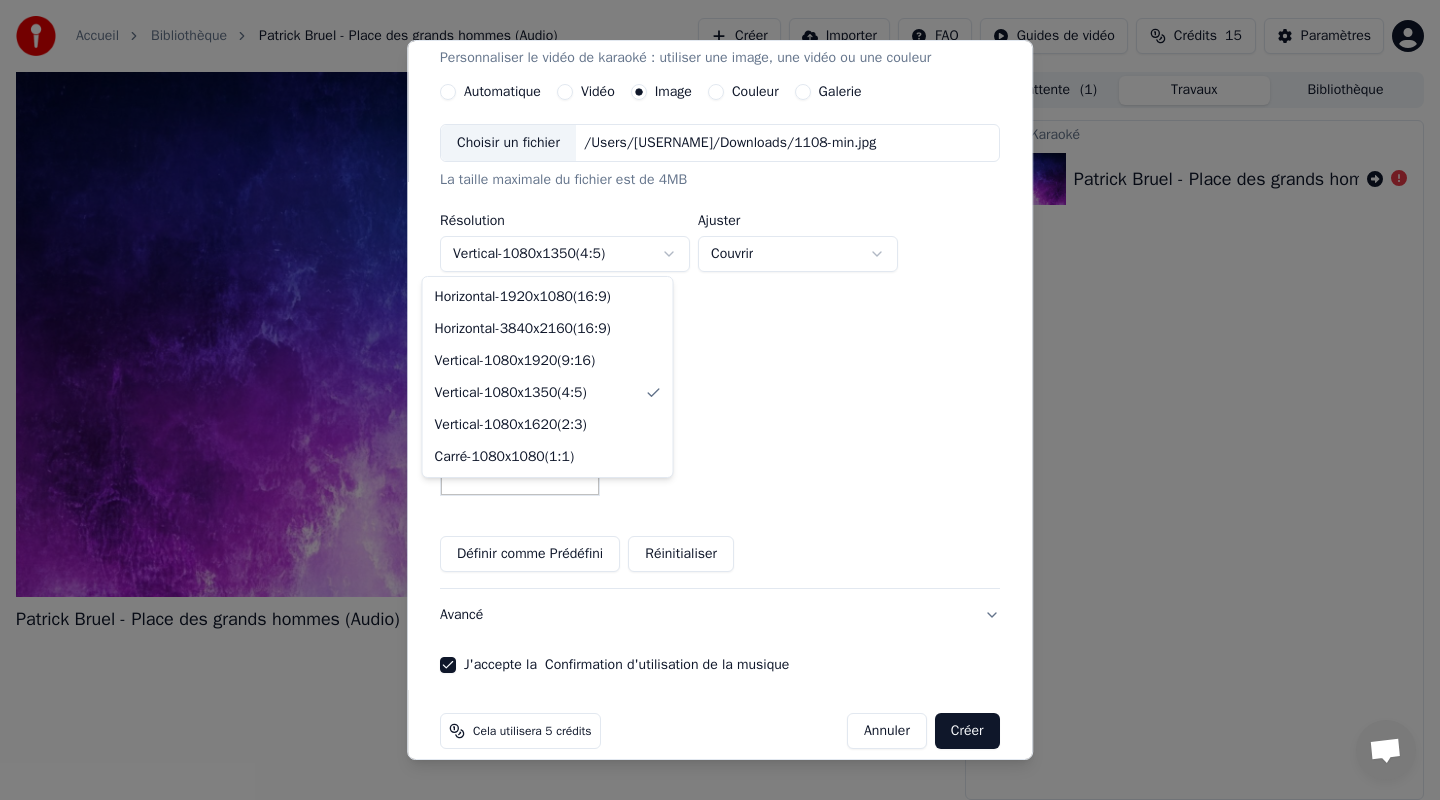 select on "*********" 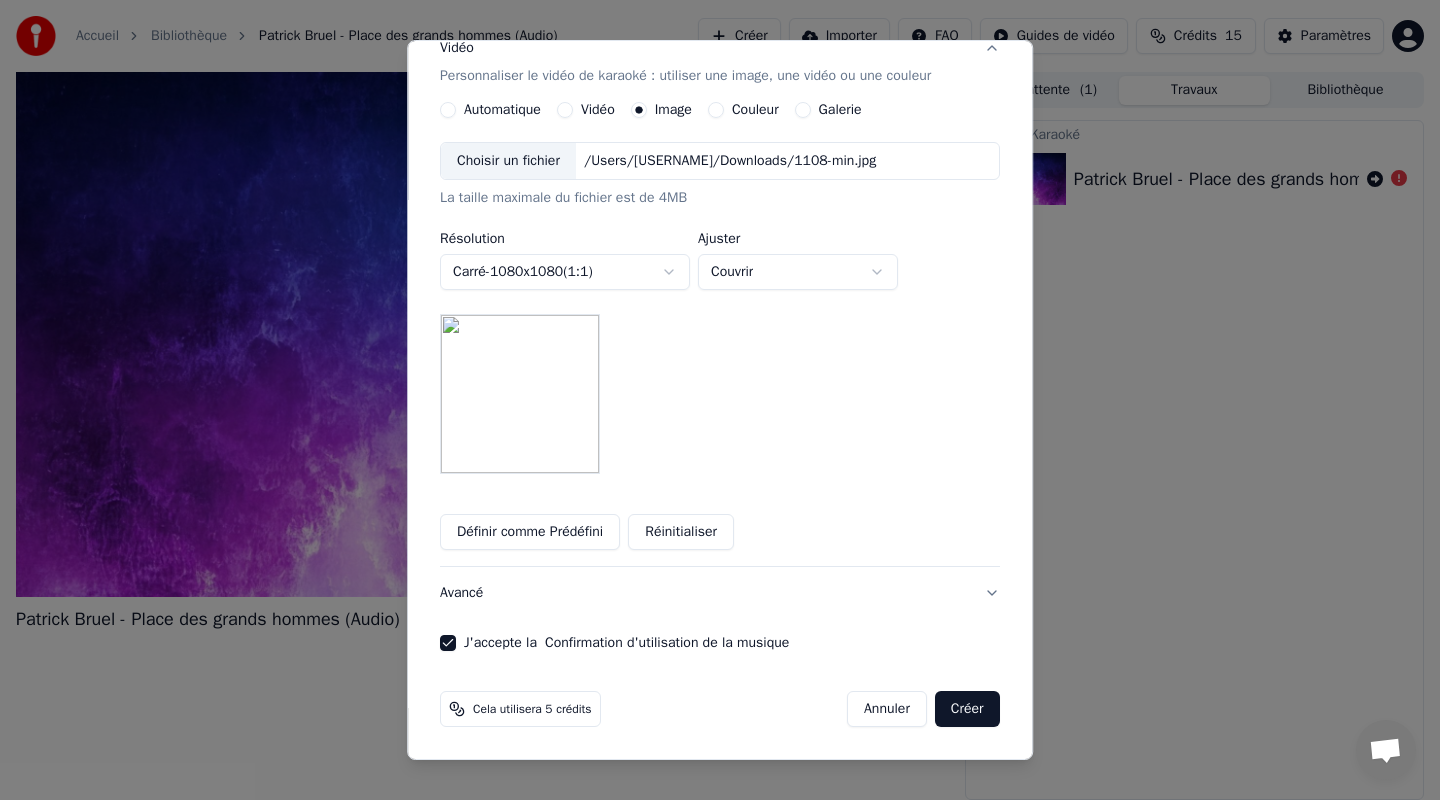 click on "Créer" at bounding box center [967, 709] 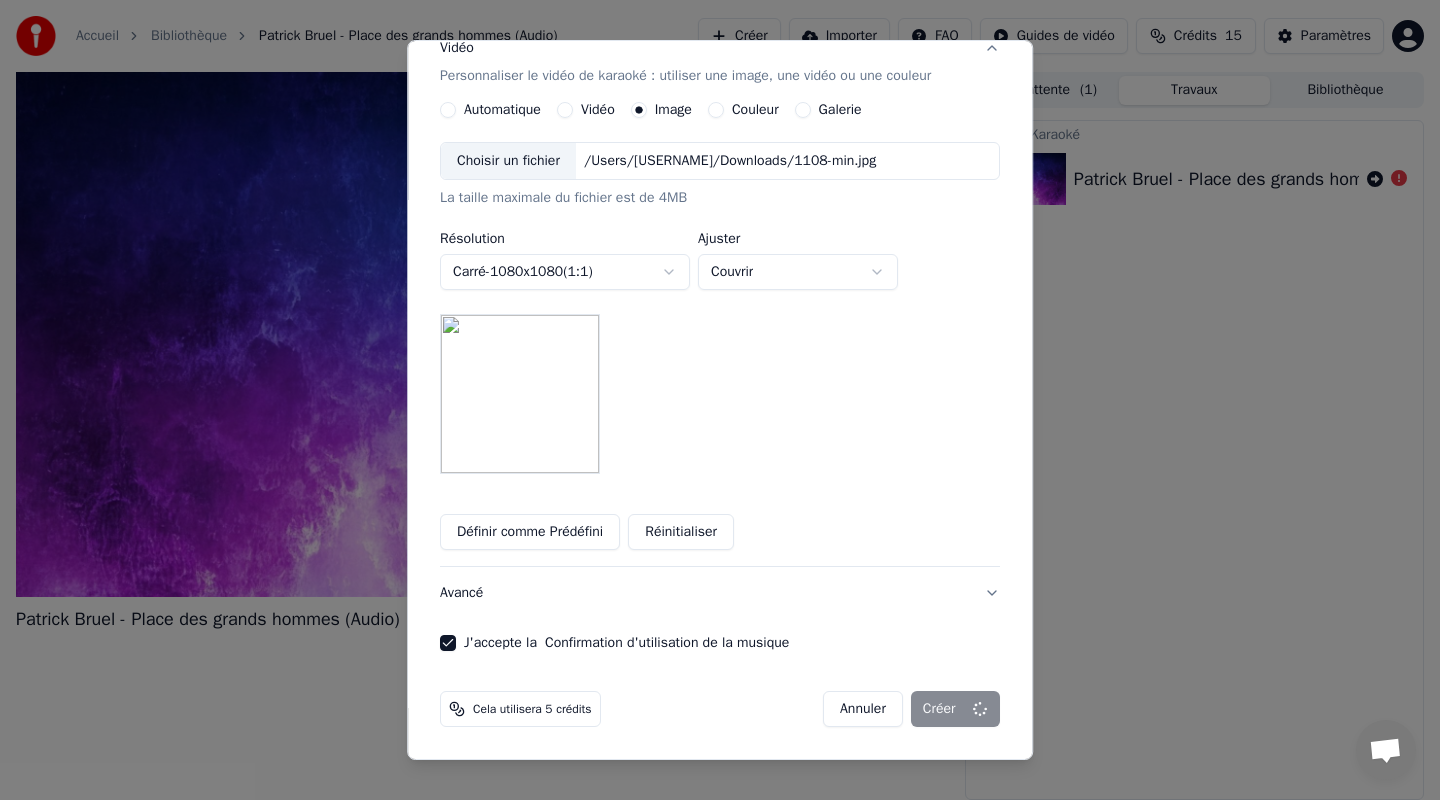 type 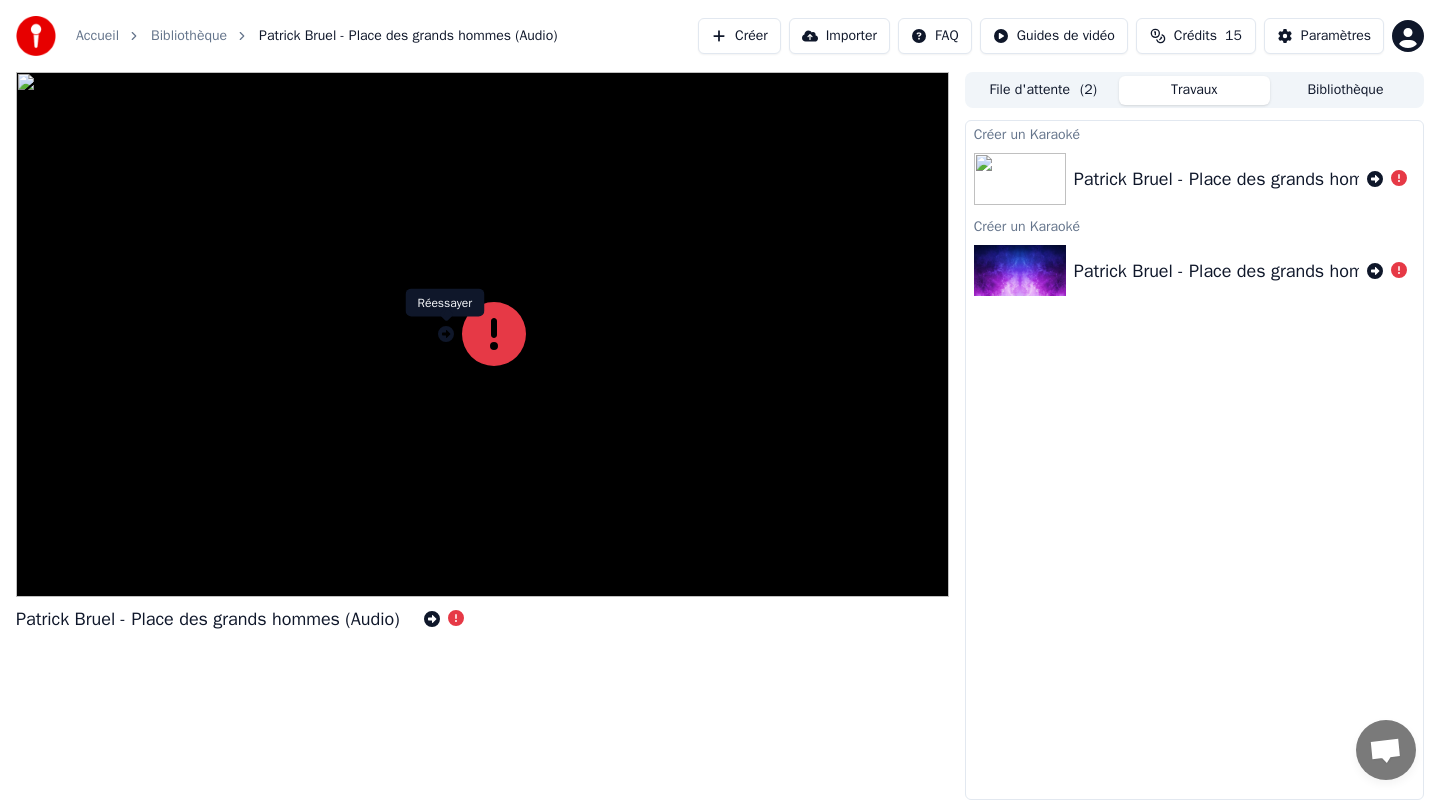 click 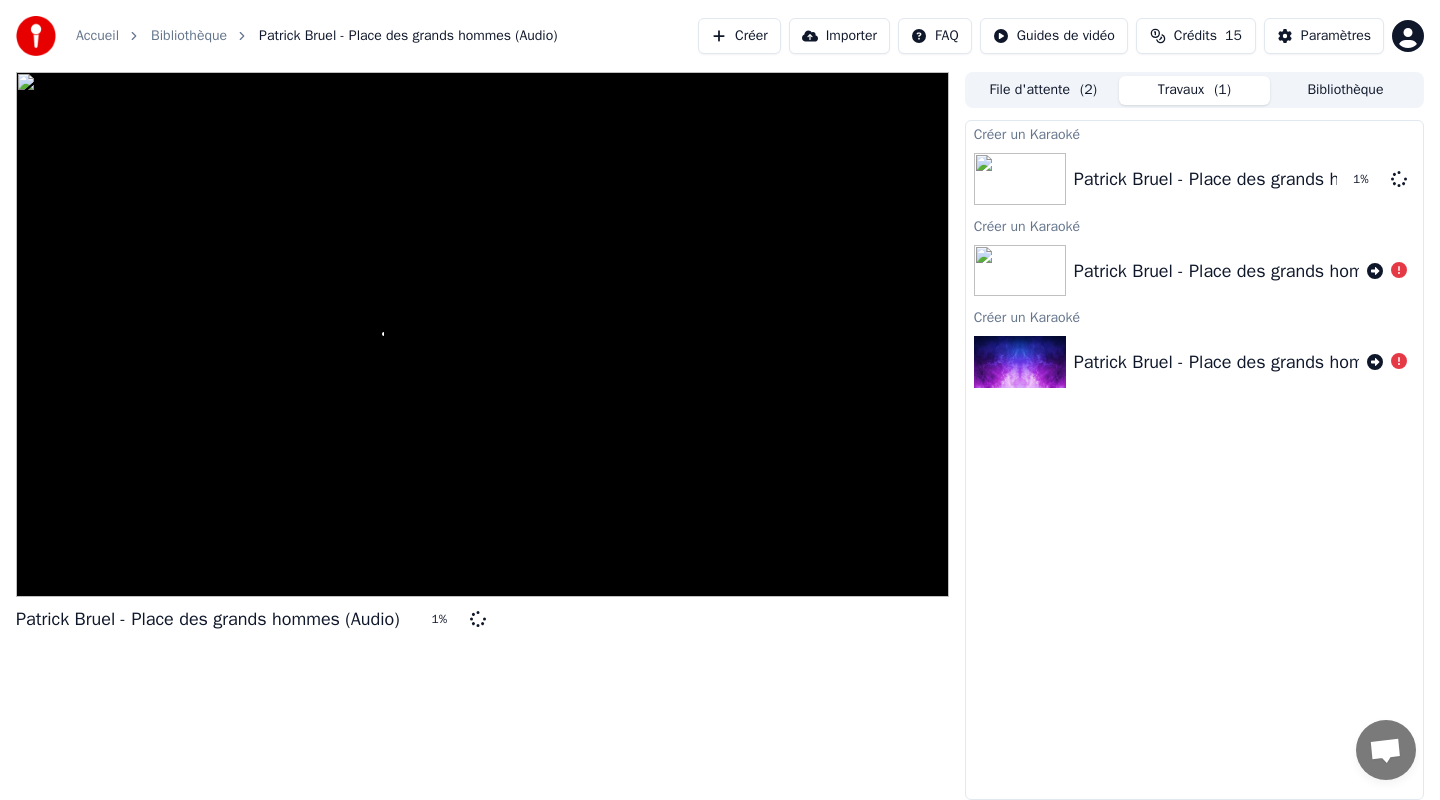 click on "File d'attente ( 2 )" at bounding box center (1043, 90) 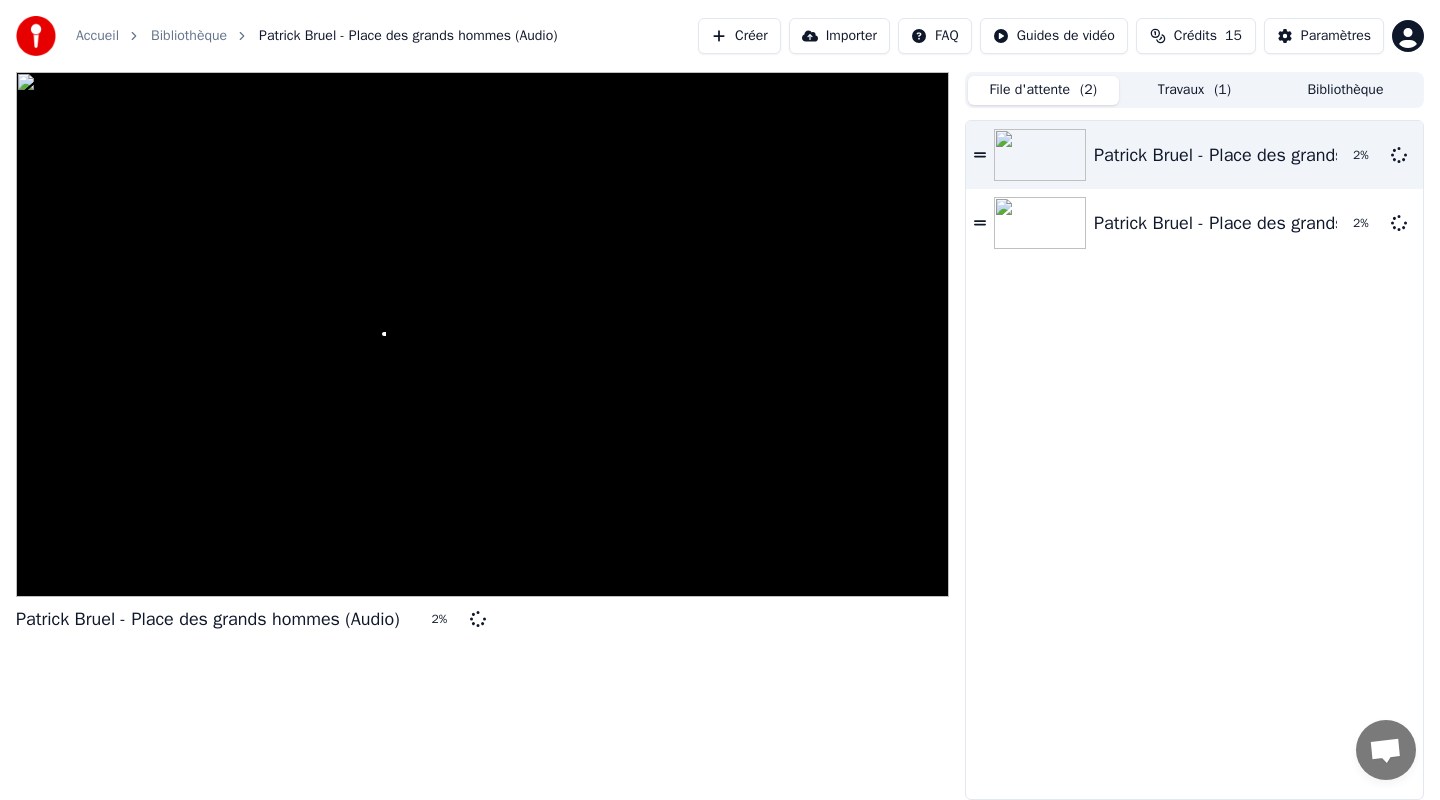 click on "Travaux ( 1 )" at bounding box center (1194, 90) 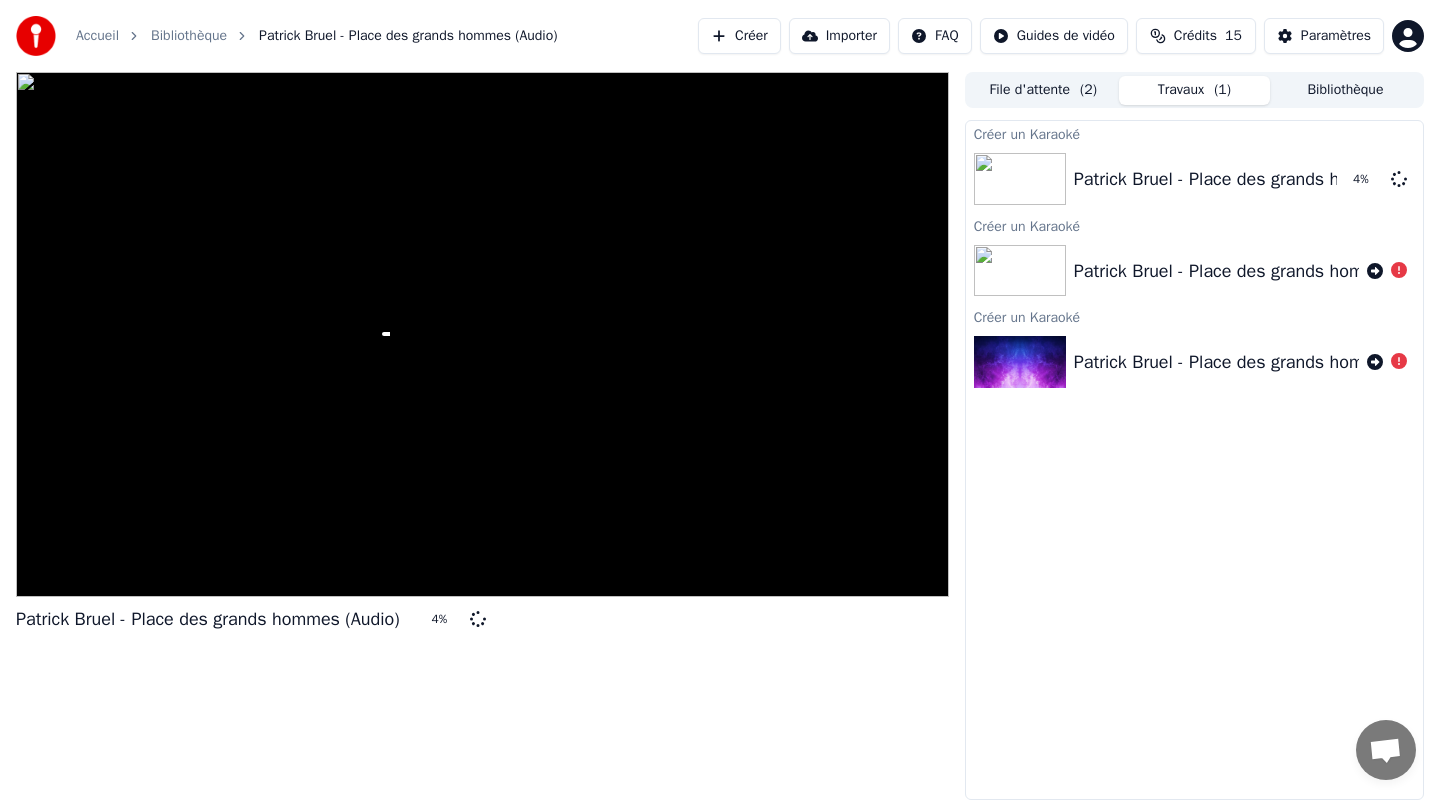 click on "Bibliothèque" at bounding box center (1345, 90) 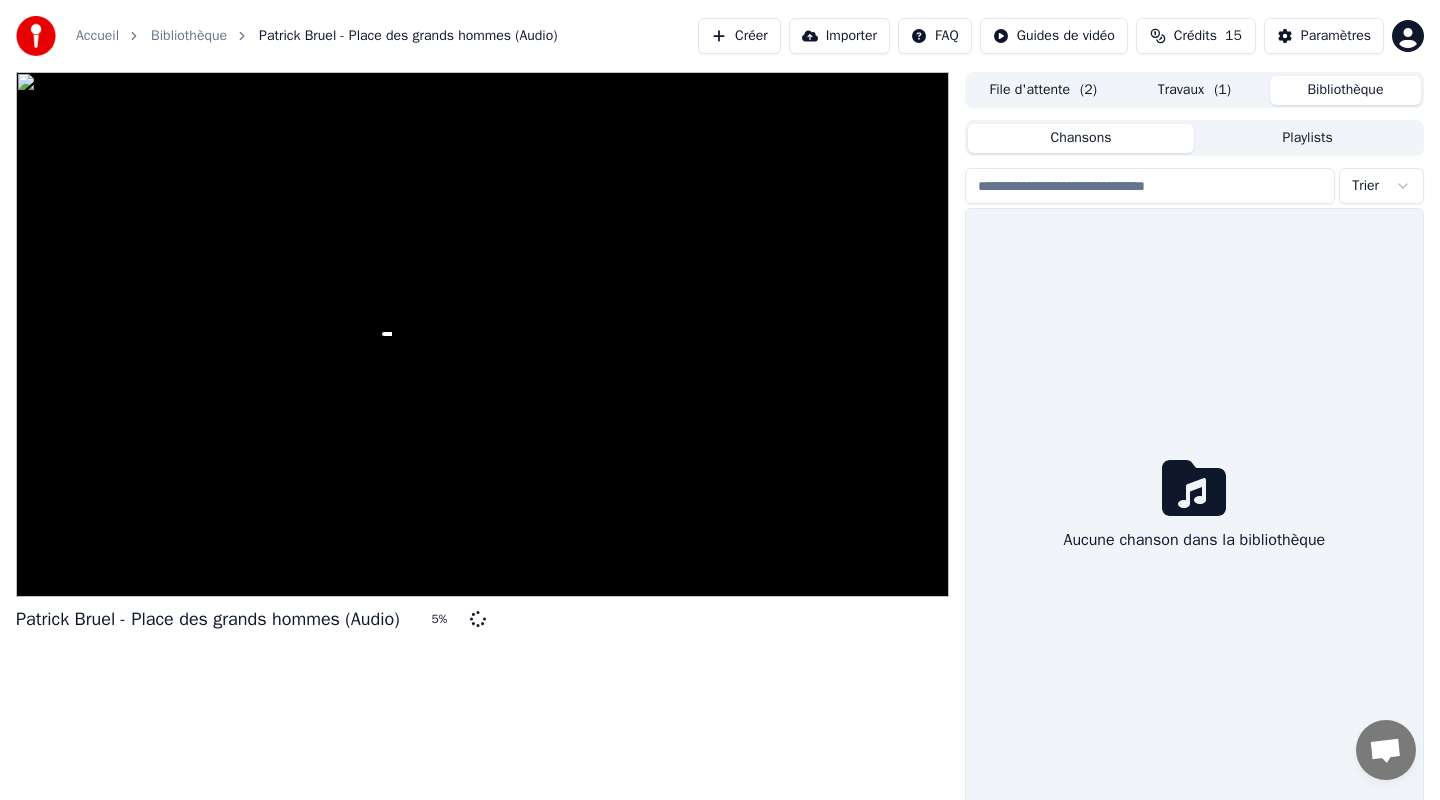 click on "Travaux ( 1 )" at bounding box center [1194, 90] 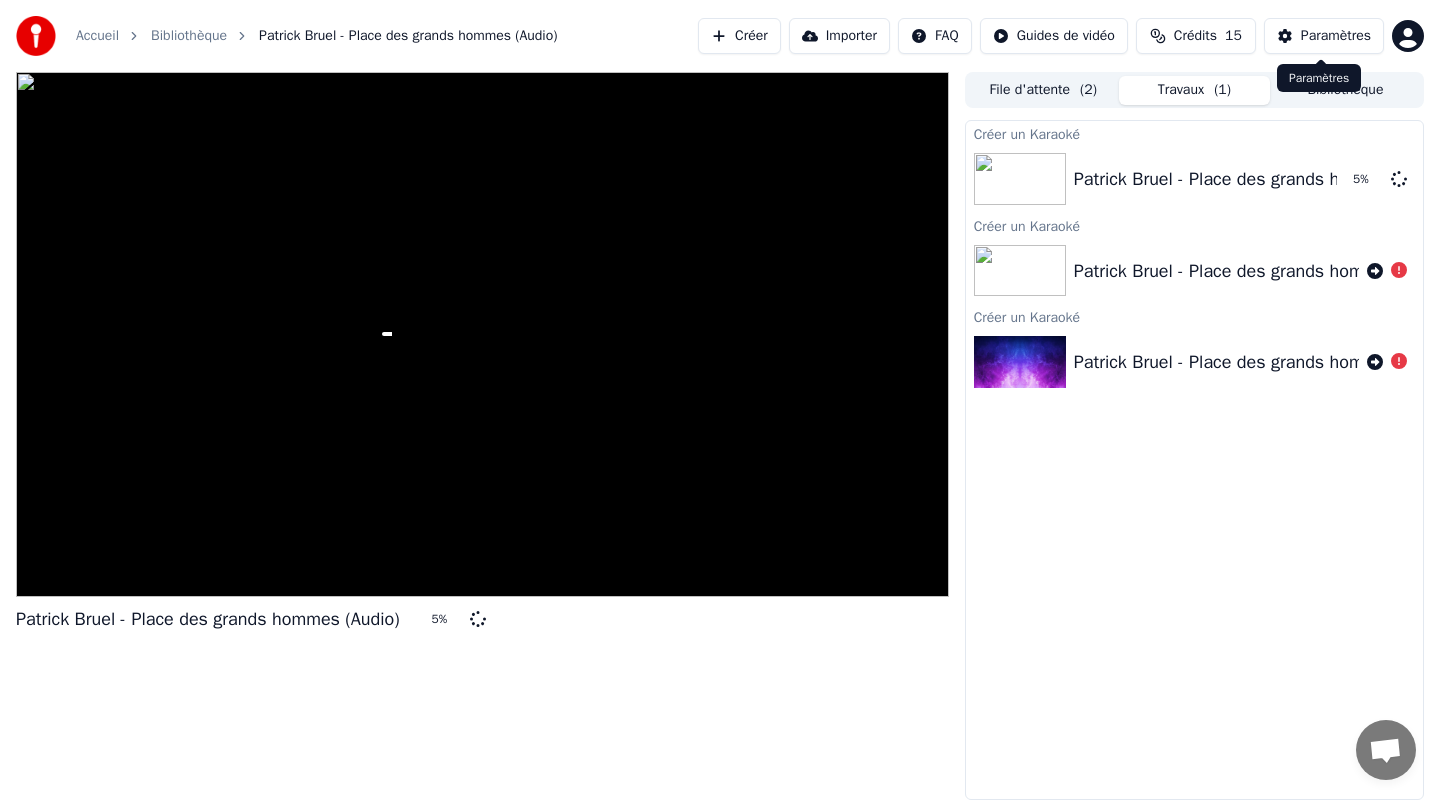 click on "Paramètres" at bounding box center [1324, 36] 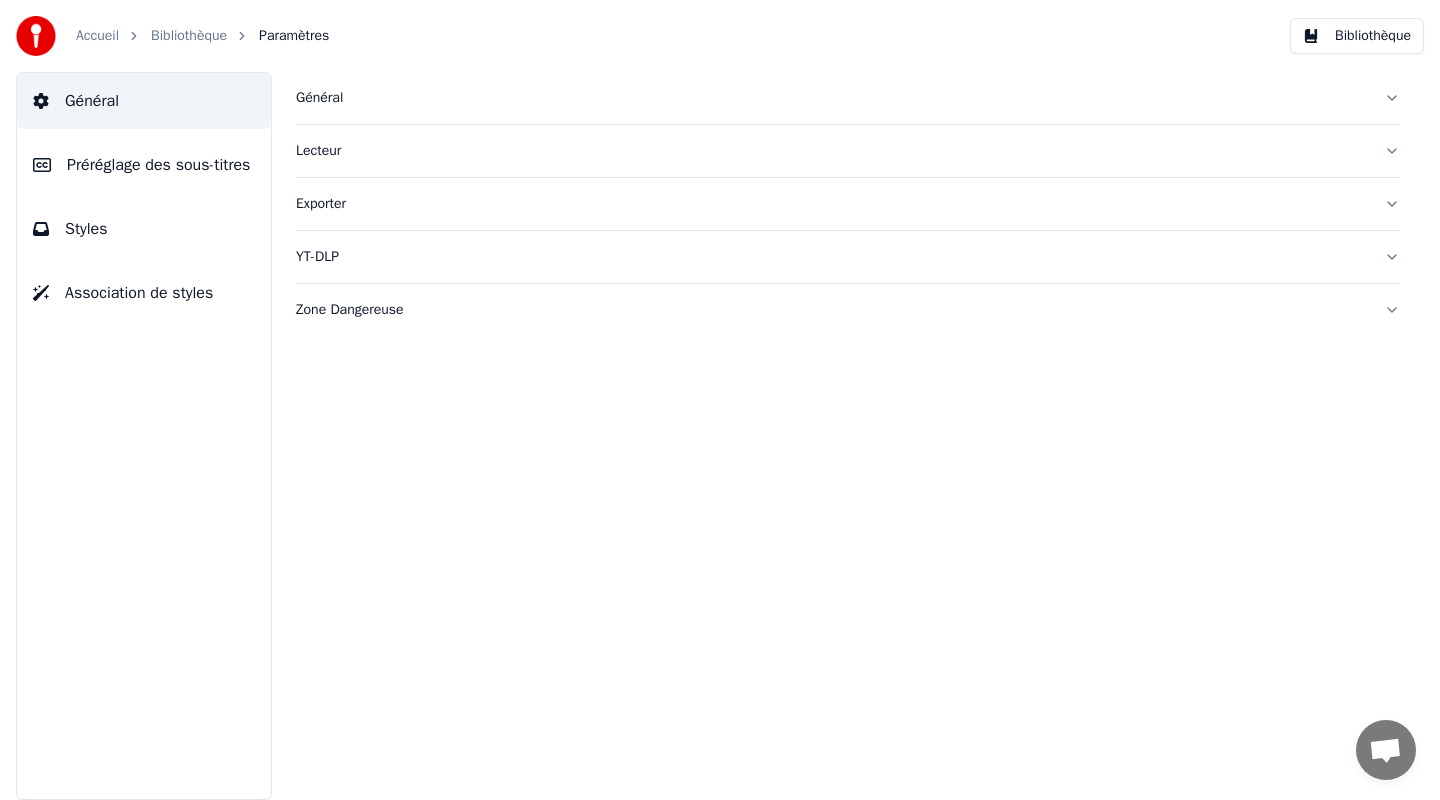 click on "Bibliothèque" at bounding box center (1357, 36) 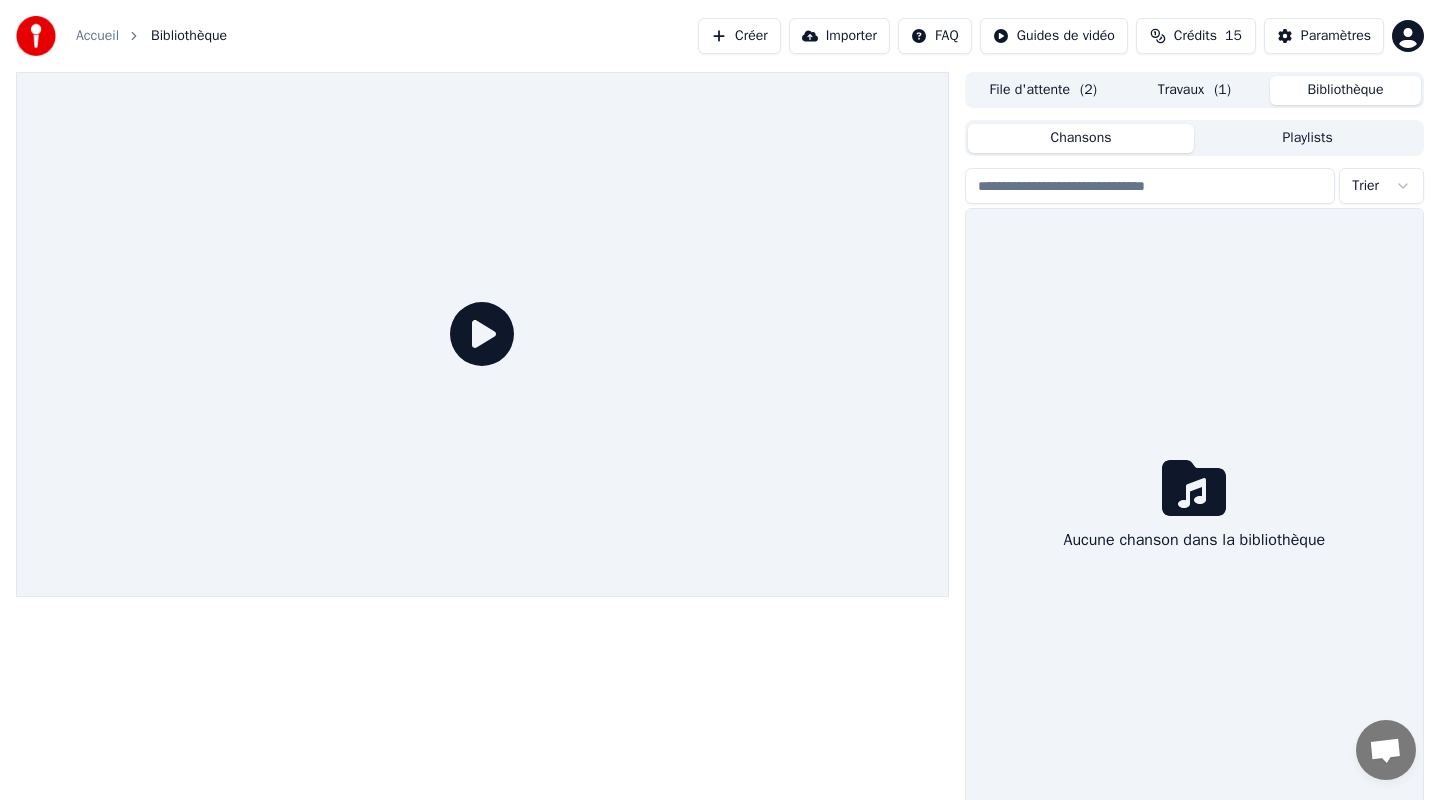 click on "File d'attente ( 2 )" at bounding box center [1043, 90] 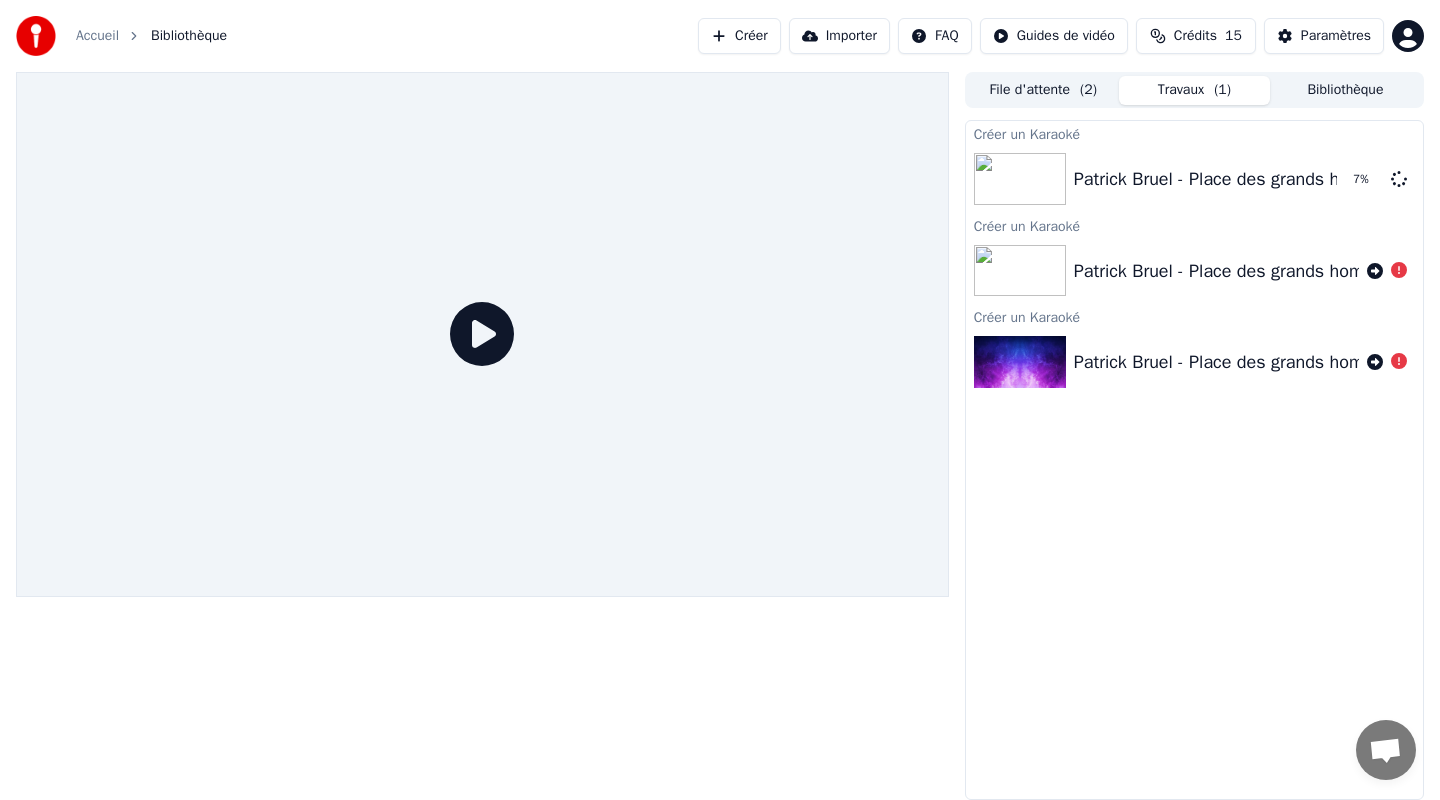 click on "Travaux ( 1 )" at bounding box center (1194, 90) 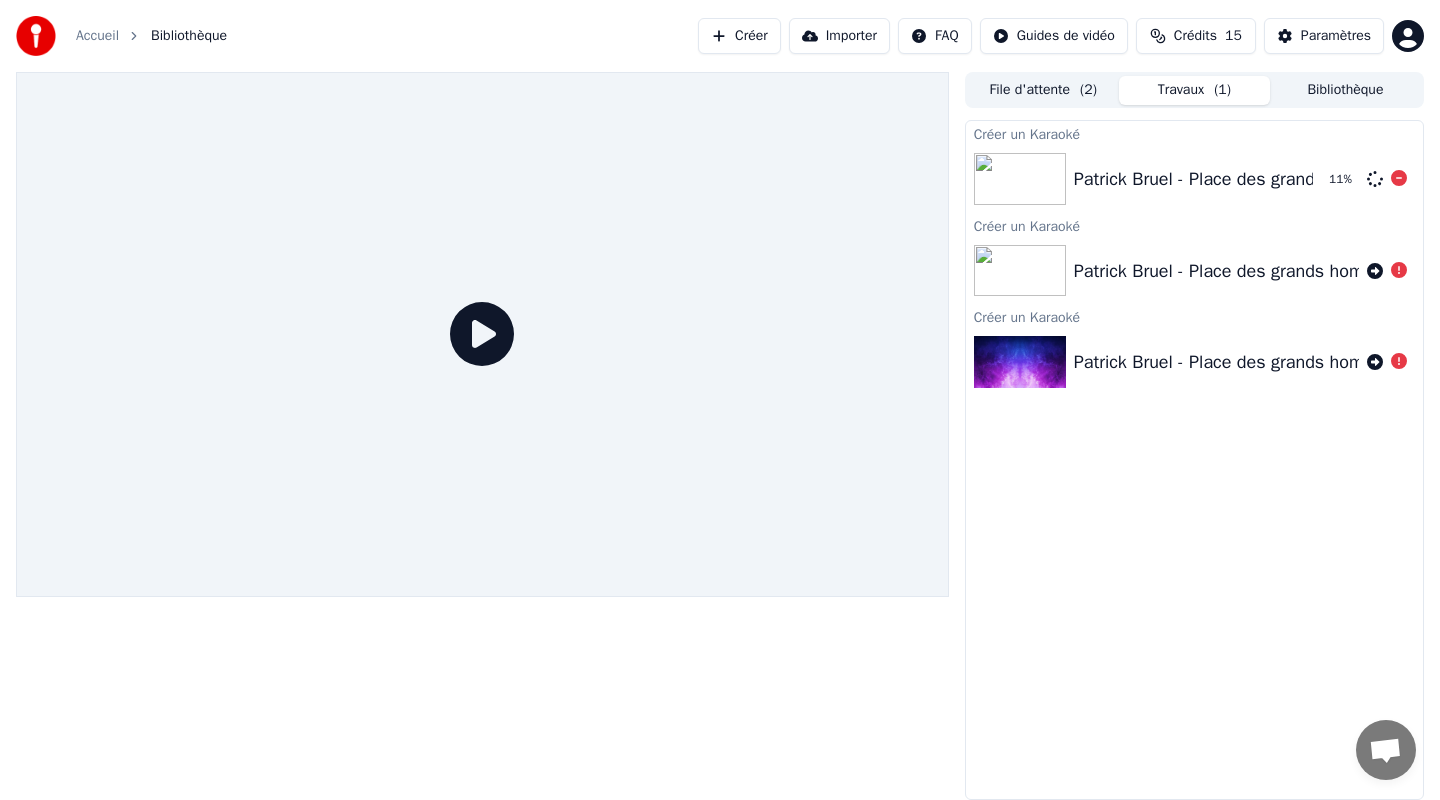 click on "Patrick Bruel - Place des grands hommes (Audio)" at bounding box center [1266, 179] 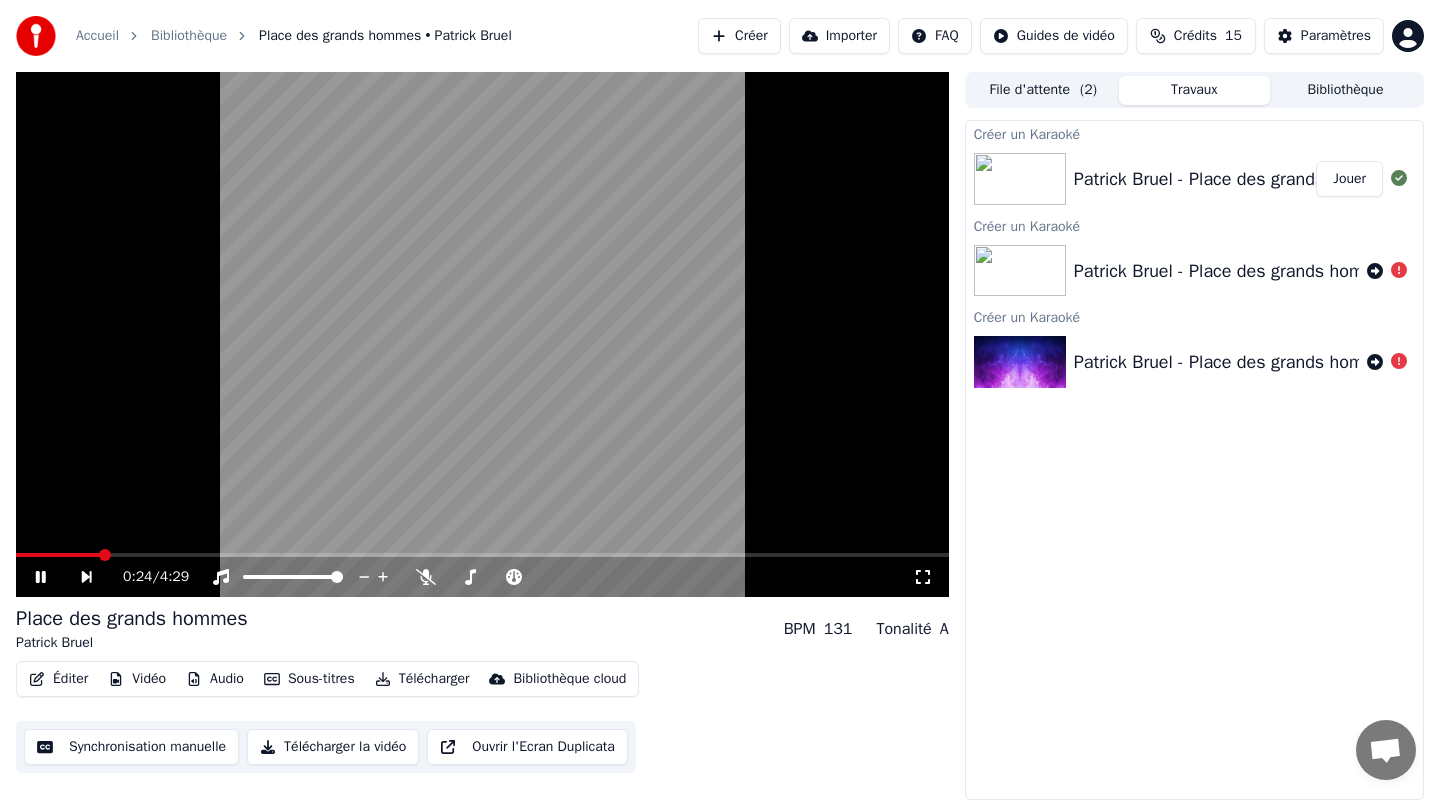 click 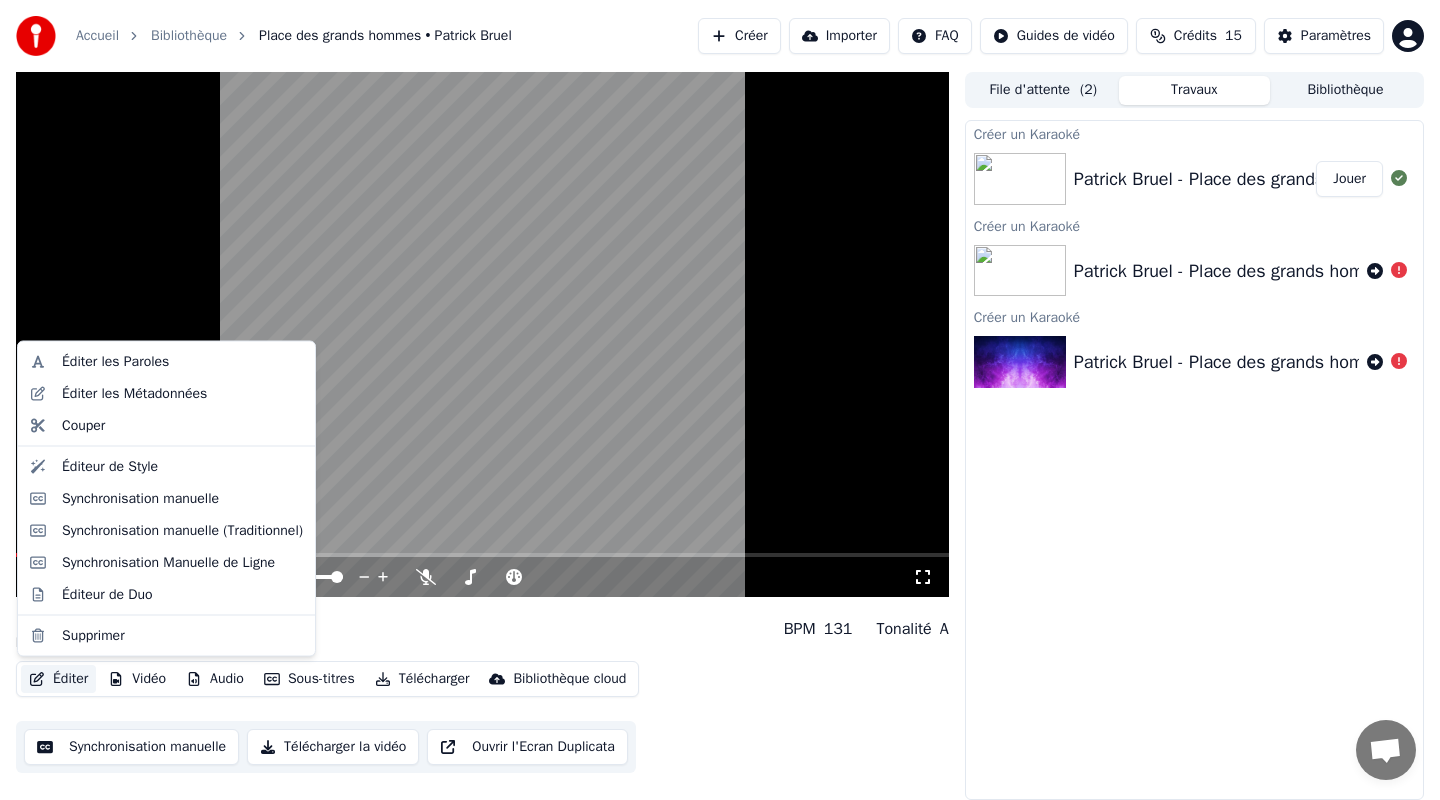 click on "Éditer" at bounding box center [58, 679] 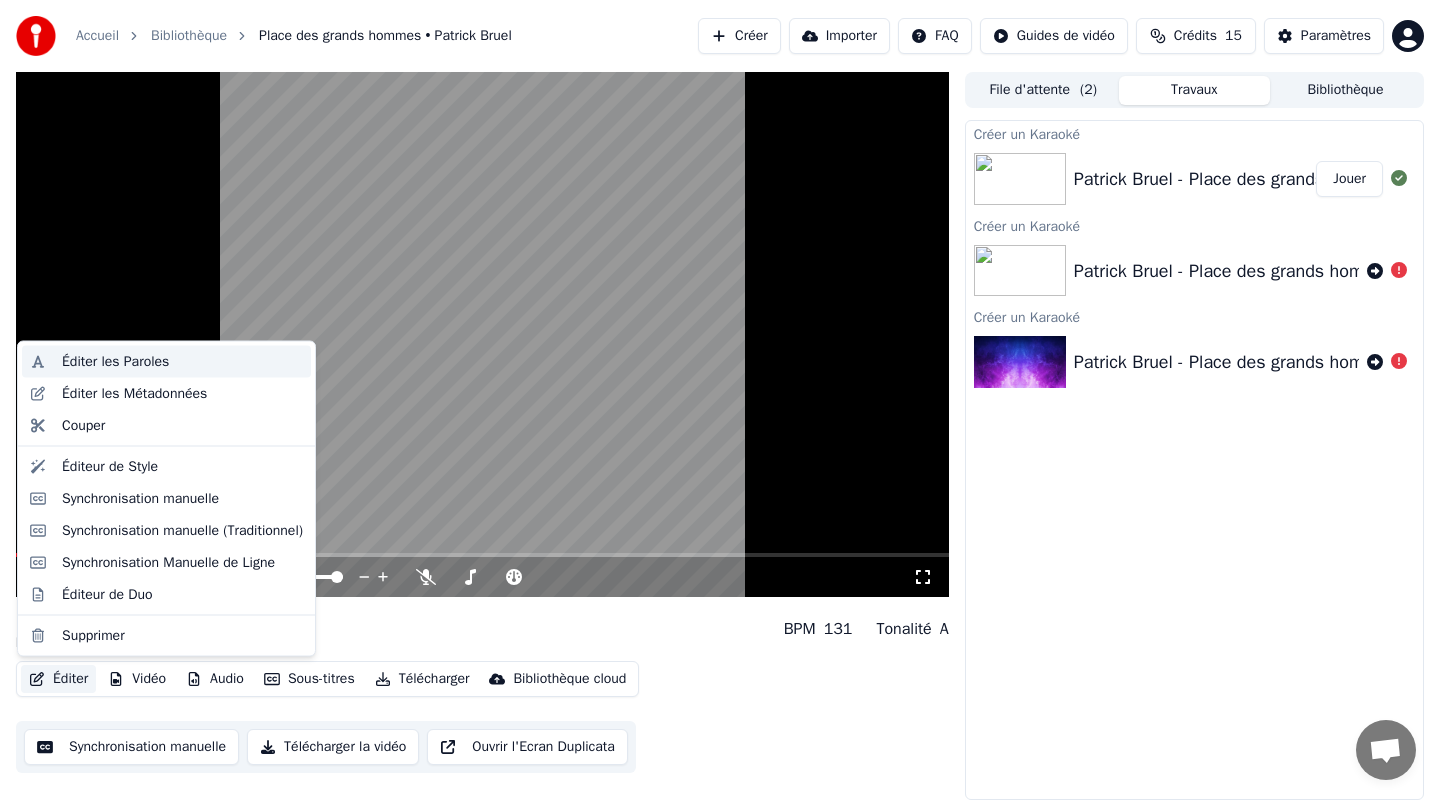 click on "Éditer les Paroles" at bounding box center [166, 362] 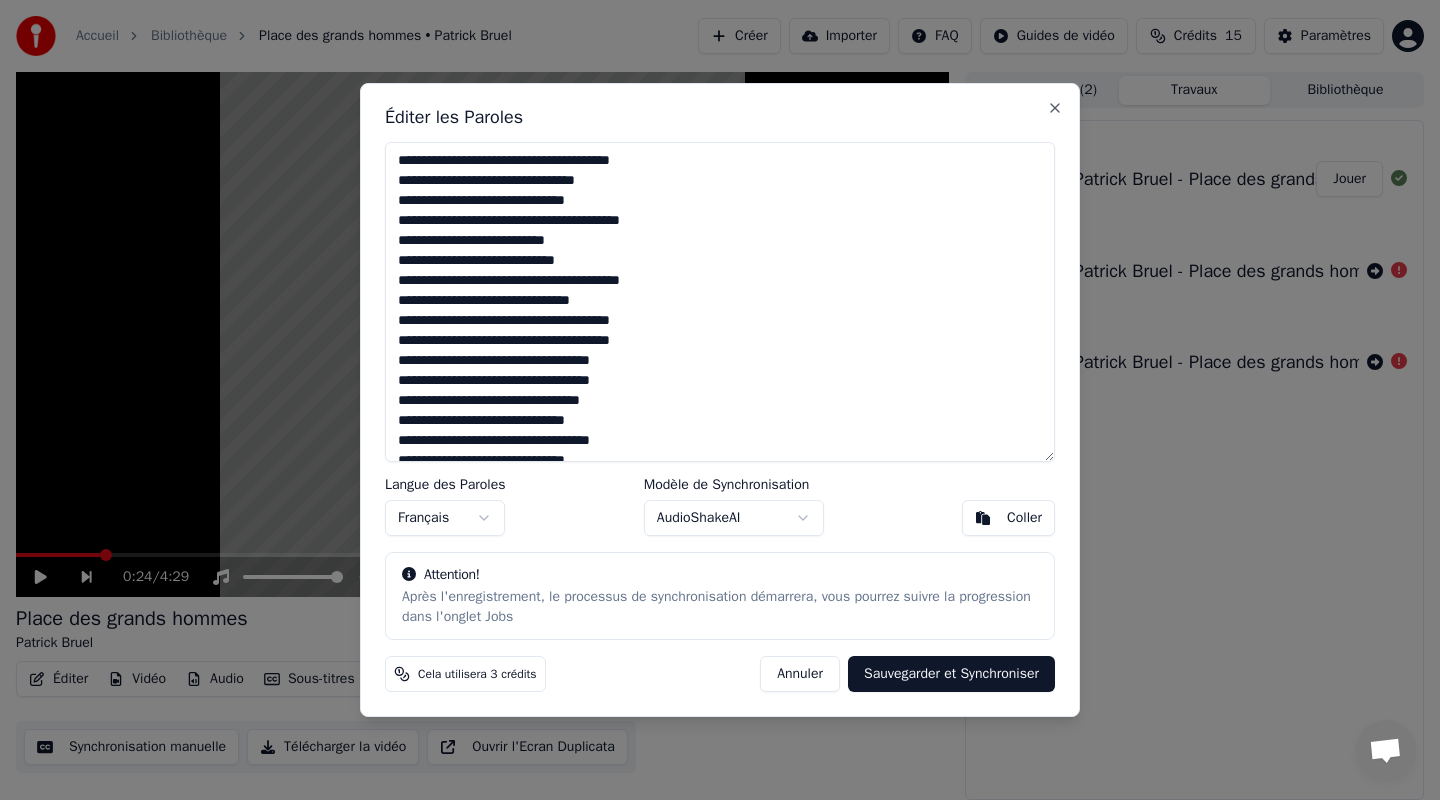 click on "AudioShakeAI" at bounding box center (734, 518) 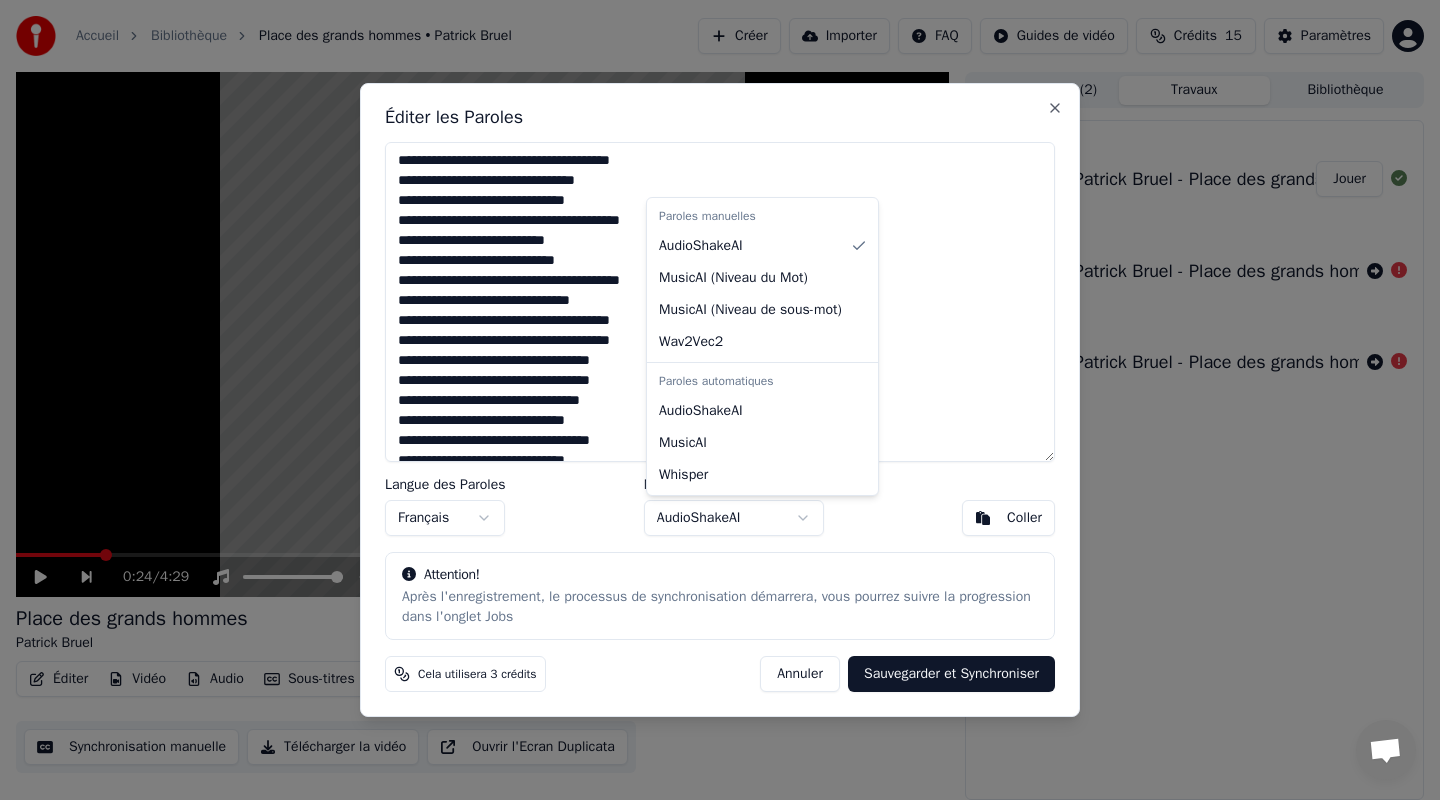 click on "Accueil Bibliothèque Place des grands hommes • [PERSON] Créer Importer FAQ Guides de vidéo Crédits 15 Paramètres 0:24  /  4:29 Place des grands hommes [PERSON] BPM 131 Tonalité A Éditer Vidéo Audio Sous-titres Télécharger Bibliothèque cloud Synchronisation manuelle Télécharger la vidéo Ouvrir l'Ecran Duplicata File d'attente ( 2 ) Travaux Bibliothèque Créer un Karaoké [PERSON] - Place des grands hommes (Audio) Jouer Créer un Karaoké [PERSON] - Place des grands hommes (Audio) Créer un Karaoké [PERSON] - Place des grands hommes (Audio)
Éditer les Paroles Langue des Paroles Français Modèle de Synchronisation AudioShakeAI Coller Attention! Après l'enregistrement, le processus de synchronisation démarrera, vous pourrez suivre la progression dans l'onglet Jobs Cela utilisera 3 crédits Annuler Sauvegarder et Synchroniser Close Paroles manuelles AudioShakeAI MusicAI ( Niveau du Mot ) MusicAI ( Niveau de sous-mot ) Wav2Vec2 Paroles automatiques AudioShakeAI" at bounding box center [720, 400] 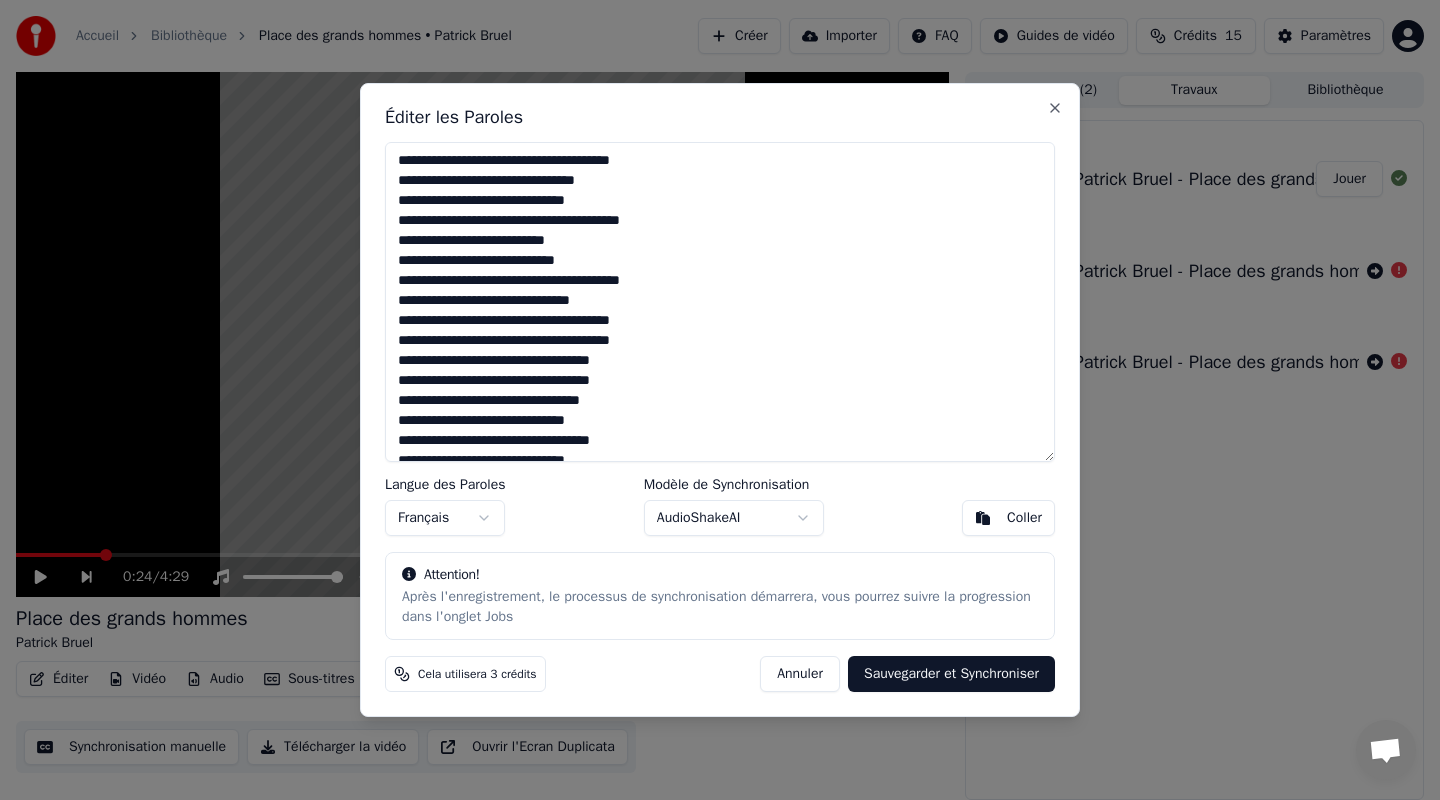click at bounding box center [720, 302] 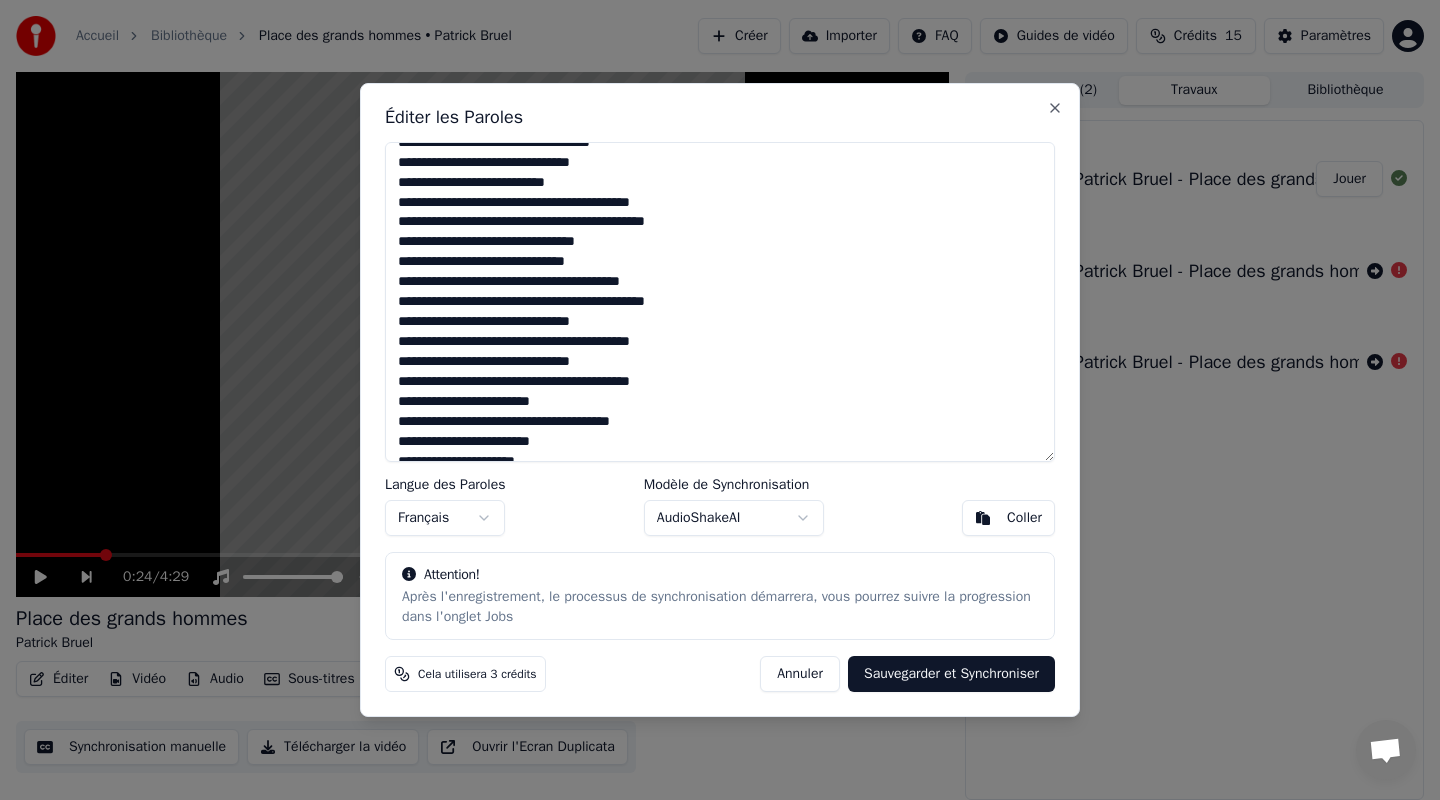 scroll, scrollTop: 1057, scrollLeft: 0, axis: vertical 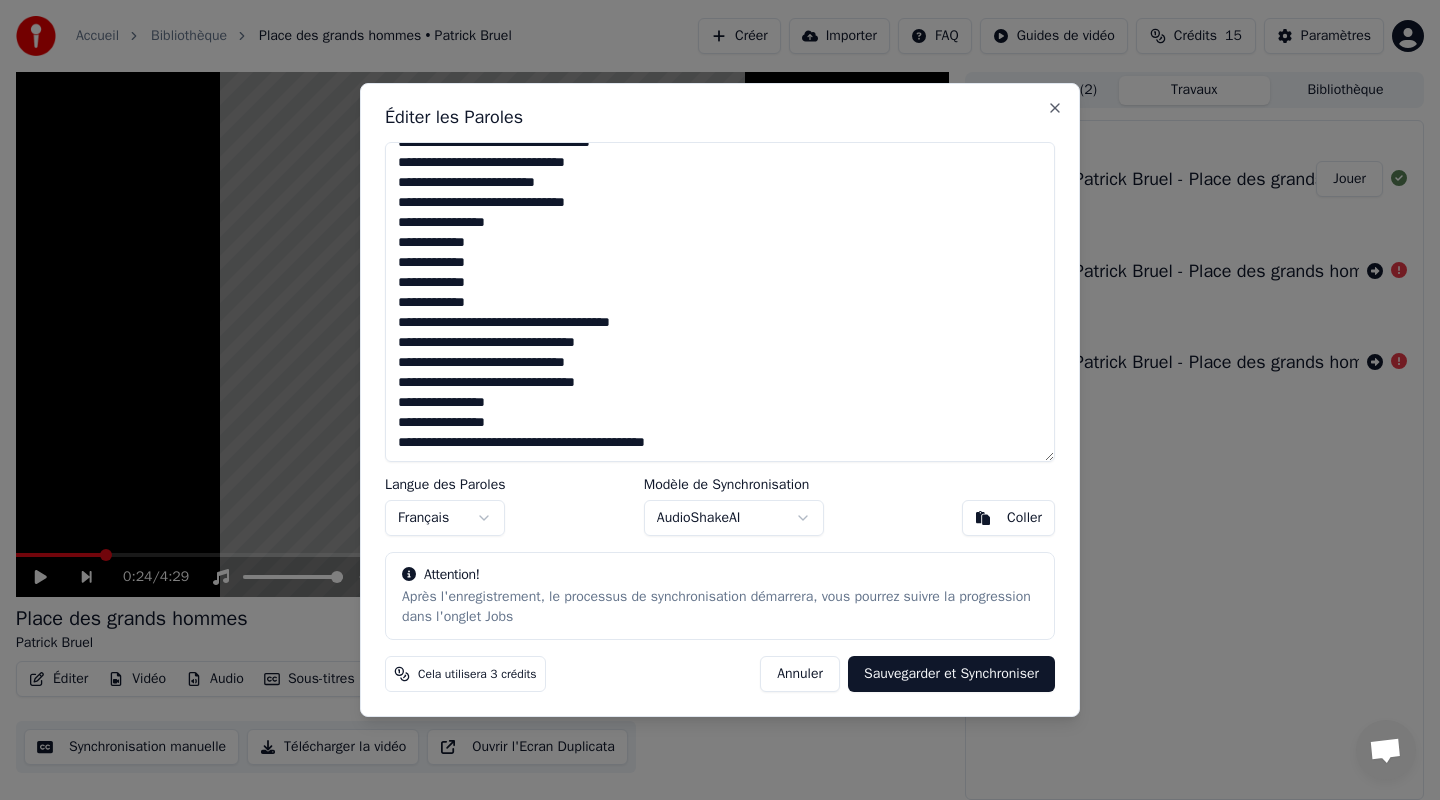 drag, startPoint x: 399, startPoint y: 163, endPoint x: 767, endPoint y: 582, distance: 557.6603 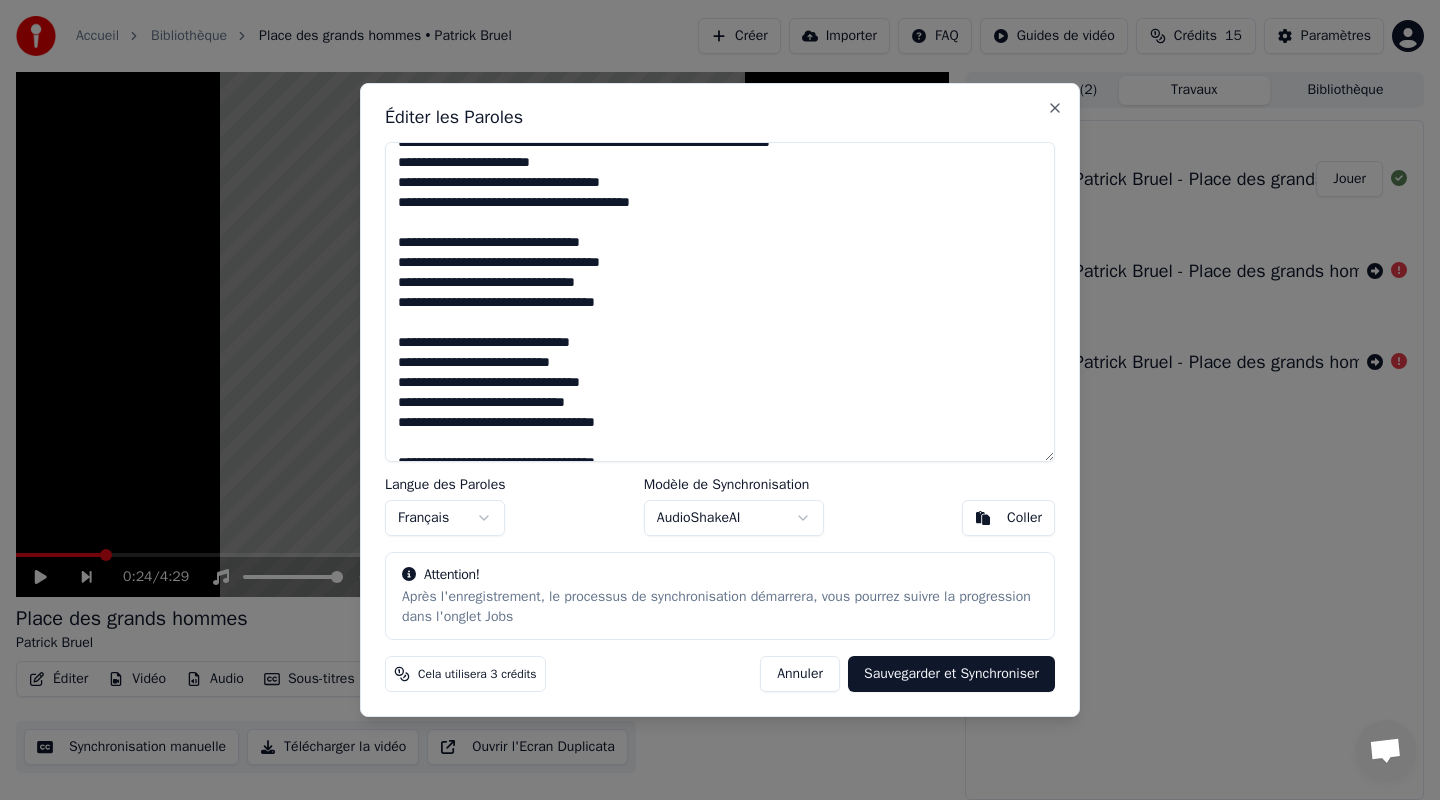 scroll, scrollTop: 1227, scrollLeft: 0, axis: vertical 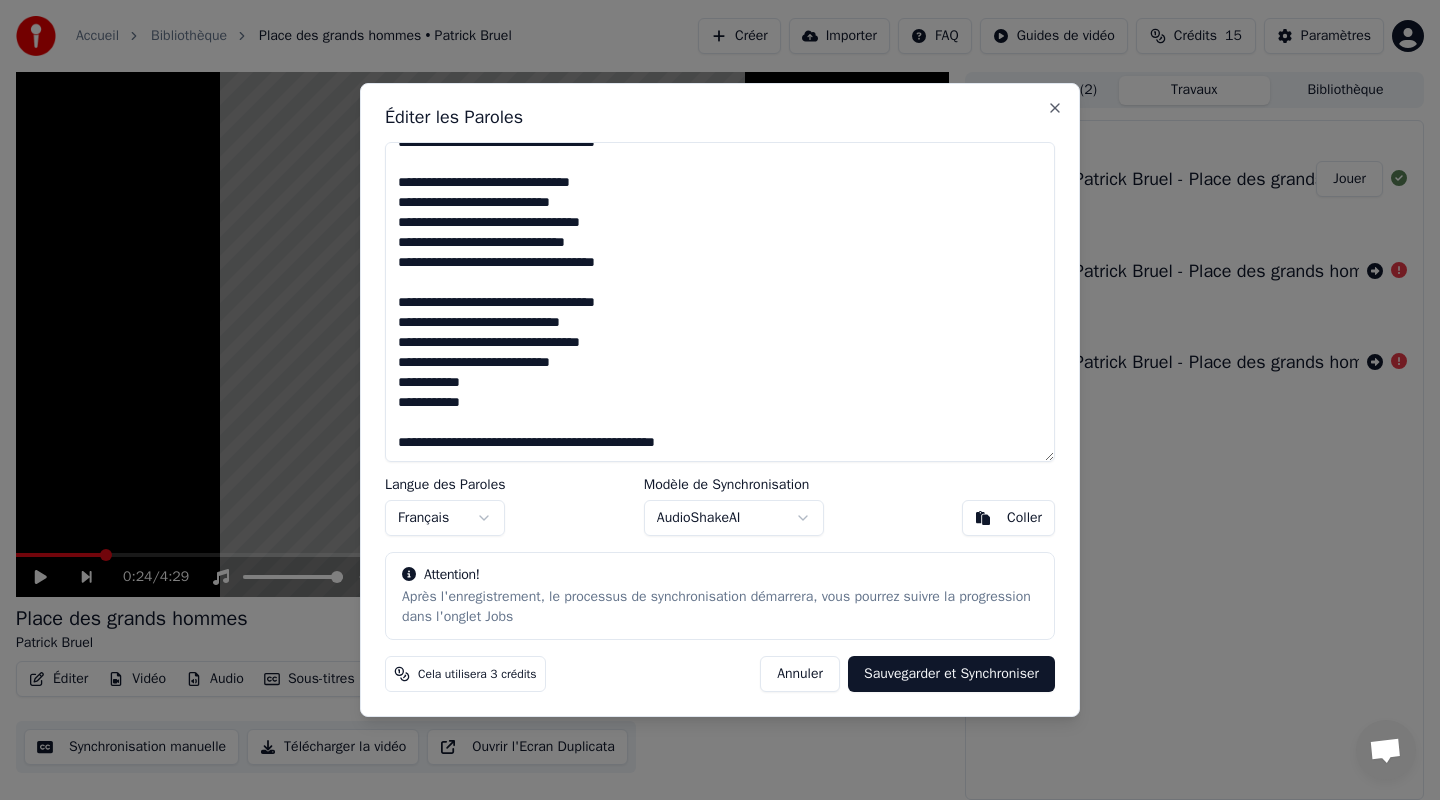 click at bounding box center (720, 302) 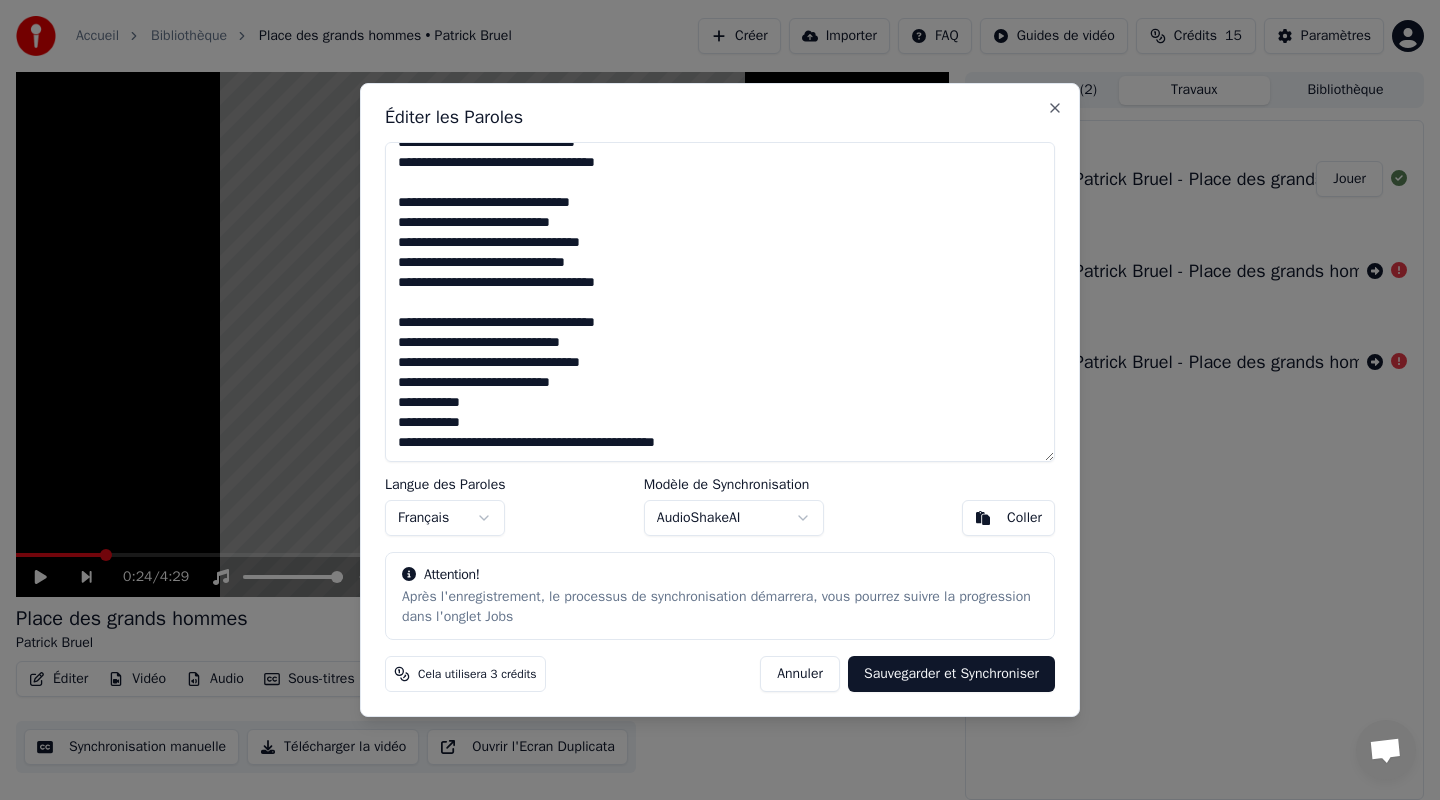 scroll, scrollTop: 1217, scrollLeft: 0, axis: vertical 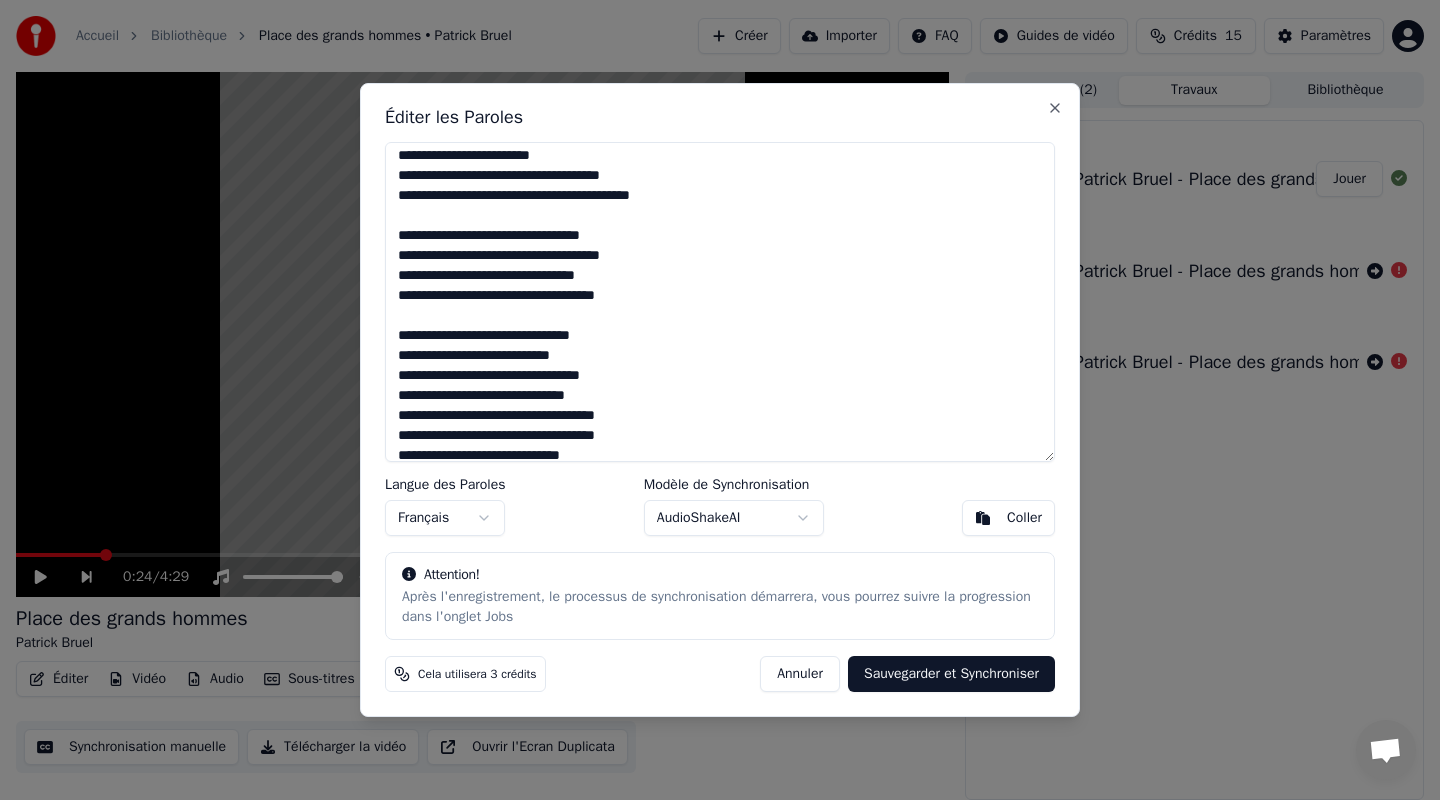 click at bounding box center (720, 302) 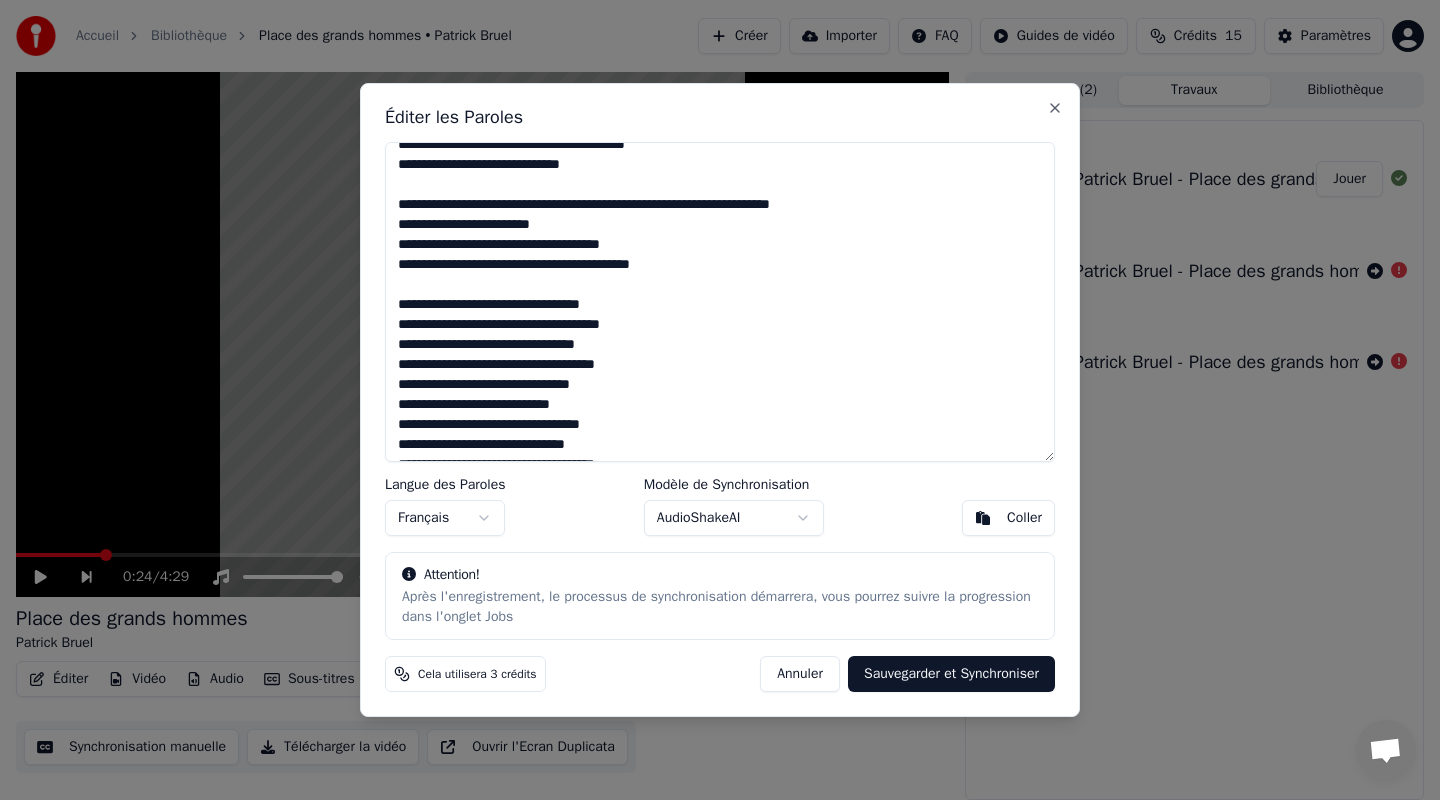 scroll, scrollTop: 980, scrollLeft: 0, axis: vertical 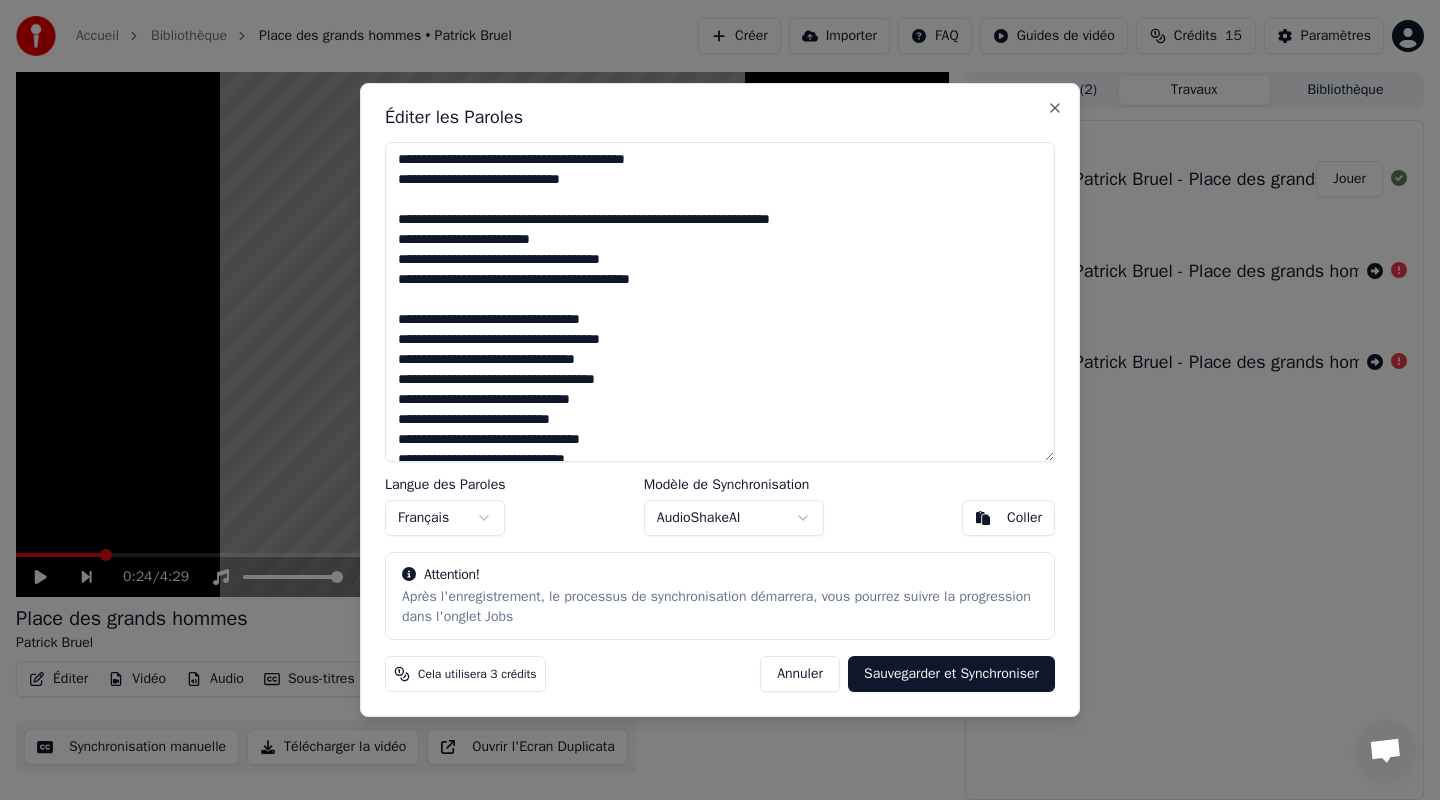 click at bounding box center [720, 302] 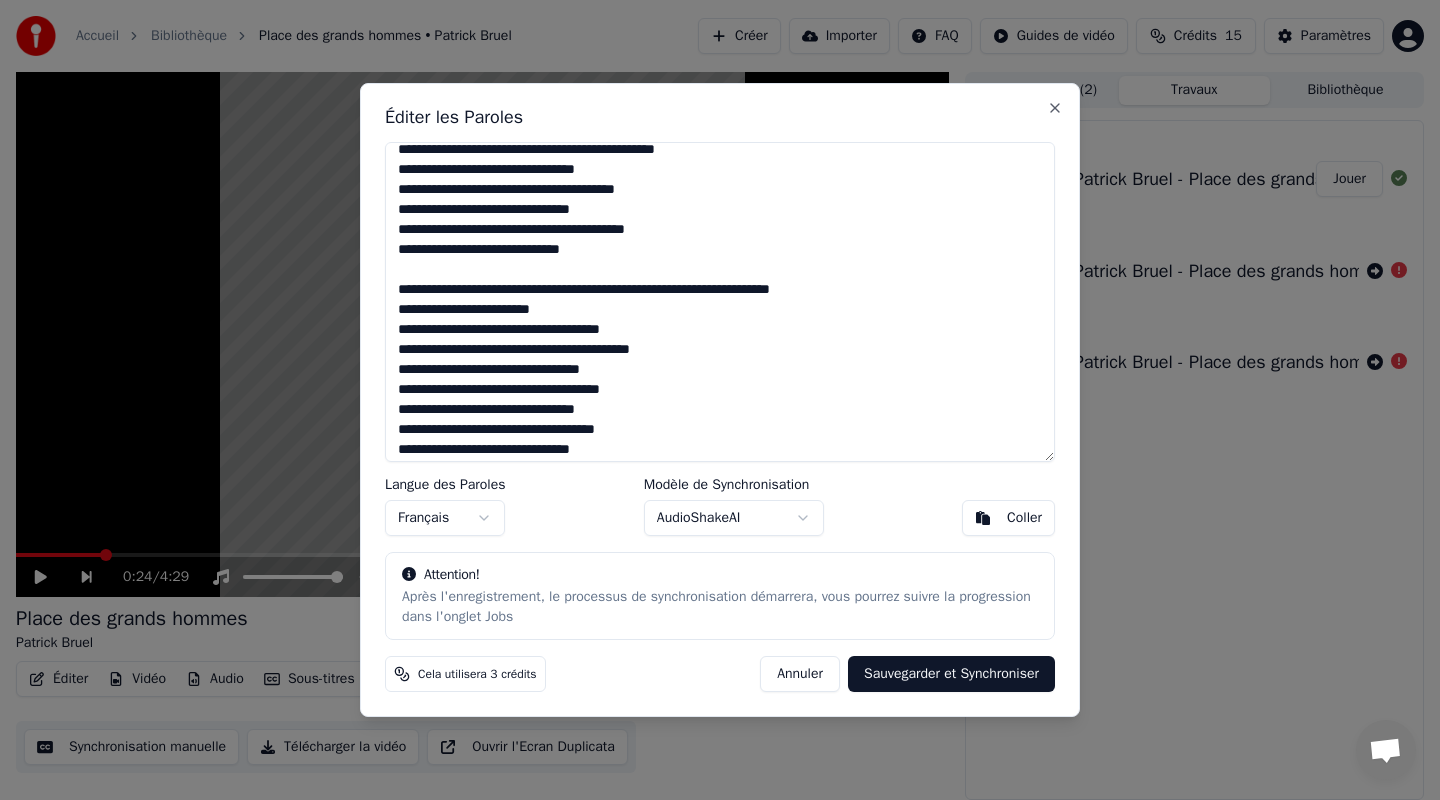 scroll, scrollTop: 883, scrollLeft: 0, axis: vertical 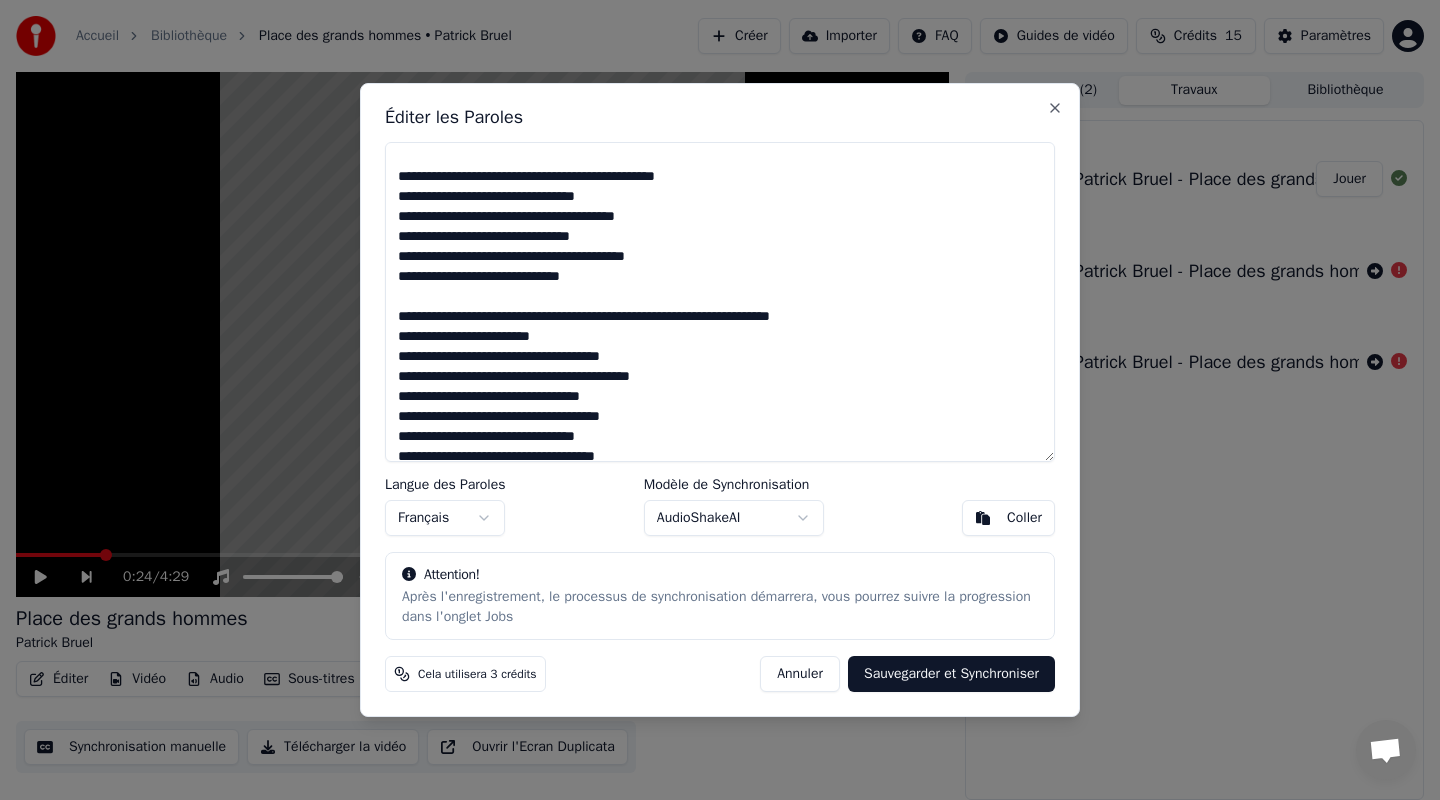 click at bounding box center [720, 302] 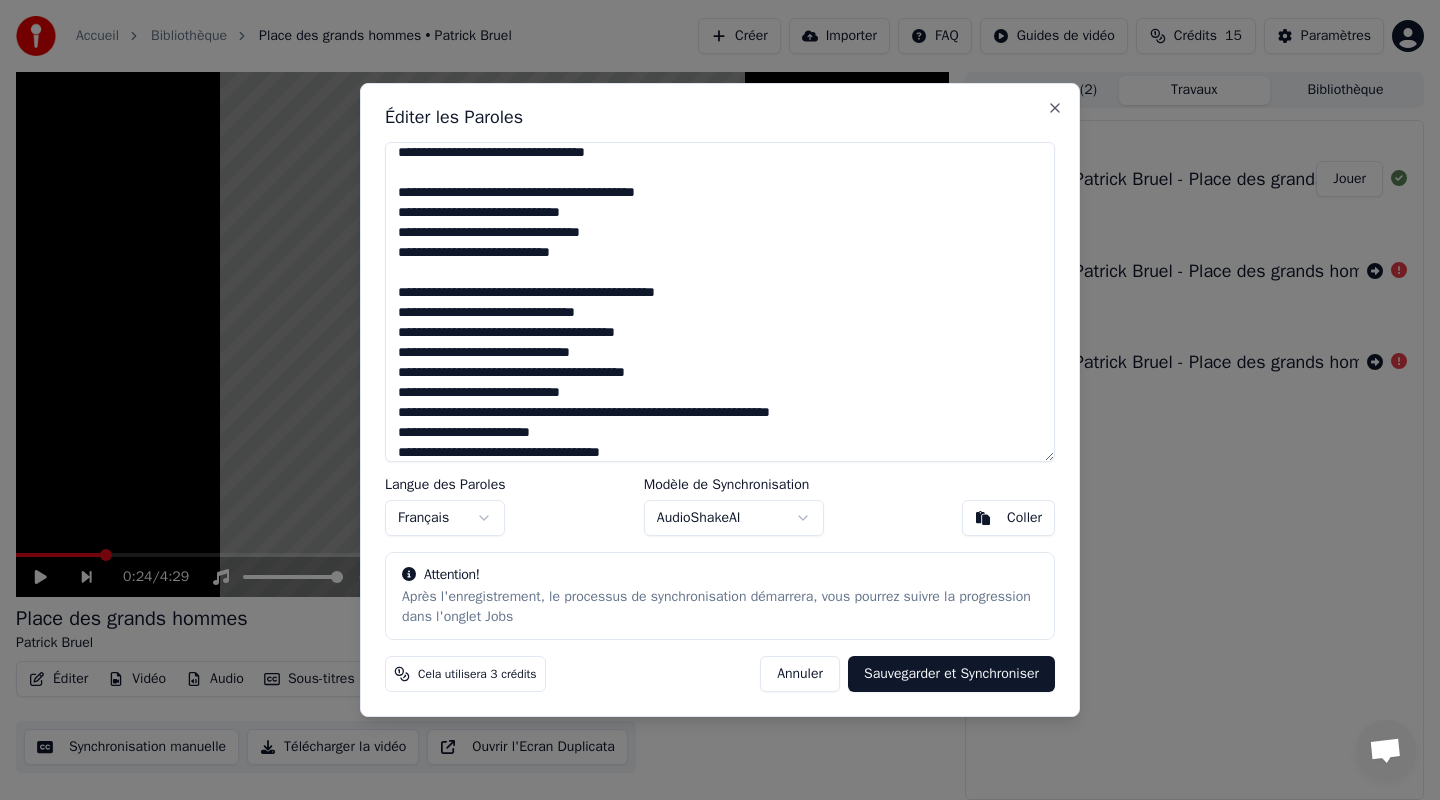 scroll, scrollTop: 766, scrollLeft: 0, axis: vertical 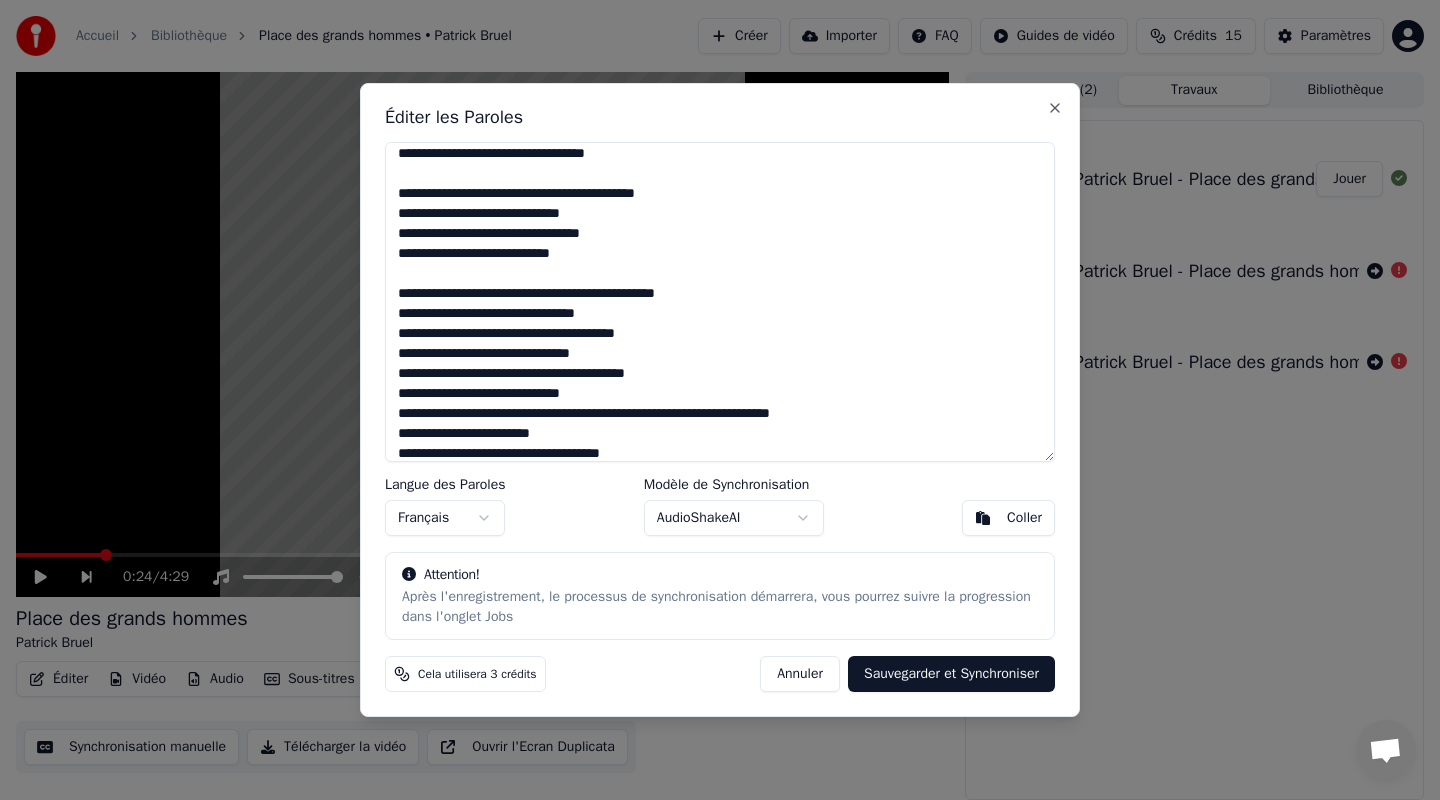 click at bounding box center [720, 302] 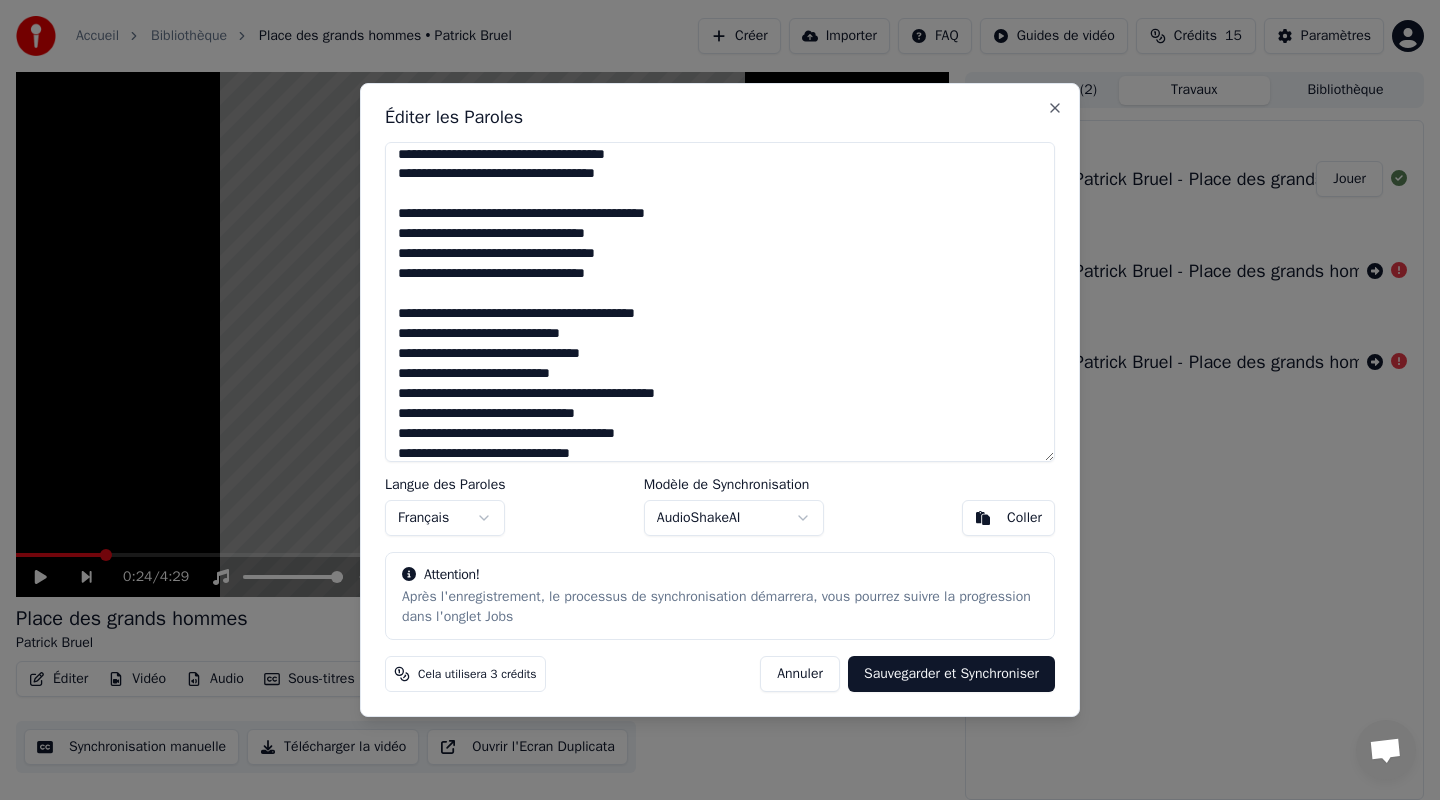 scroll, scrollTop: 640, scrollLeft: 0, axis: vertical 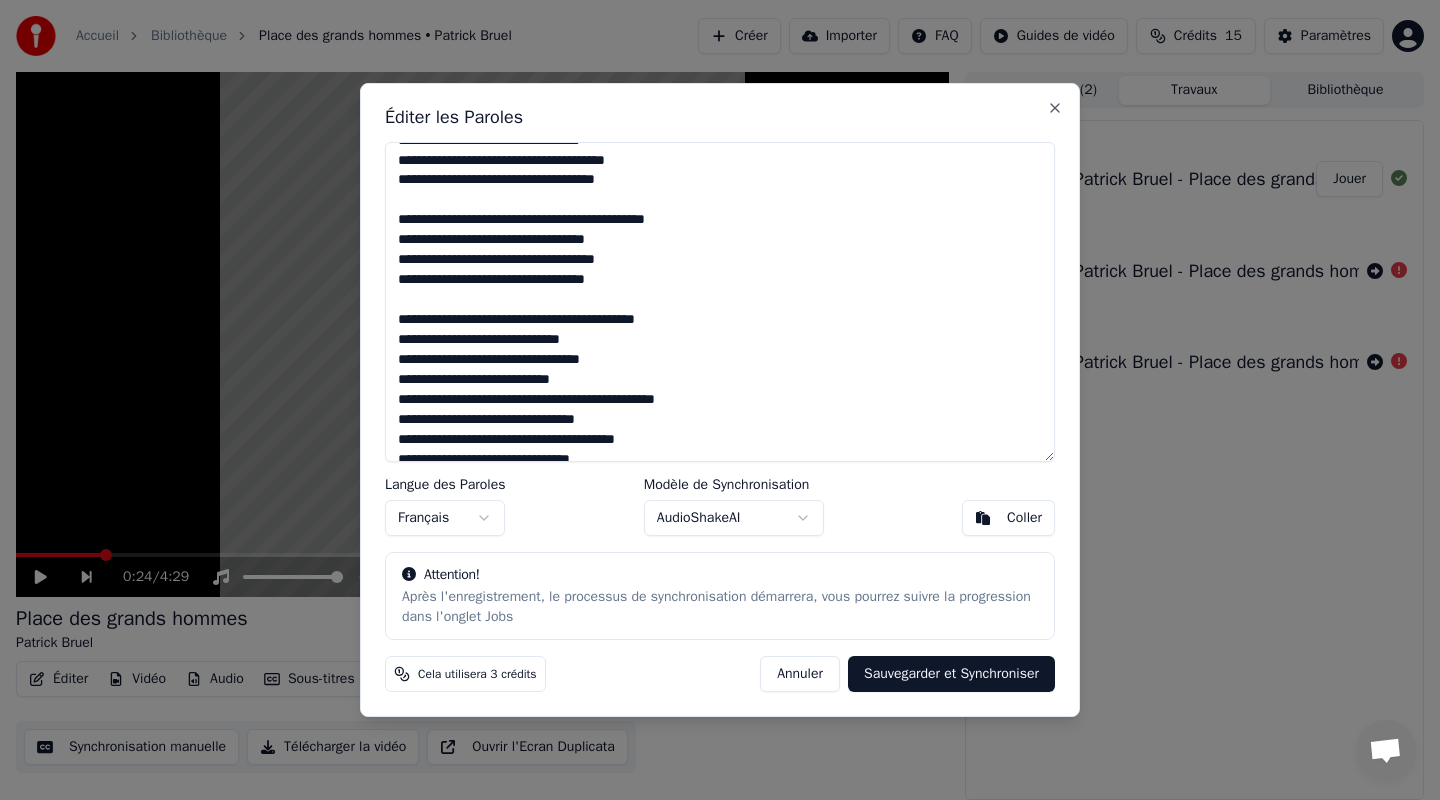 click at bounding box center [720, 302] 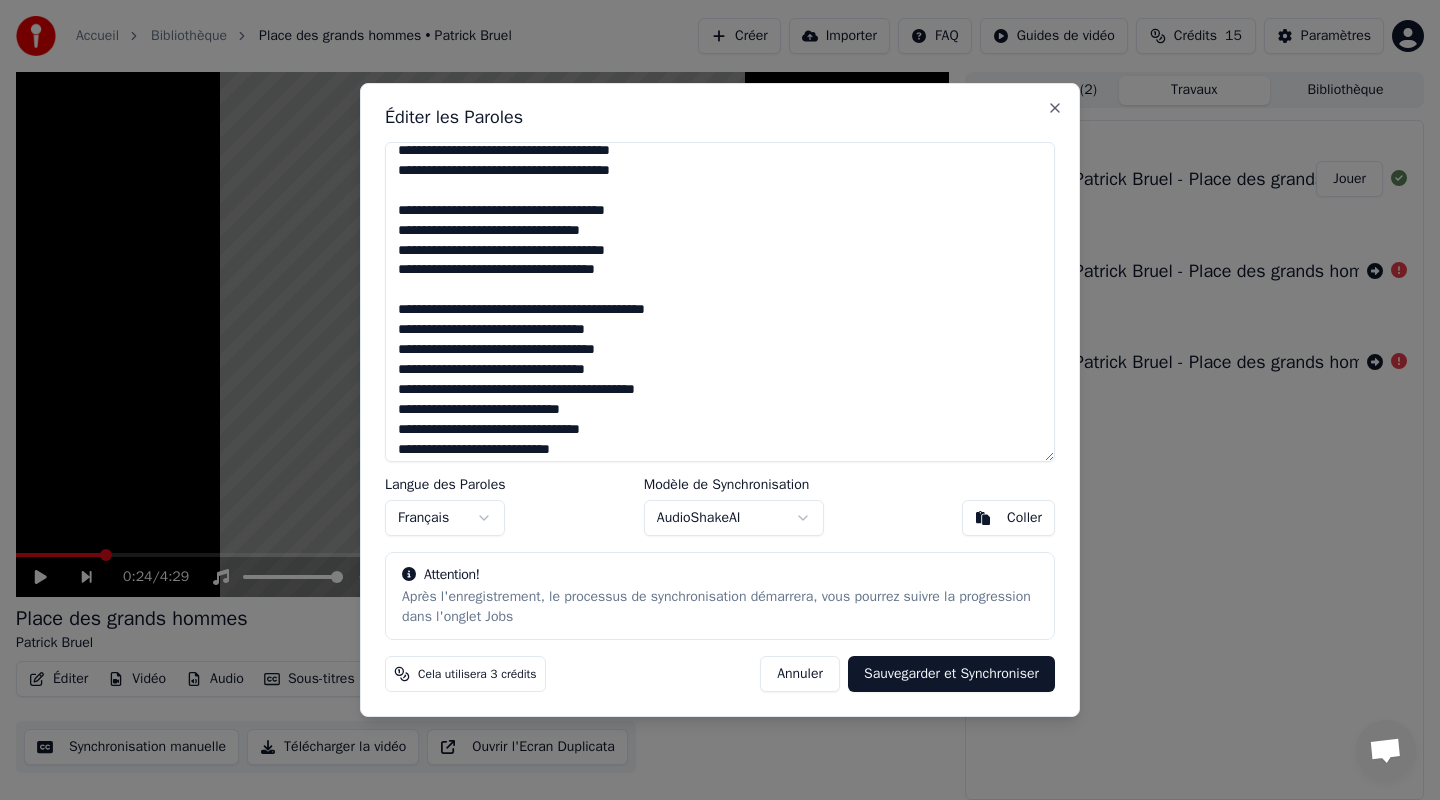 scroll, scrollTop: 530, scrollLeft: 0, axis: vertical 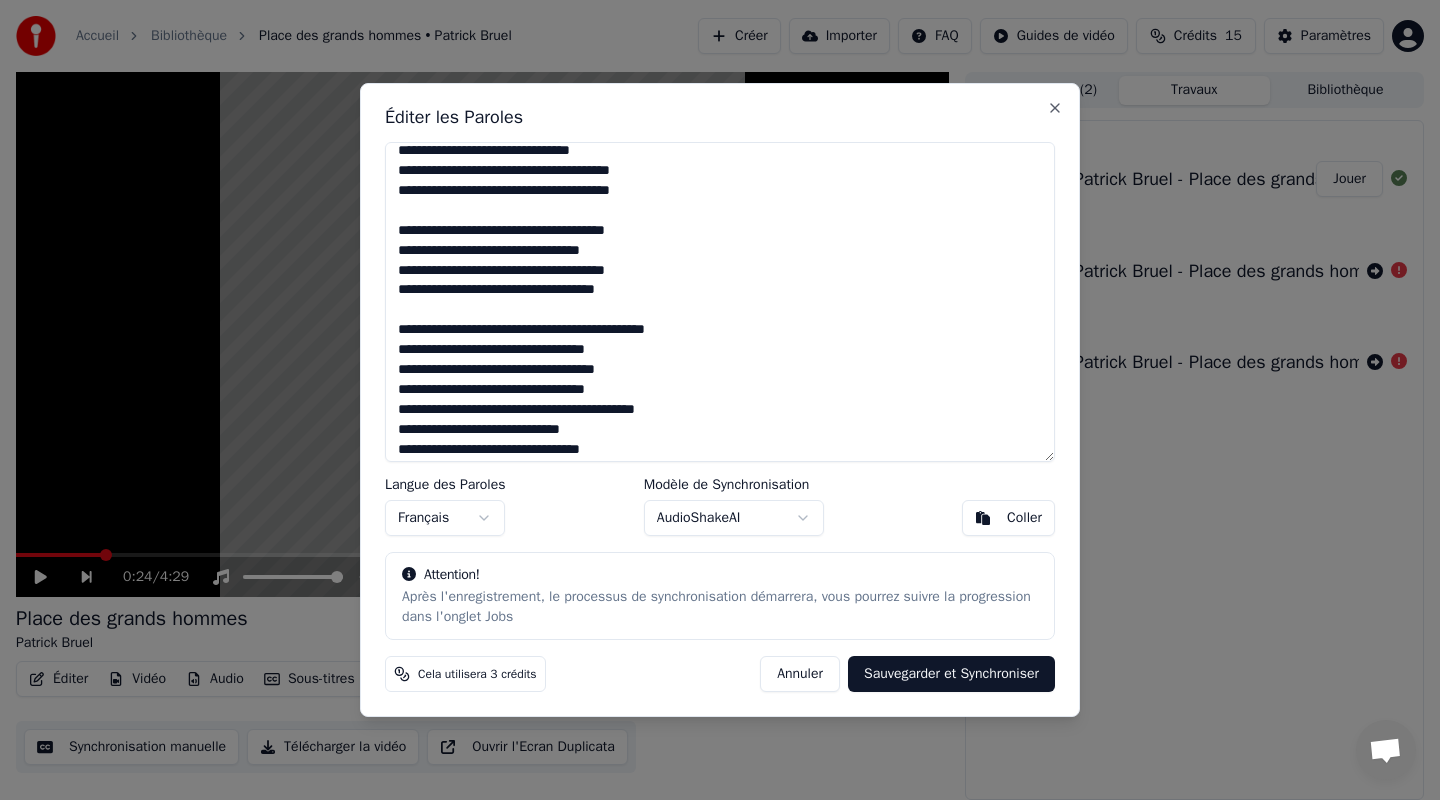click at bounding box center [720, 302] 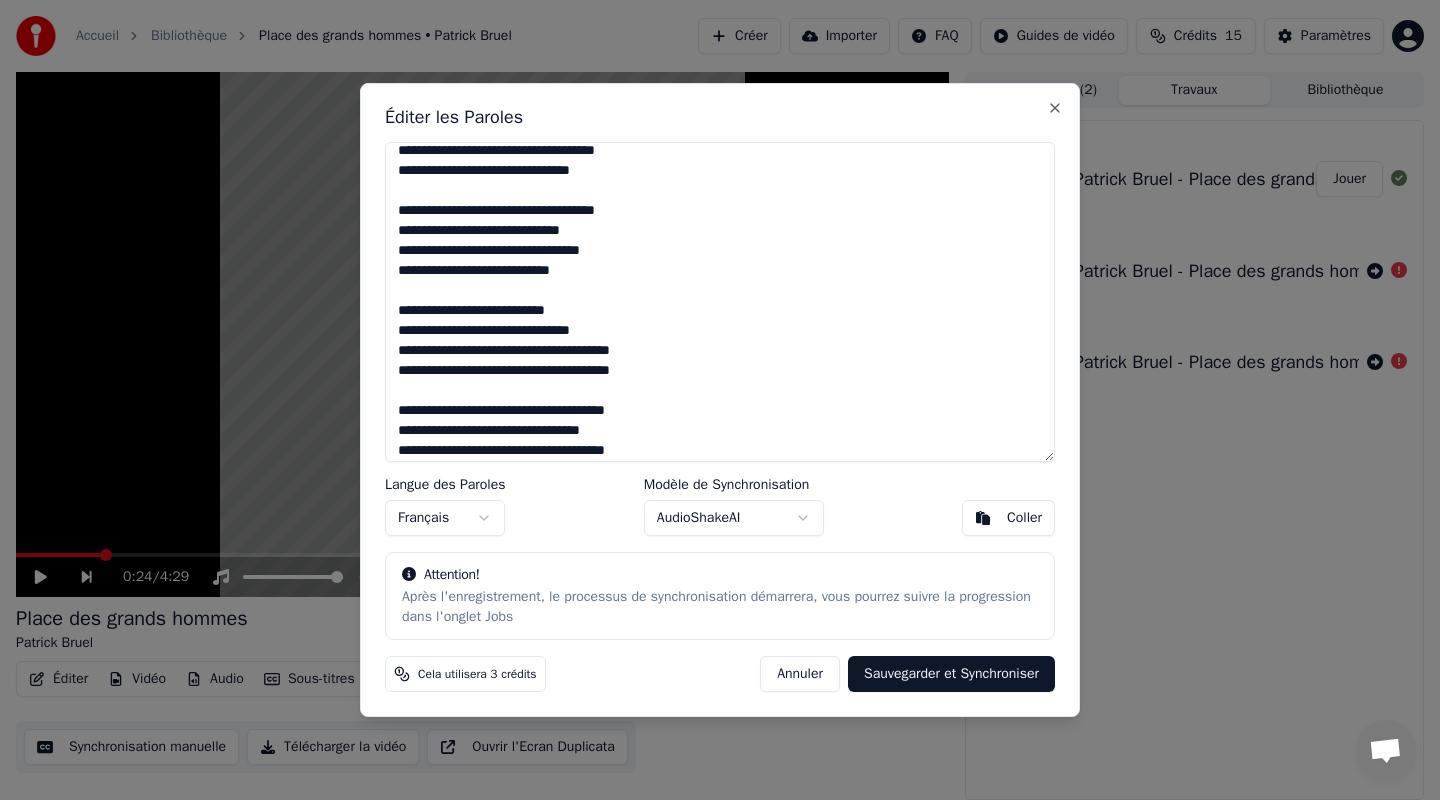 scroll, scrollTop: 375, scrollLeft: 0, axis: vertical 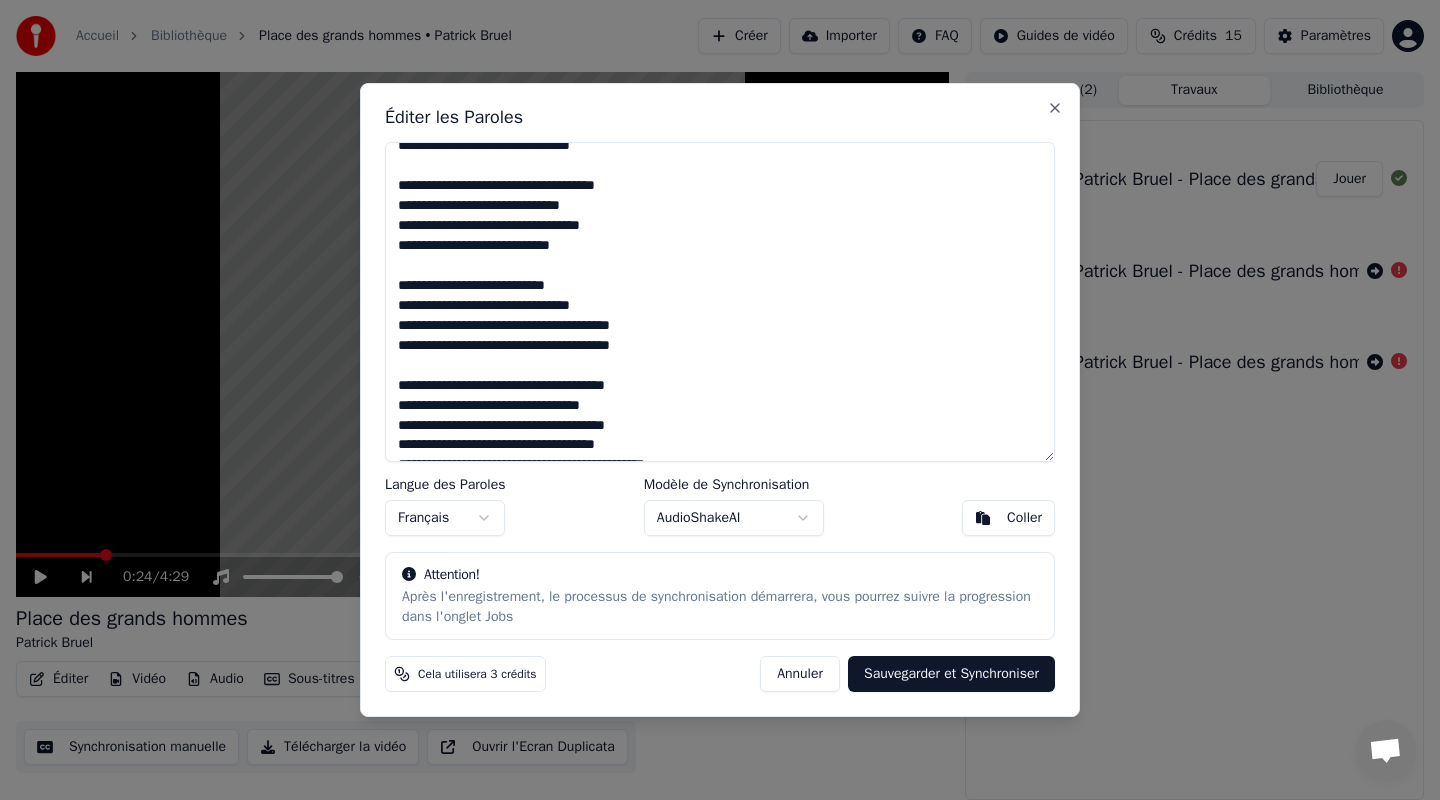 click at bounding box center (720, 302) 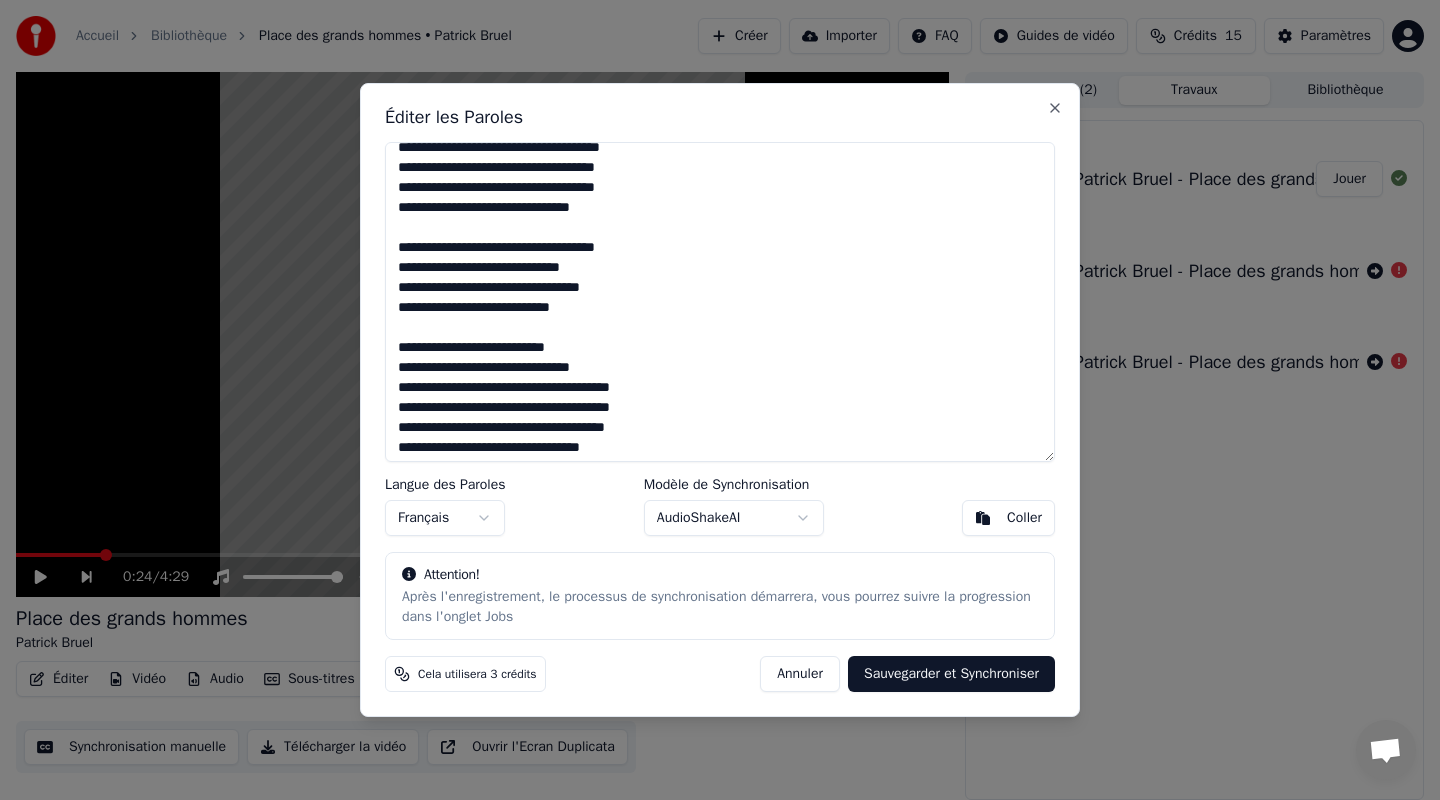 scroll, scrollTop: 303, scrollLeft: 0, axis: vertical 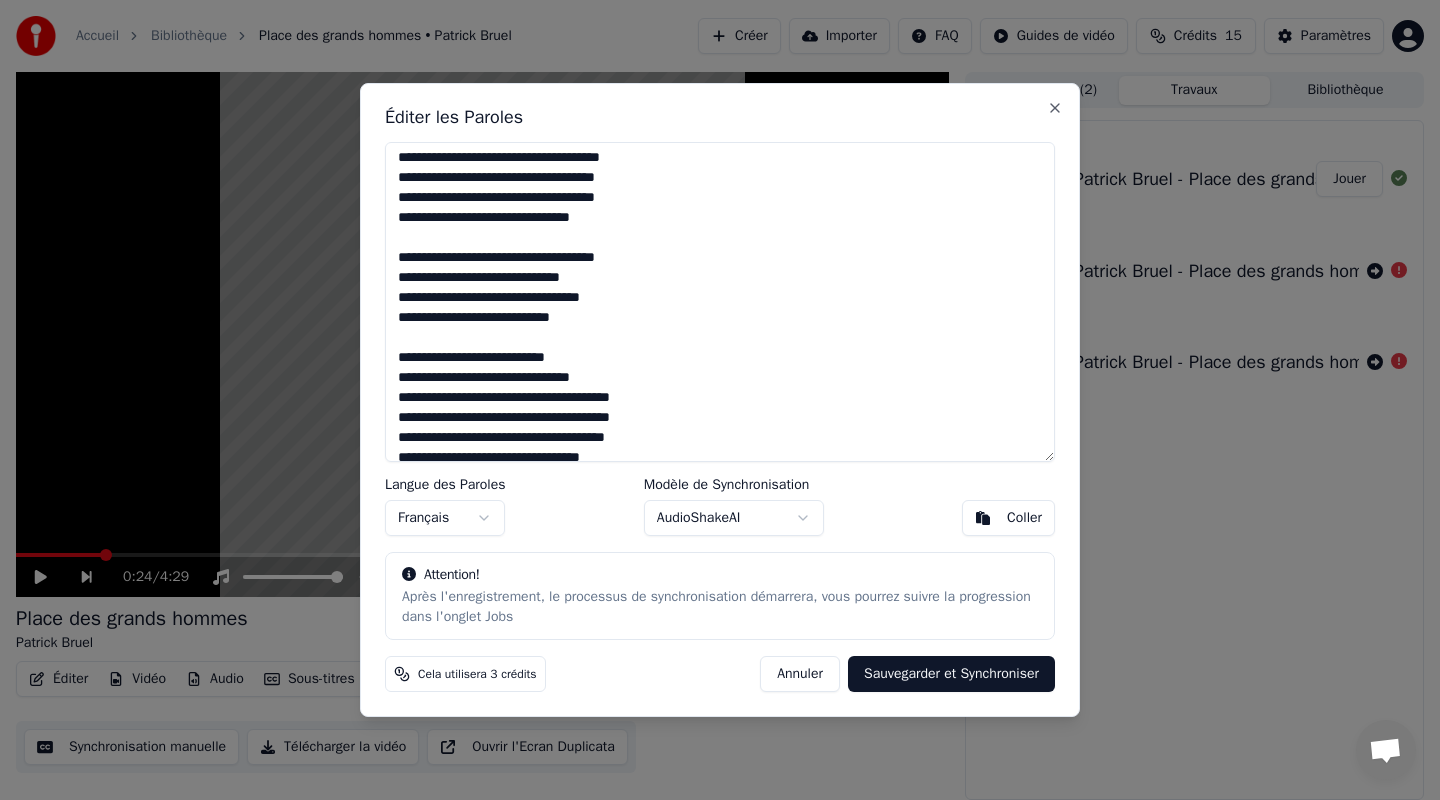 click at bounding box center (720, 302) 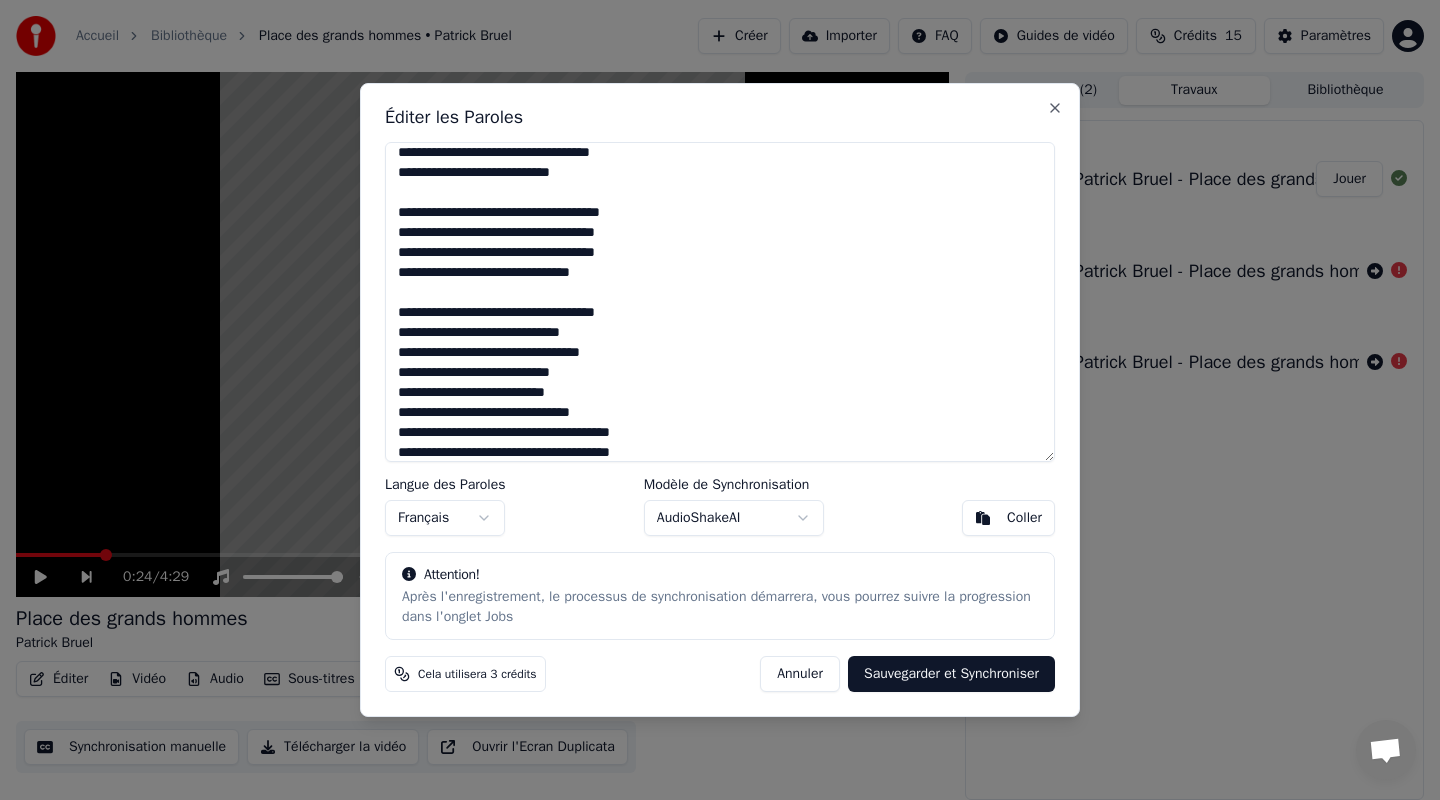 scroll, scrollTop: 247, scrollLeft: 0, axis: vertical 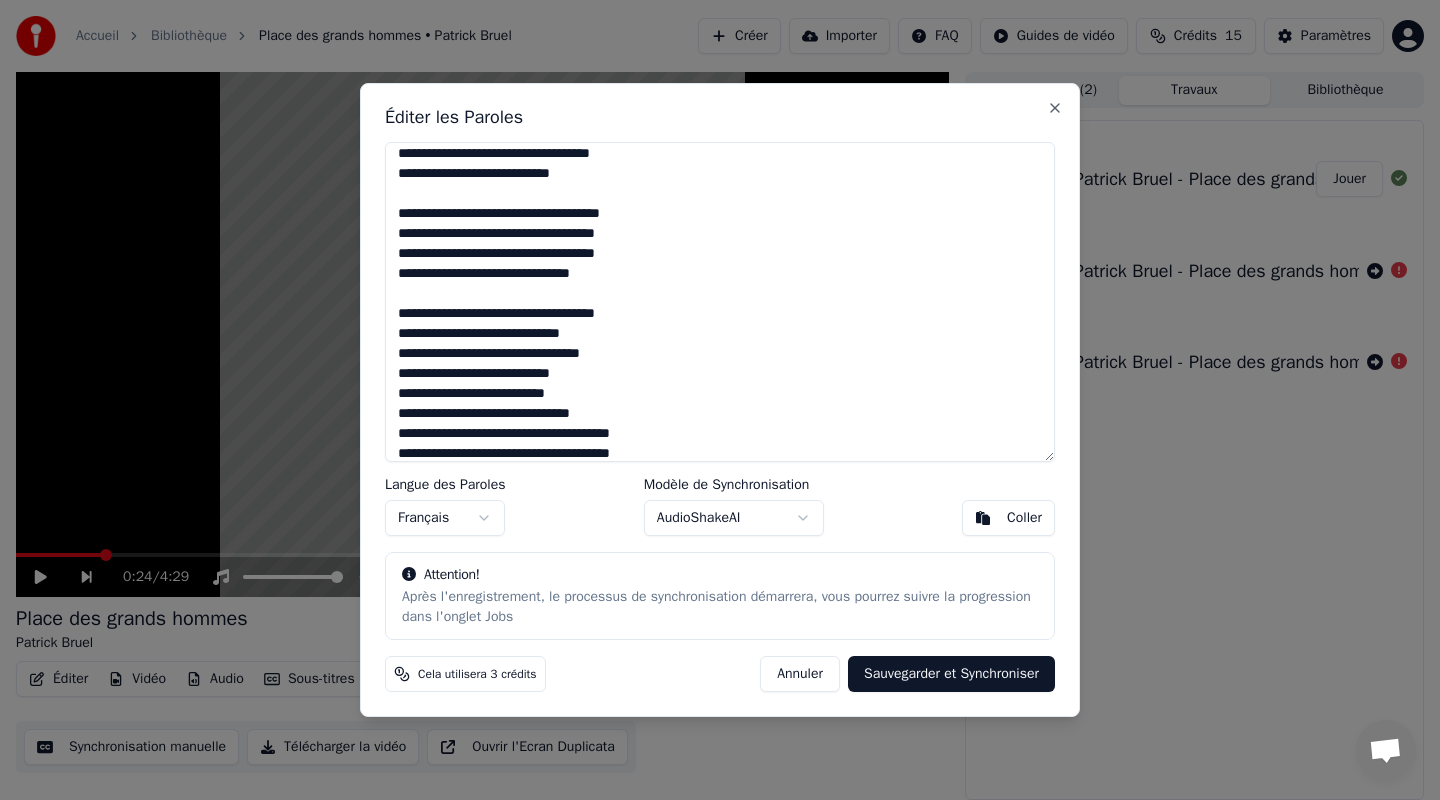 click at bounding box center (720, 302) 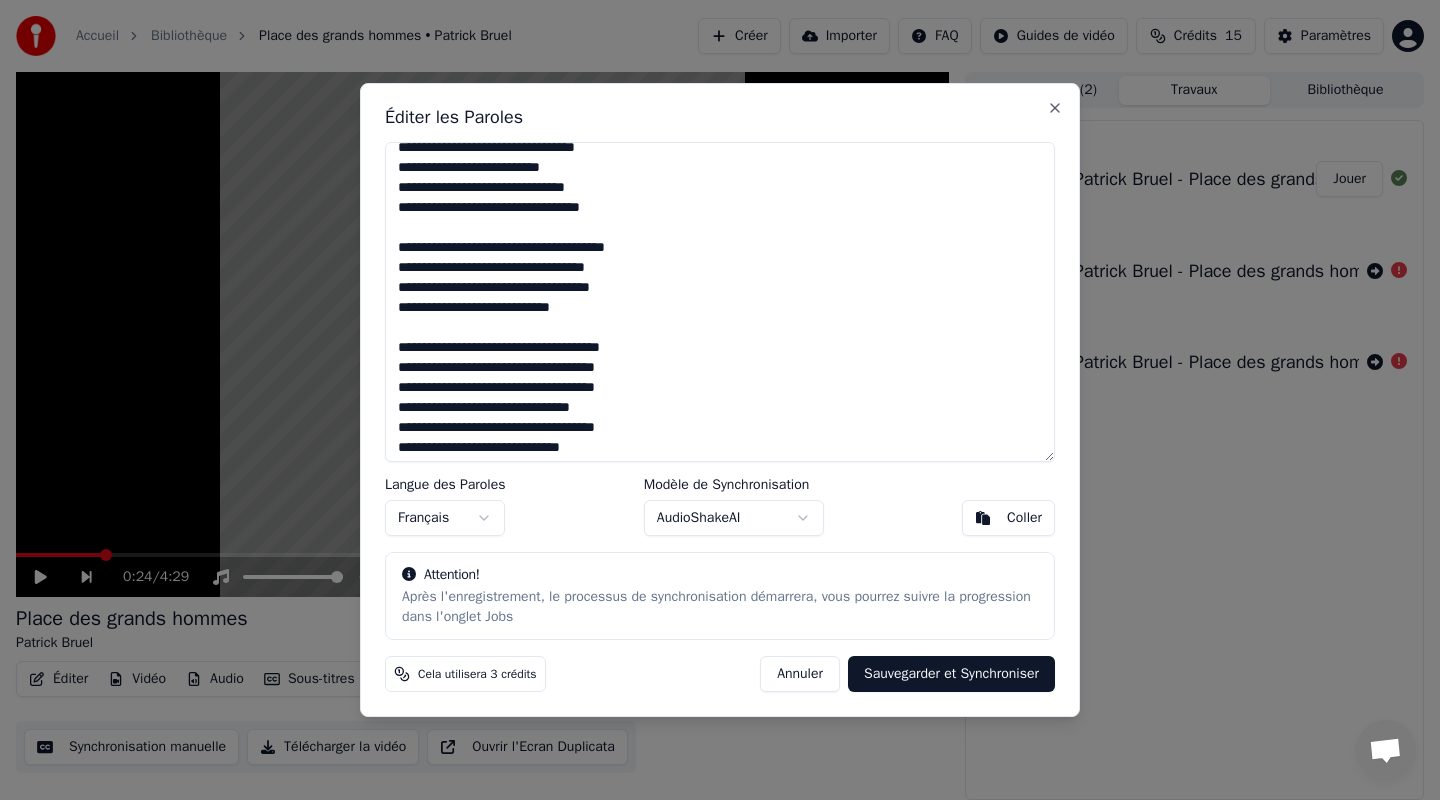 scroll, scrollTop: 87, scrollLeft: 0, axis: vertical 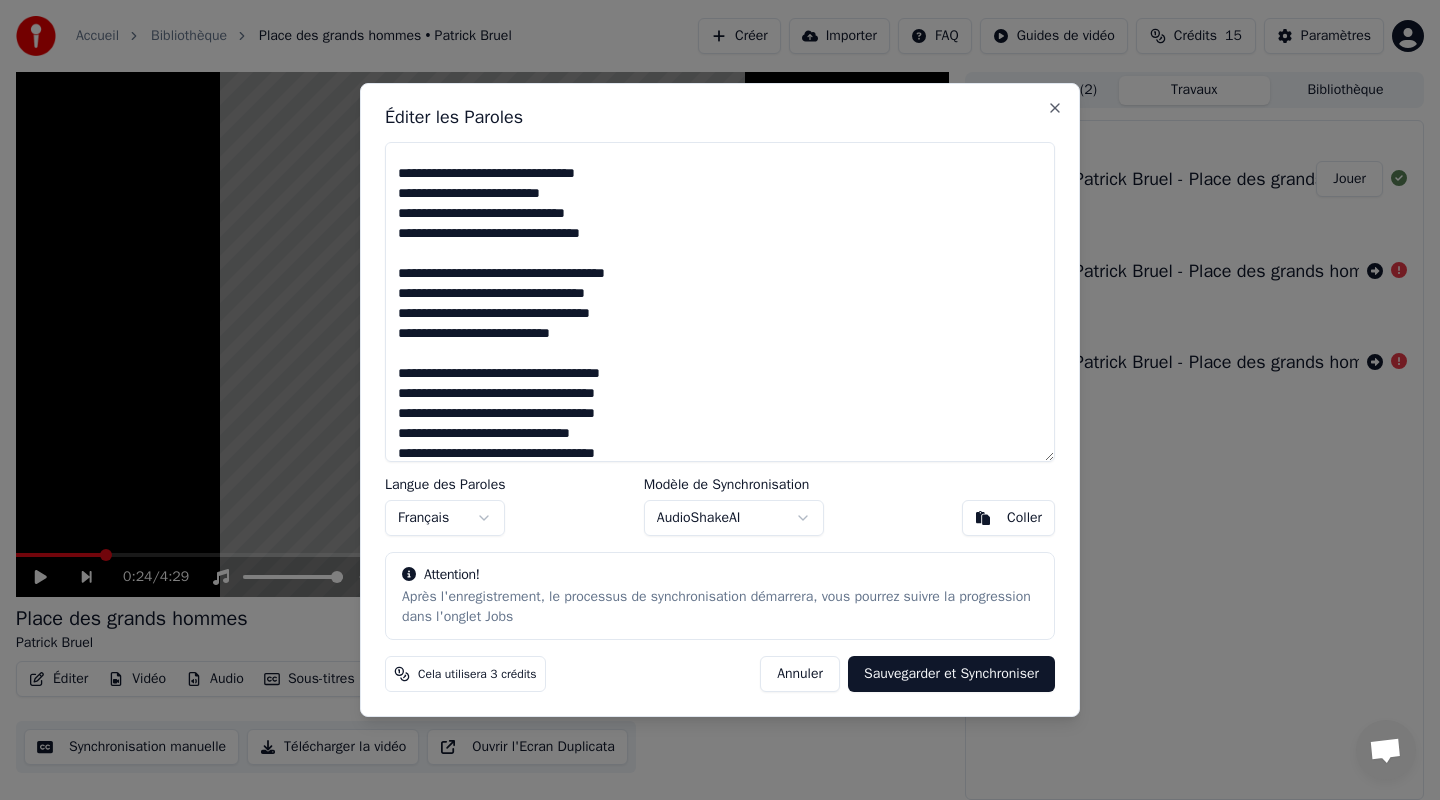 click at bounding box center [720, 302] 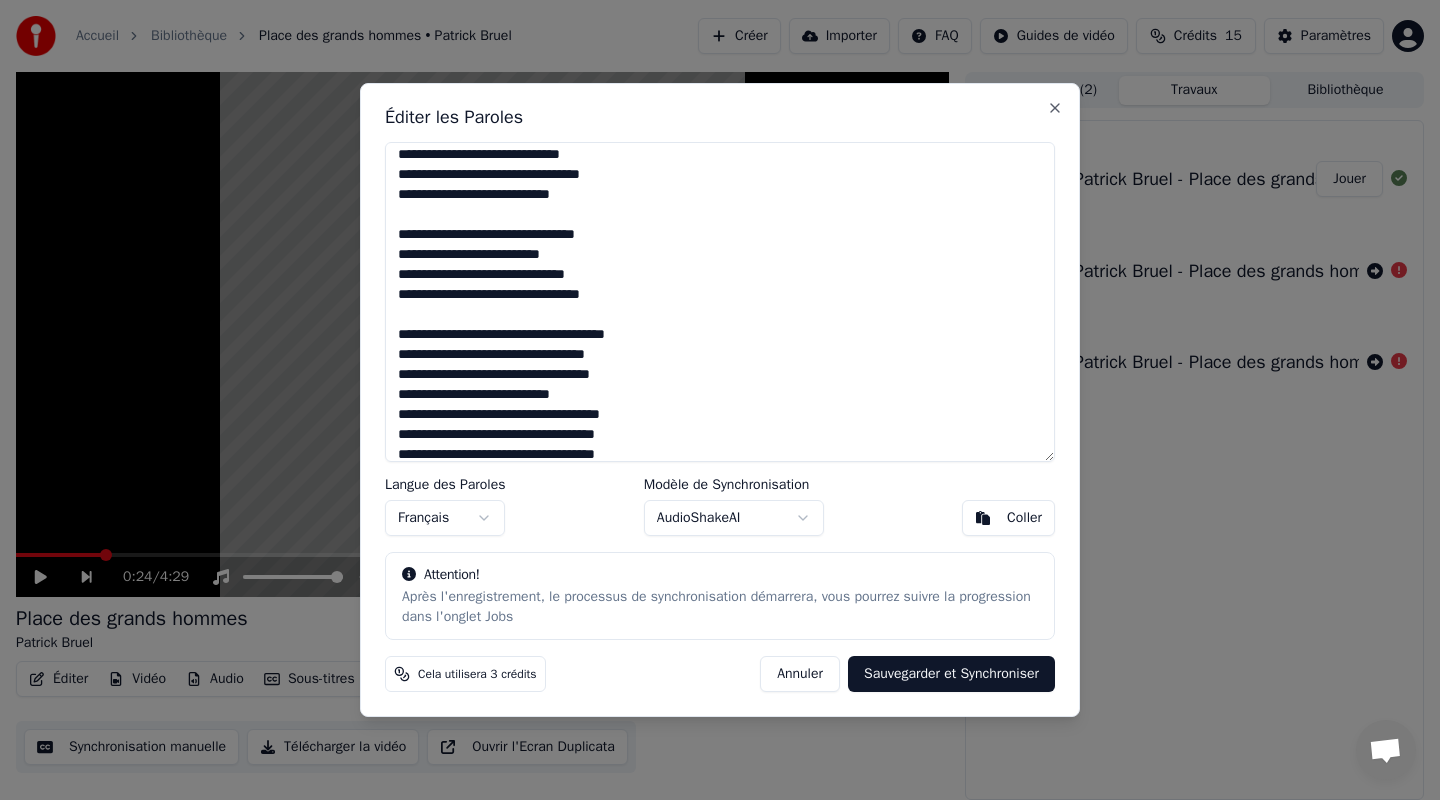 scroll, scrollTop: 24, scrollLeft: 0, axis: vertical 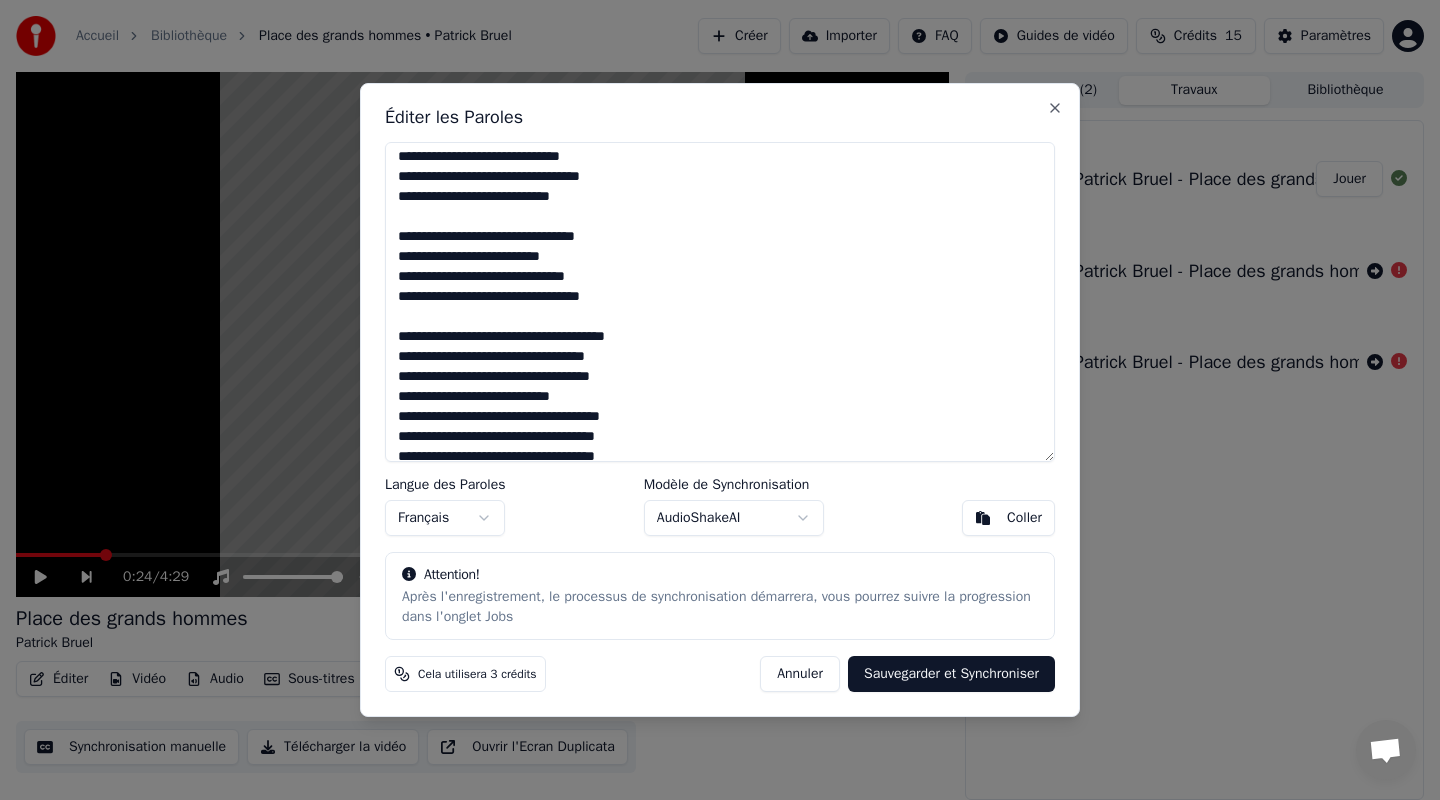 click at bounding box center (720, 302) 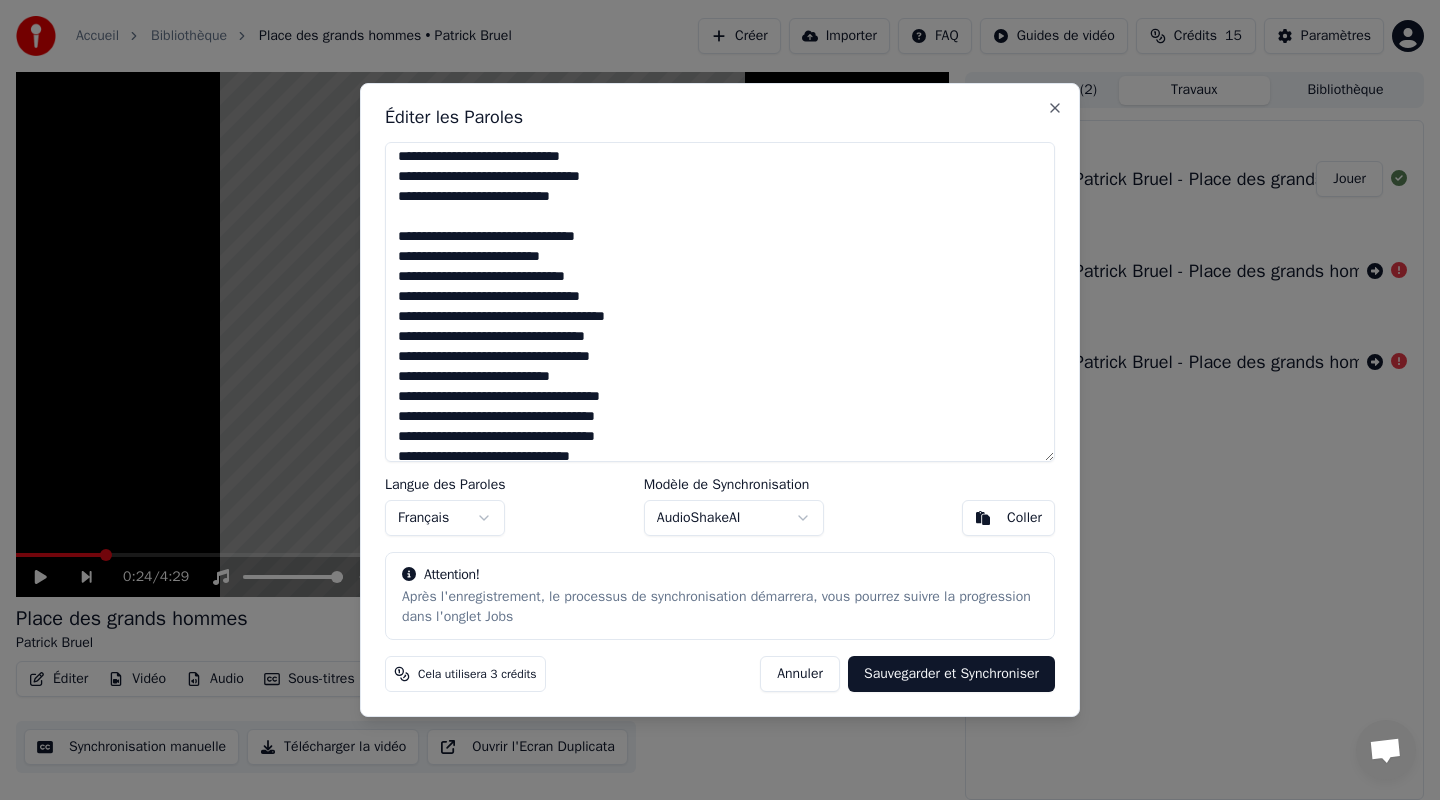 scroll, scrollTop: 0, scrollLeft: 0, axis: both 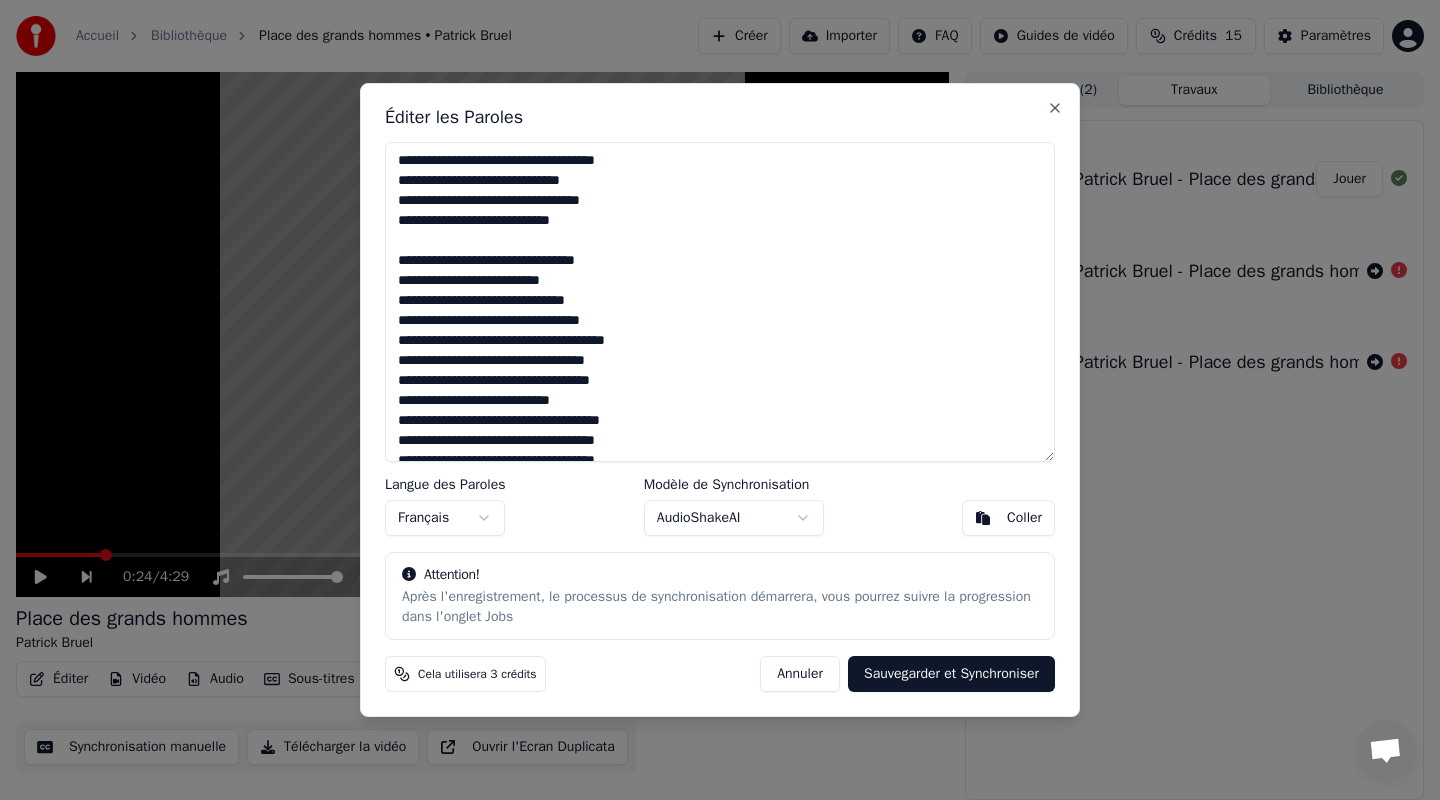 click at bounding box center (720, 302) 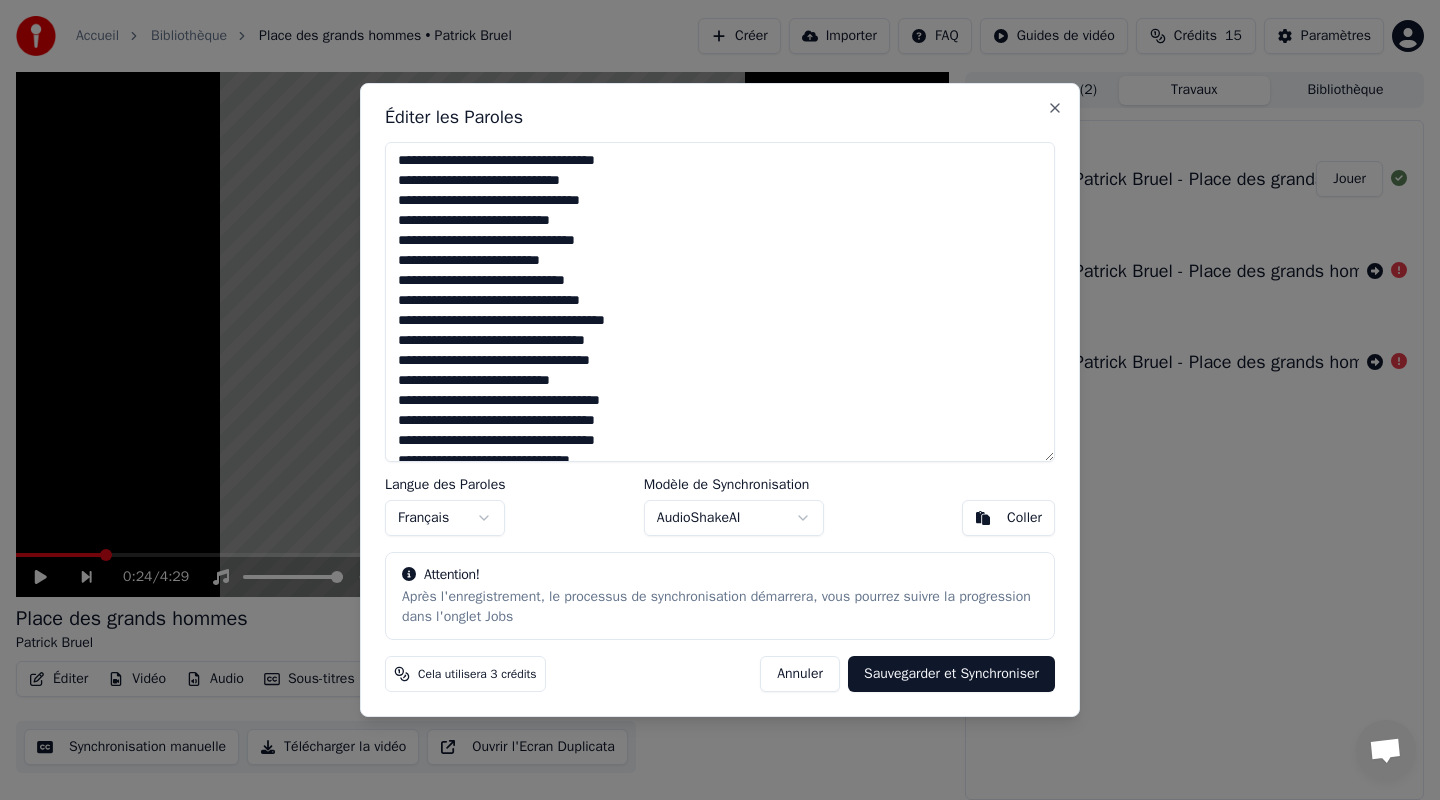 click on "Accueil Bibliothèque Place des grands hommes • [PERSON] Créer Importer FAQ Guides de vidéo Crédits 15 Paramètres 0:24  /  4:29 Place des grands hommes [PERSON] BPM 131 Tonalité A Éditer Vidéo Audio Sous-titres Télécharger Bibliothèque cloud Synchronisation manuelle Télécharger la vidéo Ouvrir l'Ecran Duplicata File d'attente ( 2 ) Travaux Bibliothèque Créer un Karaoké [PERSON] - Place des grands hommes (Audio) Jouer Créer un Karaoké [PERSON] - Place des grands hommes (Audio) Créer un Karaoké [PERSON] - Place des grands hommes (Audio)
Éditer les Paroles Langue des Paroles Français Modèle de Synchronisation AudioShakeAI Coller Attention! Après l'enregistrement, le processus de synchronisation démarrera, vous pourrez suivre la progression dans l'onglet Jobs Cela utilisera 3 crédits Annuler Sauvegarder et Synchroniser Close" at bounding box center (720, 400) 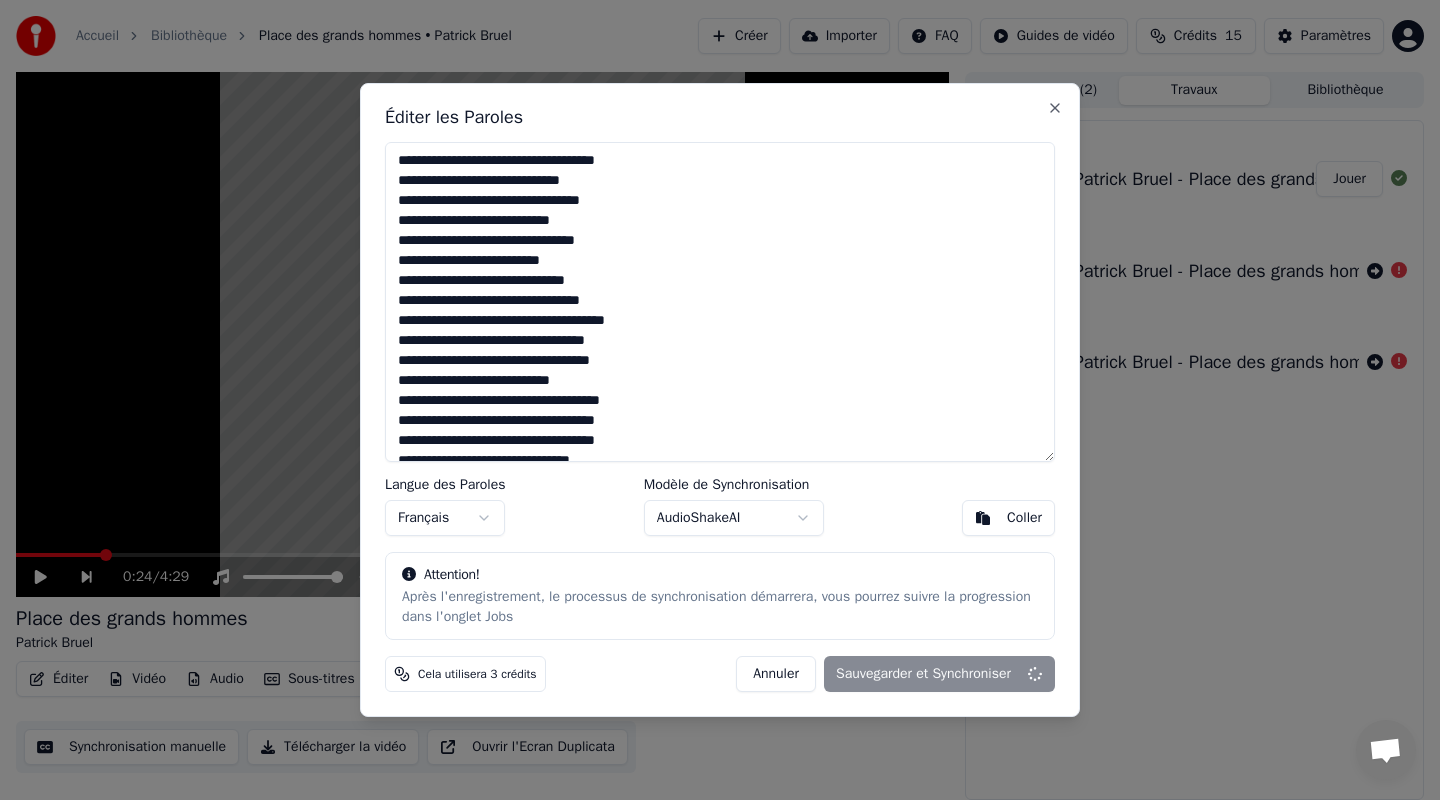 type on "**********" 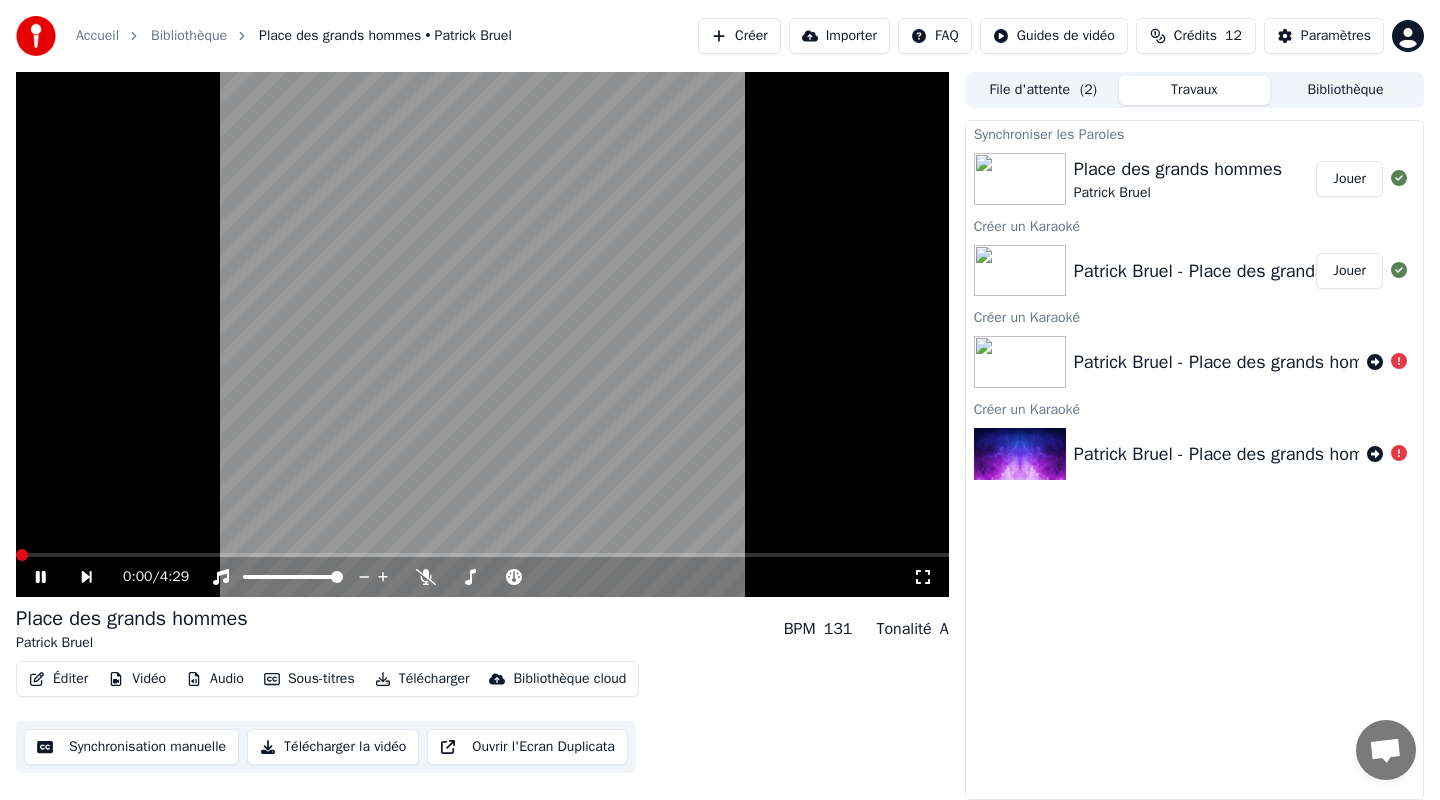 click at bounding box center [22, 555] 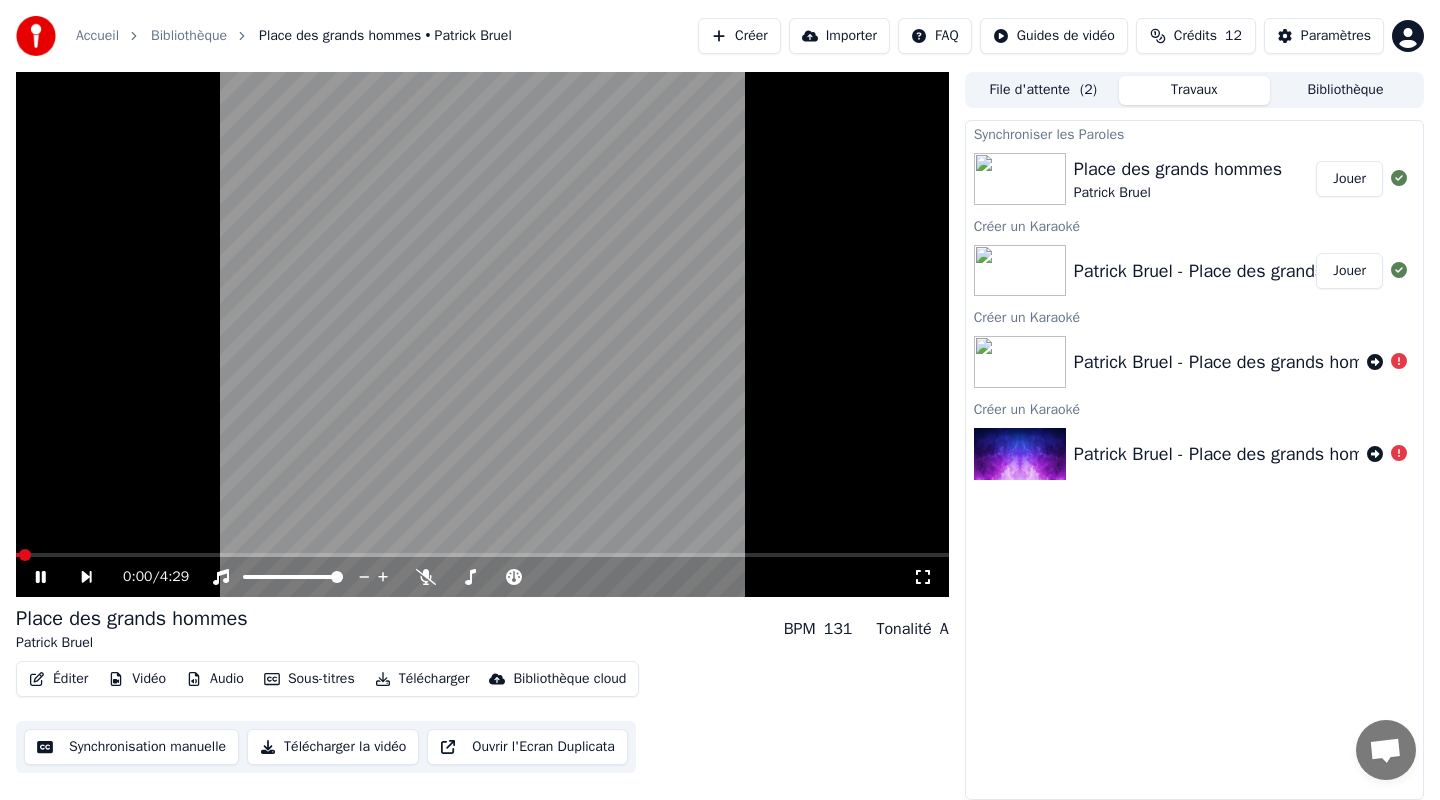 click 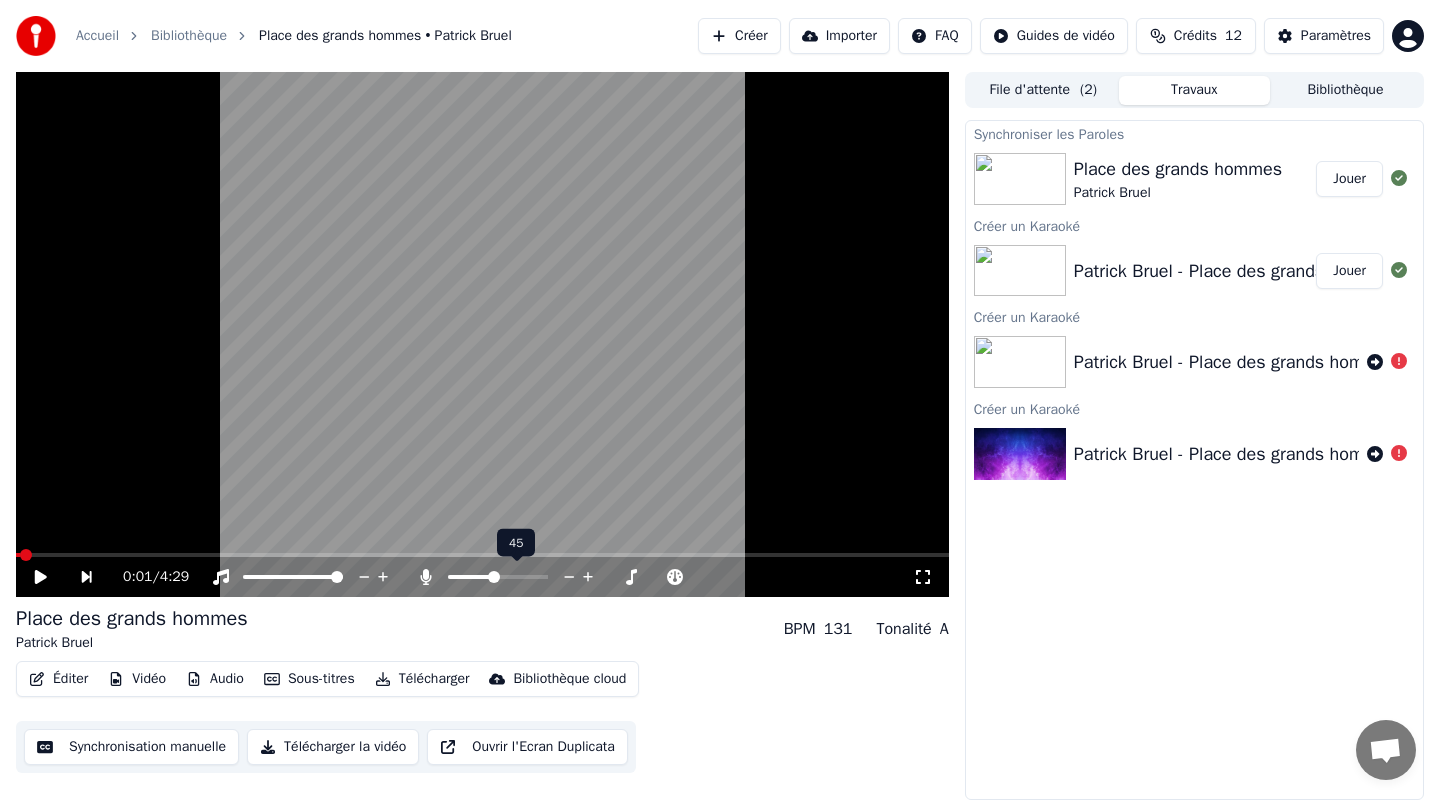 click at bounding box center (494, 577) 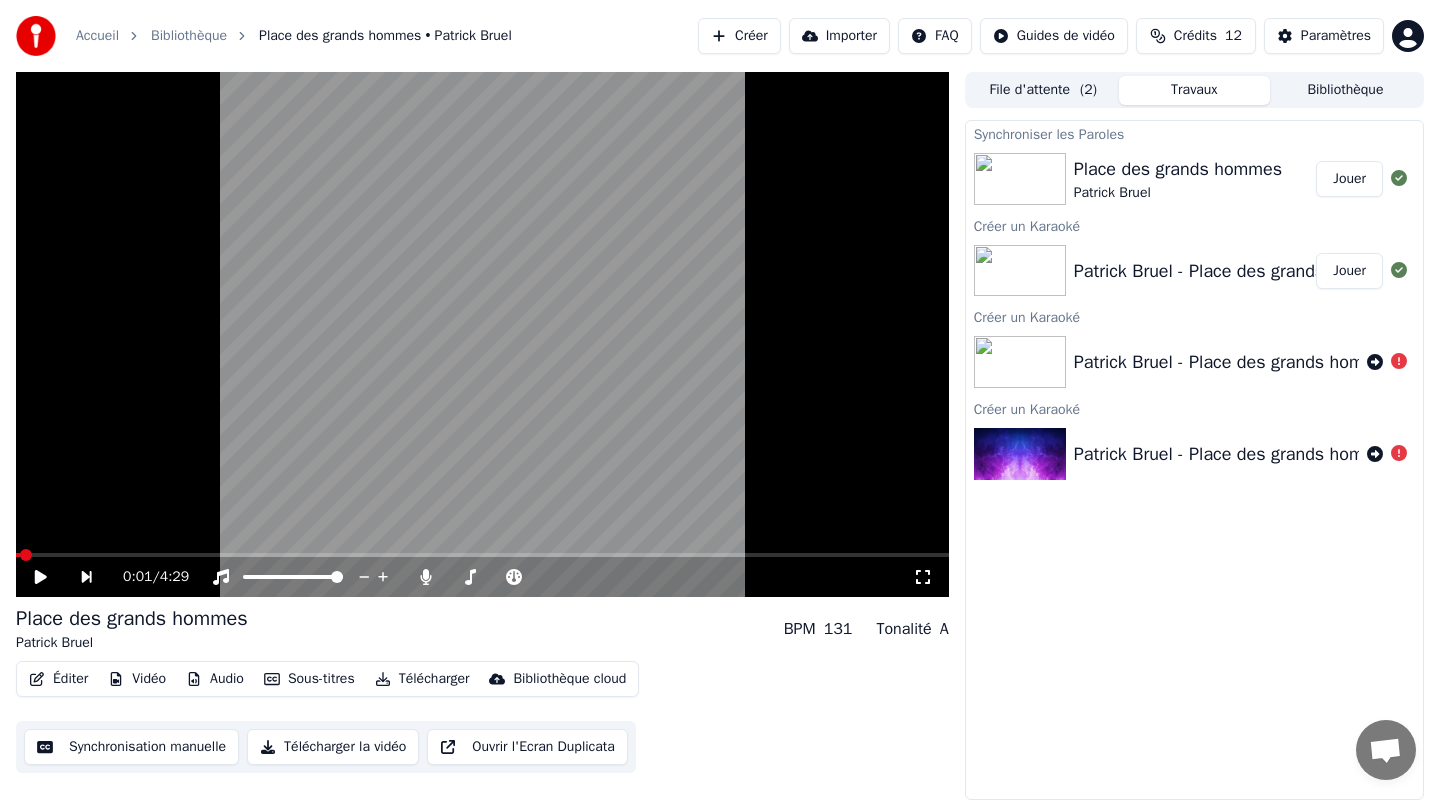 click on "0:01  /  4:29" at bounding box center (482, 577) 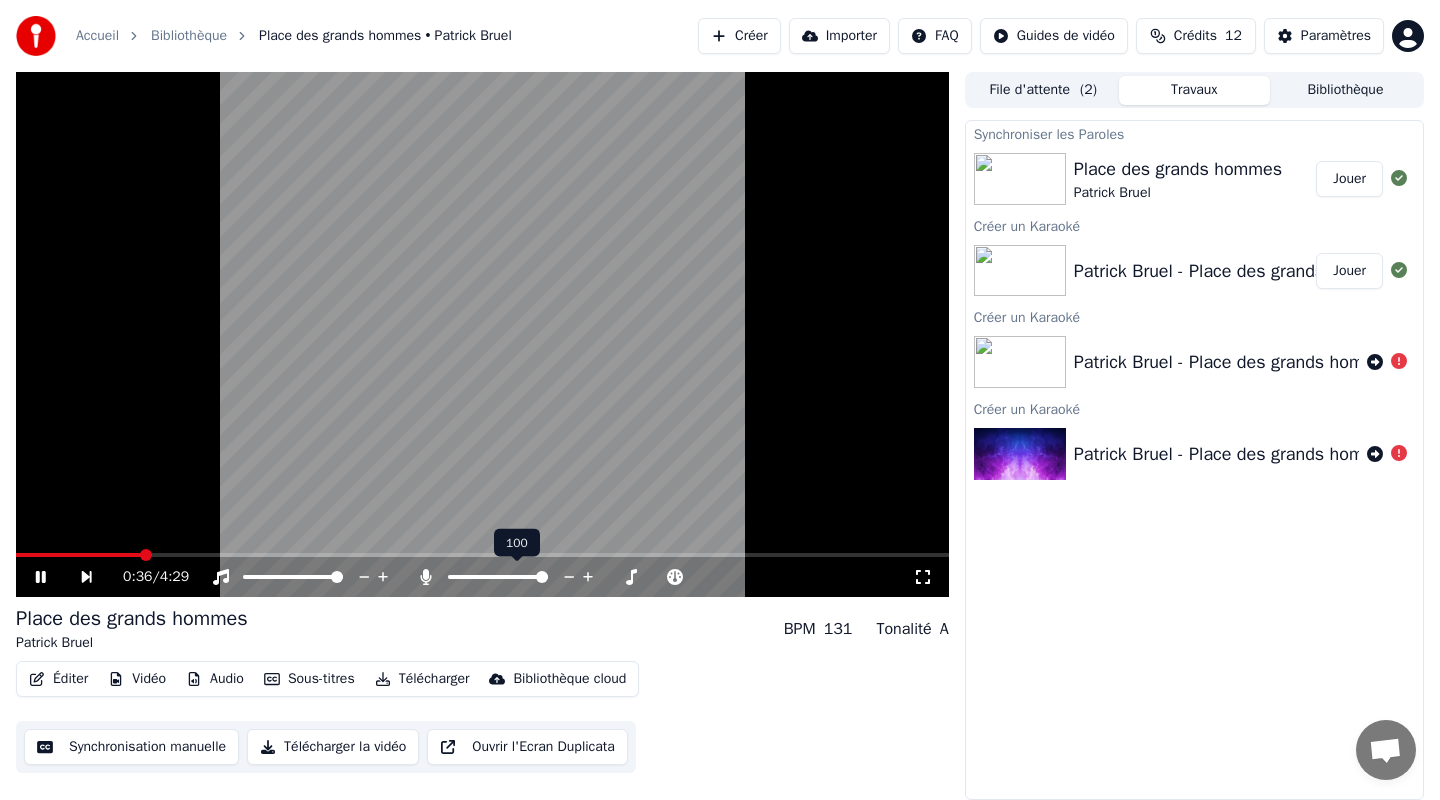 click at bounding box center (542, 577) 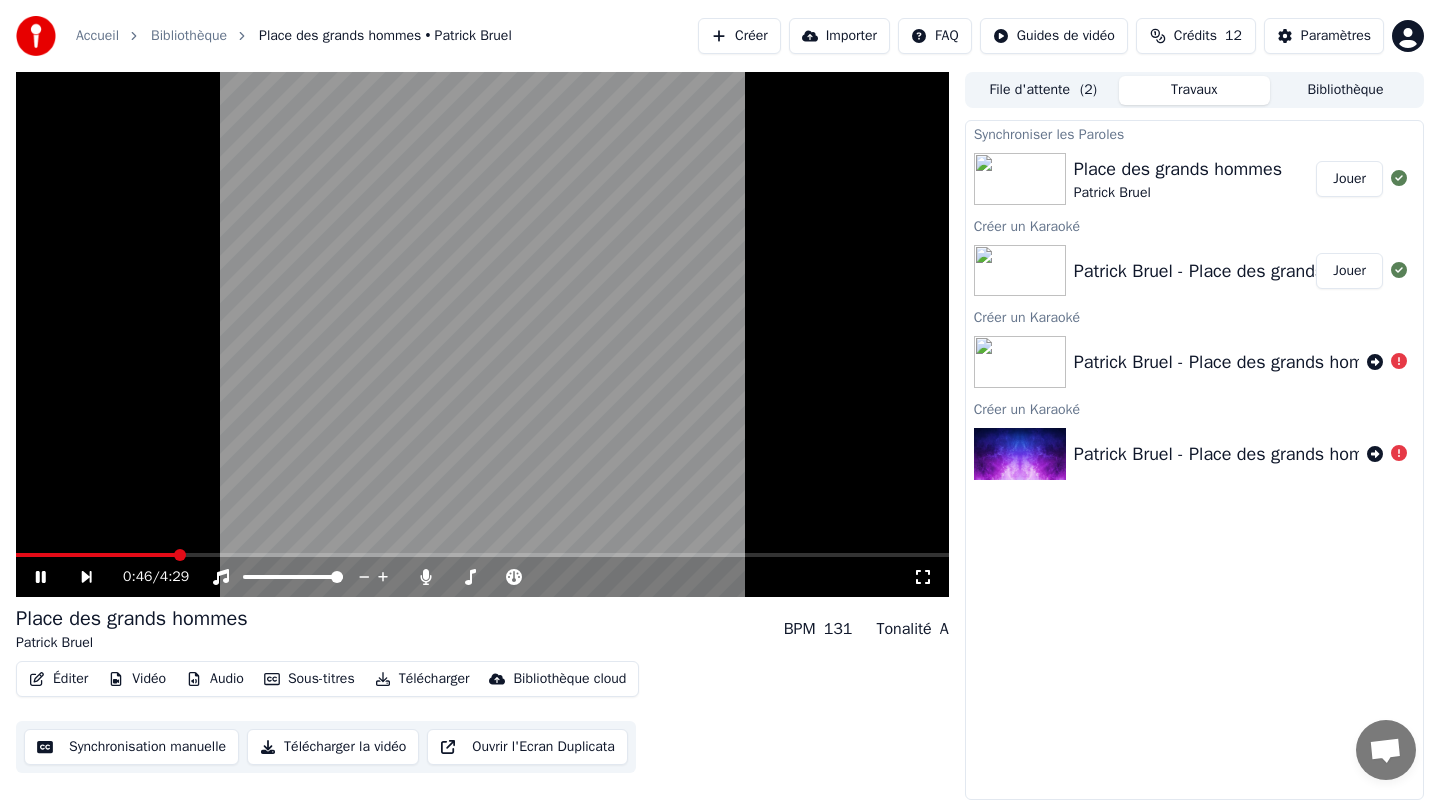 click 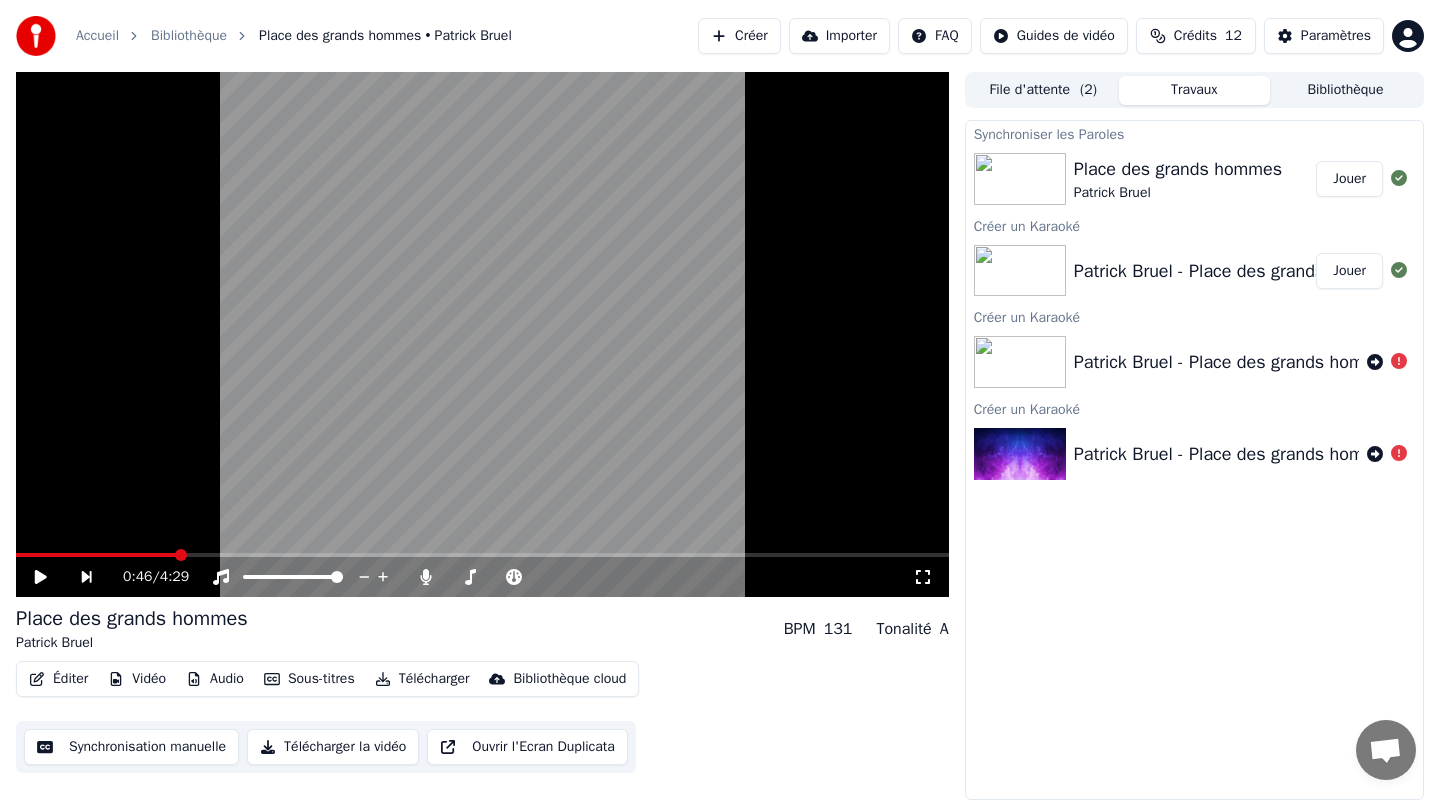 click on "Éditer" at bounding box center (58, 679) 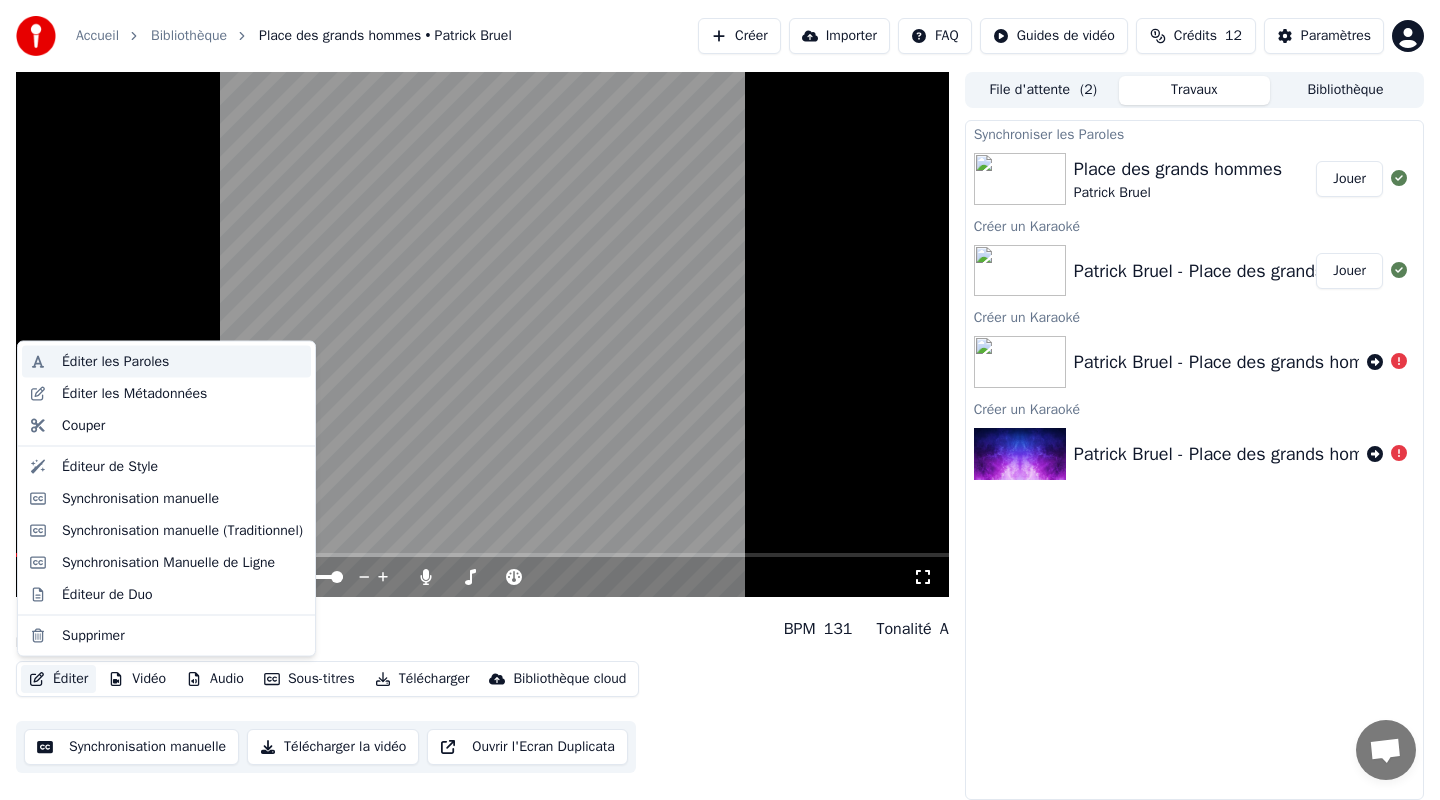 click on "Éditer les Paroles" at bounding box center (182, 362) 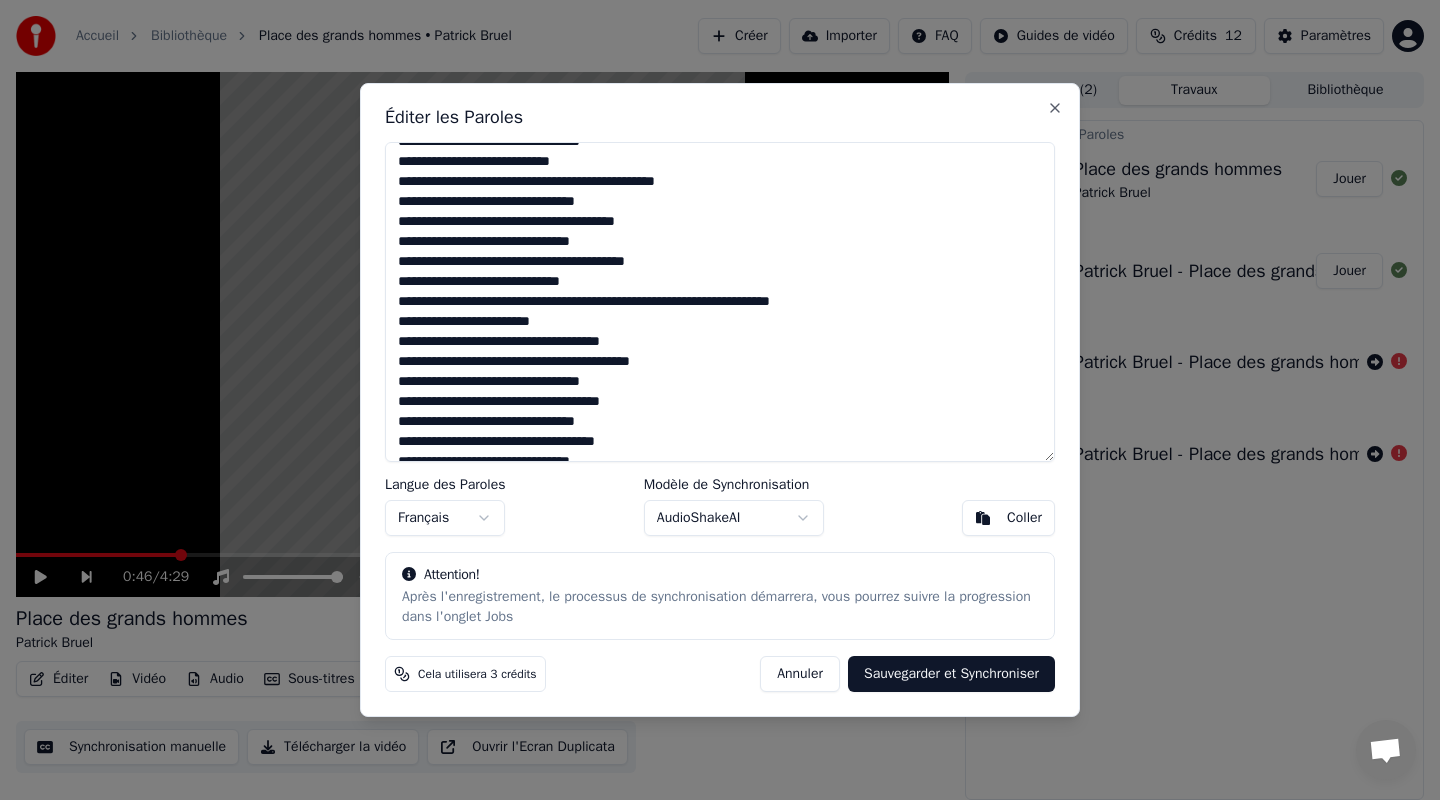 scroll, scrollTop: 700, scrollLeft: 0, axis: vertical 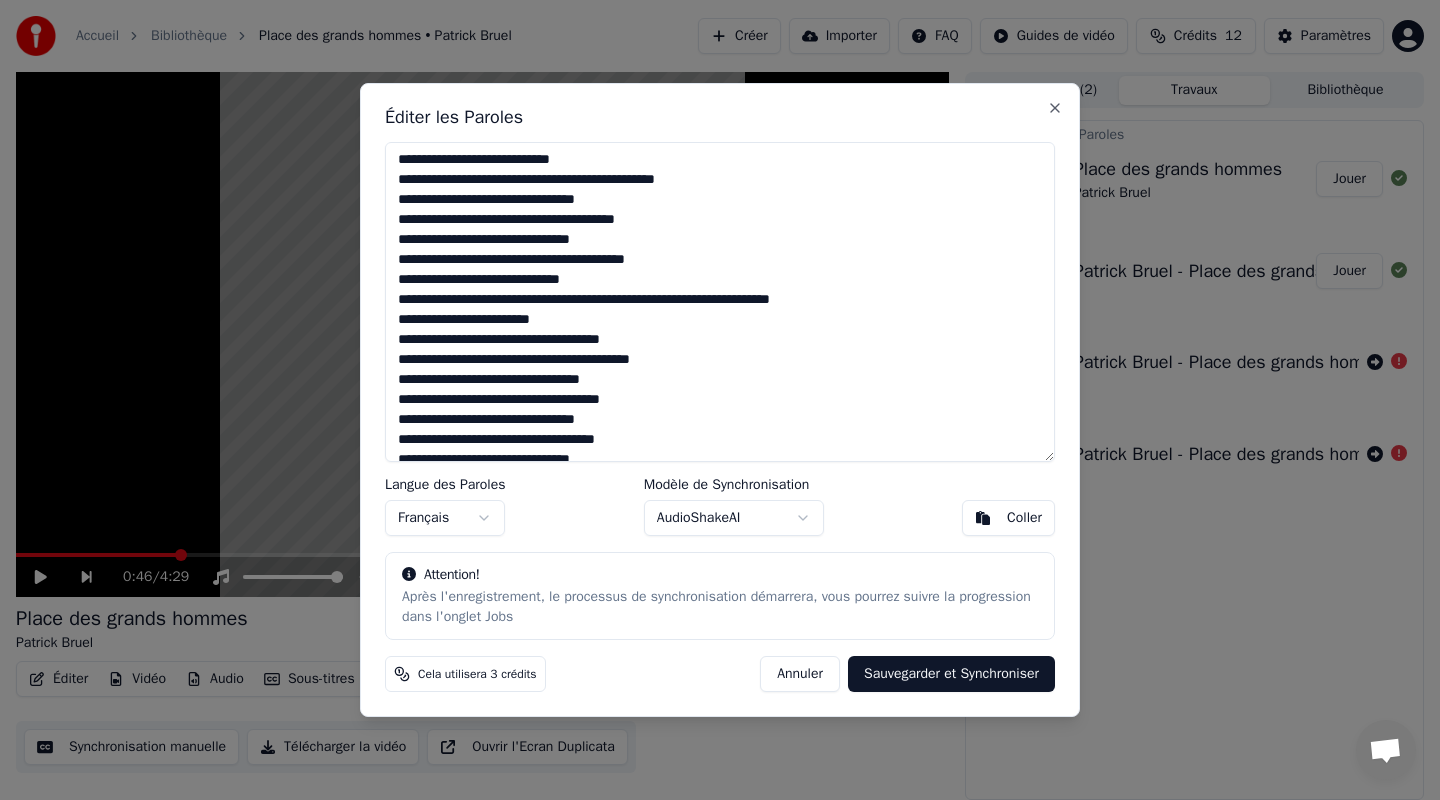 click at bounding box center [720, 302] 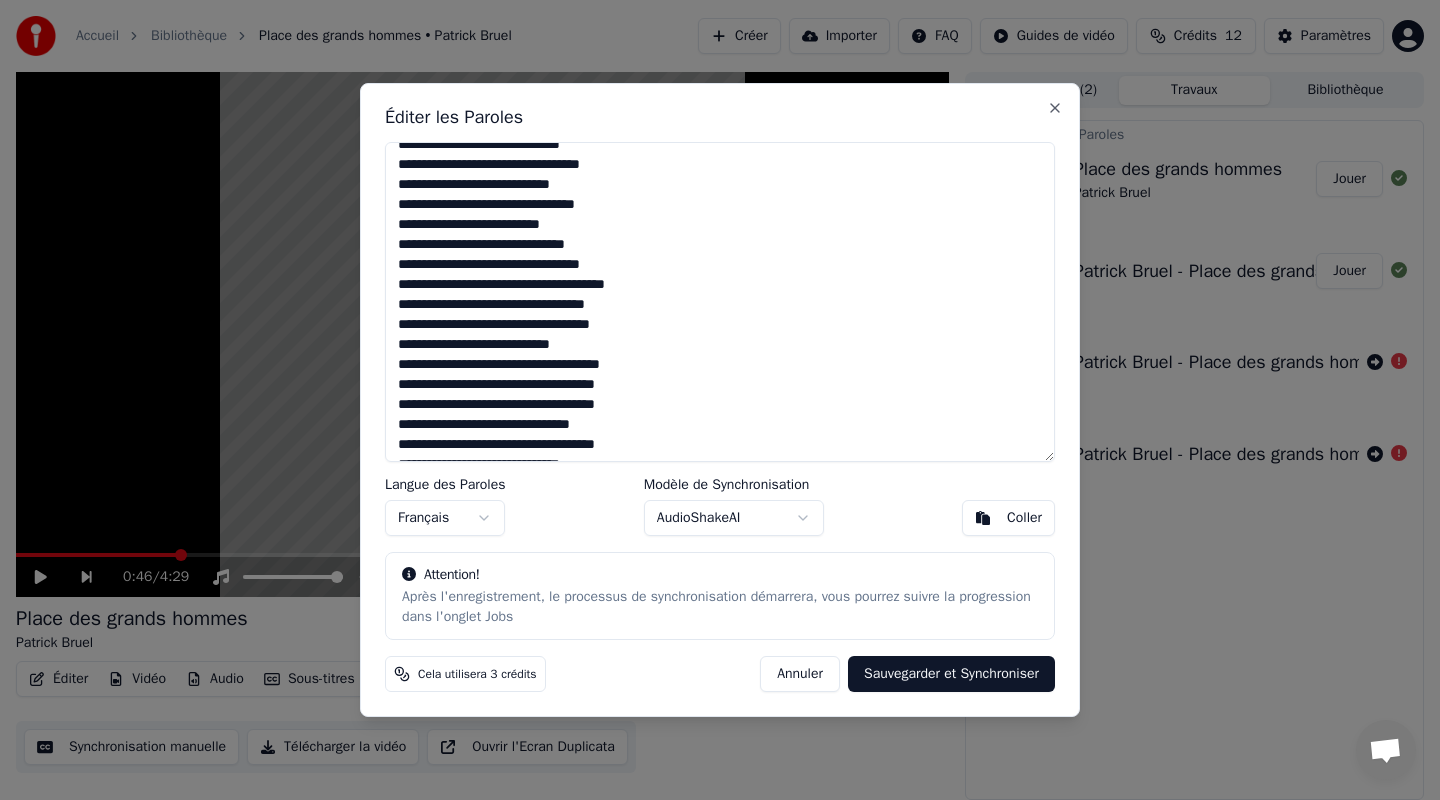 scroll, scrollTop: 0, scrollLeft: 0, axis: both 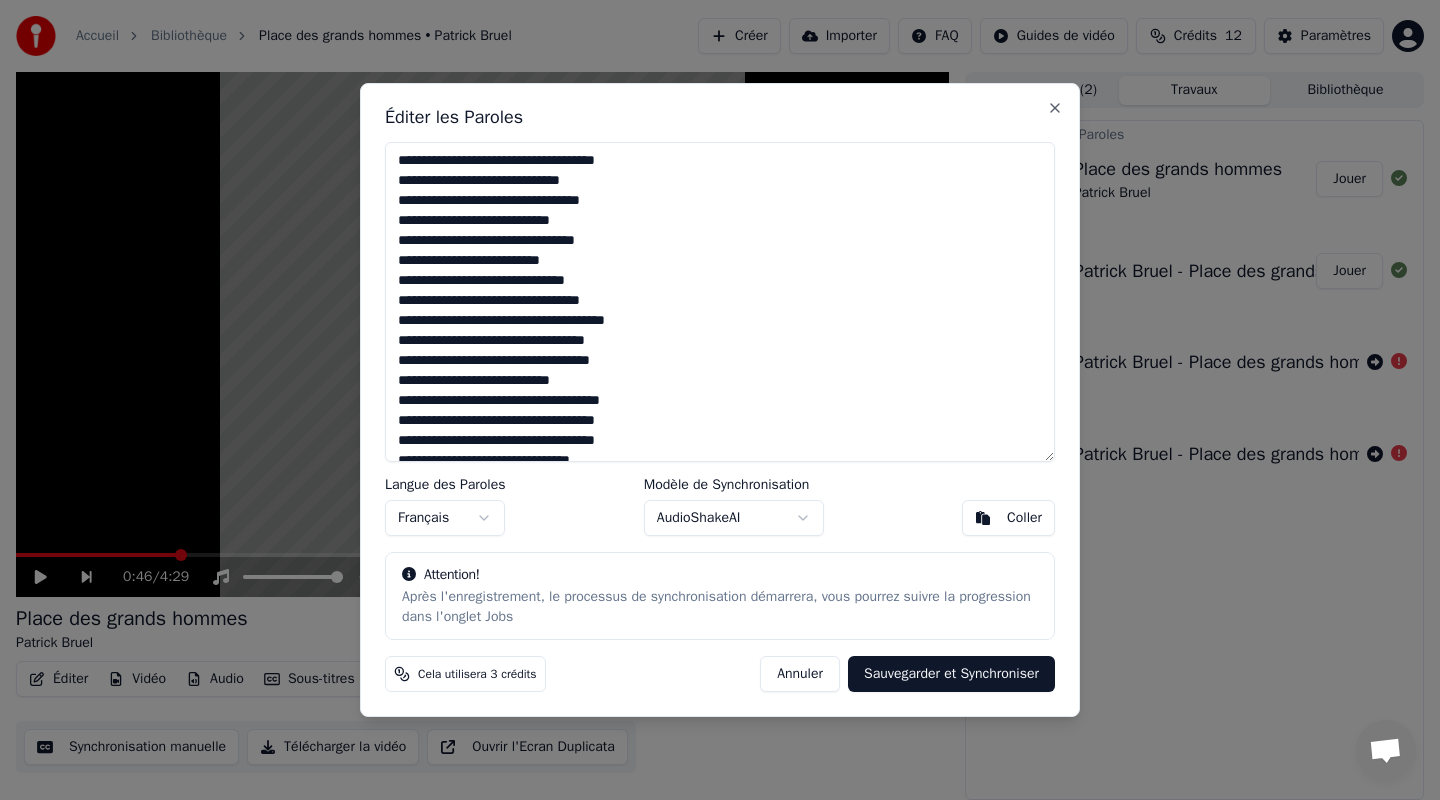 click on "Accueil Bibliothèque Place des grands hommes • Patrick Bruel Créer Importer FAQ Guides de vidéo Crédits 12 Paramètres 0:46  /  4:29 Place des grands hommes Patrick Bruel BPM 131 Tonalité A Éditer Vidéo Audio Sous-titres Télécharger Bibliothèque cloud Synchronisation manuelle Télécharger la vidéo Ouvrir l'Ecran Duplicata File d'attente ( 2 ) Travaux Bibliothèque Synchroniser les Paroles Place des grands hommes Patrick Bruel Jouer Créer un Karaoké Patrick Bruel - Place des grands hommes (Audio) Jouer Créer un Karaoké Patrick Bruel - Place des grands hommes (Audio) Créer un Karaoké Patrick Bruel - Place des grands hommes (Audio)
Éditer les Paroles Langue des Paroles Français Modèle de Synchronisation AudioShakeAI Coller Attention! Après l'enregistrement, le processus de synchronisation démarrera, vous pourrez suivre la progression dans l'onglet Jobs Cela utilisera 3 crédits Annuler Sauvegarder et Synchroniser Close" at bounding box center (720, 400) 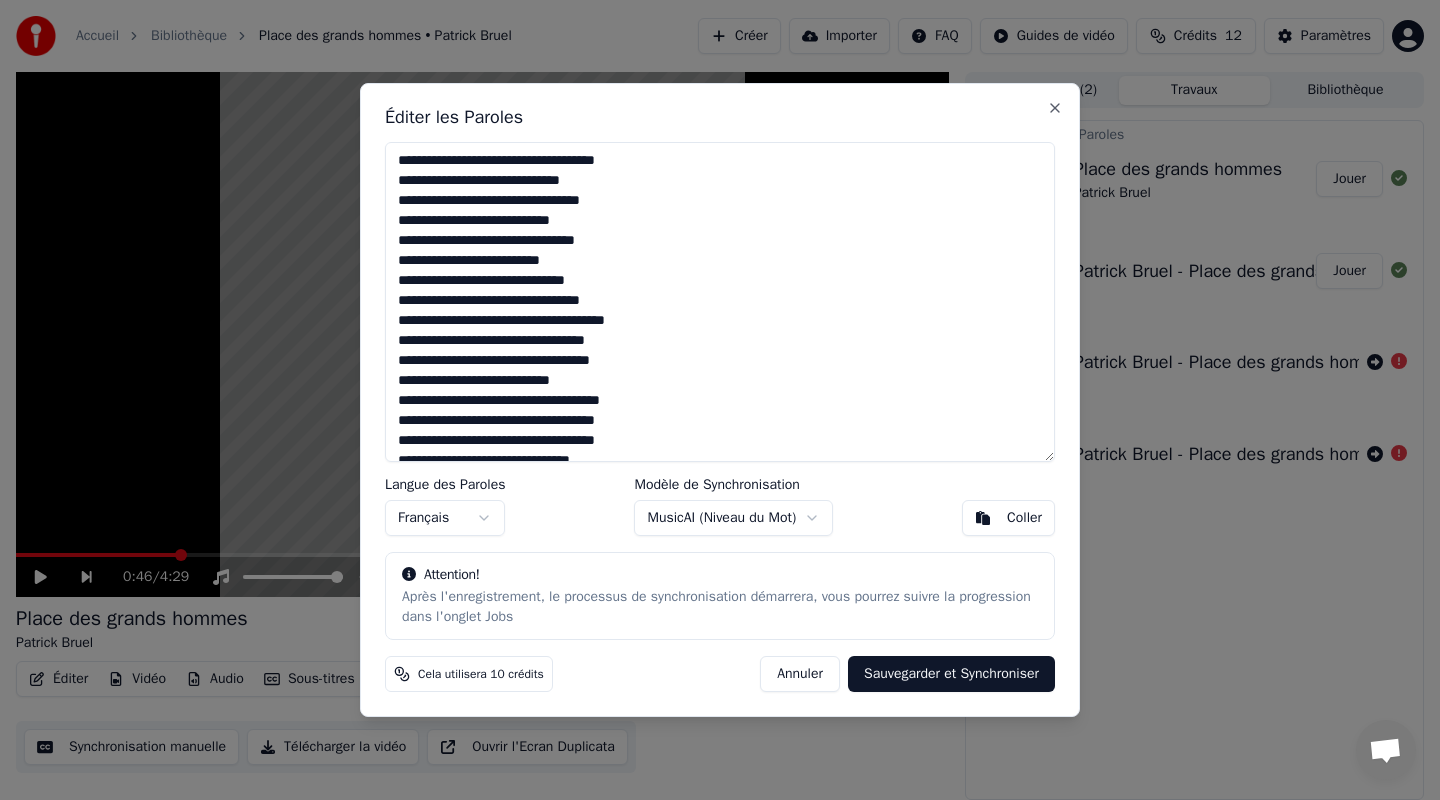 click on "Accueil Bibliothèque Place des grands hommes • [PERSON] Créer Importer FAQ Guides de vidéo Crédits 12 Paramètres 0:46  /  4:29 Place des grands hommes [PERSON] BPM 131 Tonalité A Éditer Vidéo Audio Sous-titres Télécharger Bibliothèque cloud Synchronisation manuelle Télécharger la vidéo Ouvrir l'Ecran Duplicata File d'attente ( 2 ) Travaux Bibliothèque Synchroniser les Paroles Place des grands hommes [PERSON] Jouer Créer un Karaoké [PERSON] - Place des grands hommes (Audio) Jouer Créer un Karaoké [PERSON] - Place des grands hommes (Audio) Créer un Karaoké [PERSON] - Place des grands hommes (Audio)
Éditer les Paroles Langue des Paroles Français Modèle de Synchronisation MusicAI ( Niveau du Mot ) Coller Attention! Après l'enregistrement, le processus de synchronisation démarrera, vous pourrez suivre la progression dans l'onglet Jobs Cela utilisera 10 crédits Annuler Sauvegarder et Synchroniser Close" at bounding box center (720, 400) 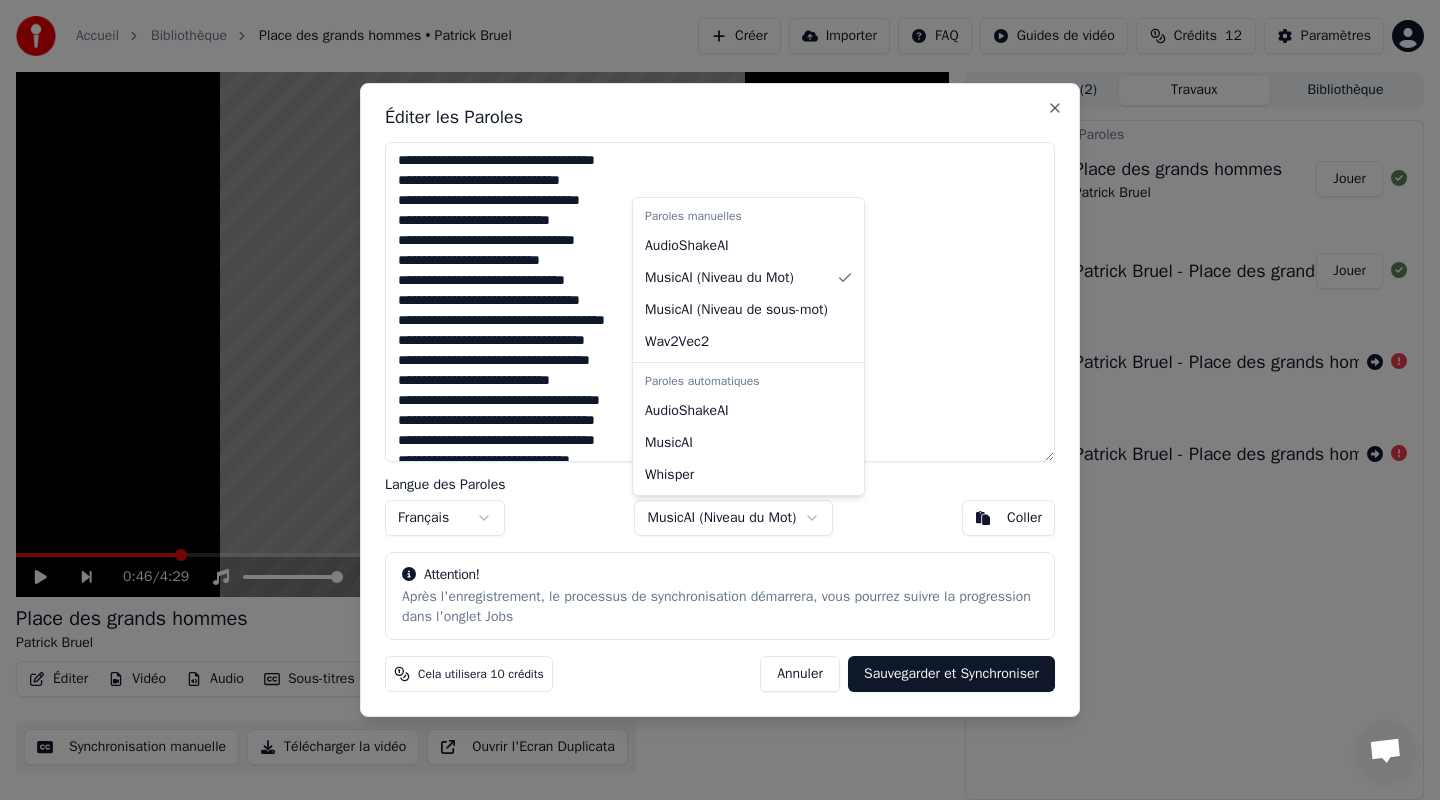 click at bounding box center [720, 400] 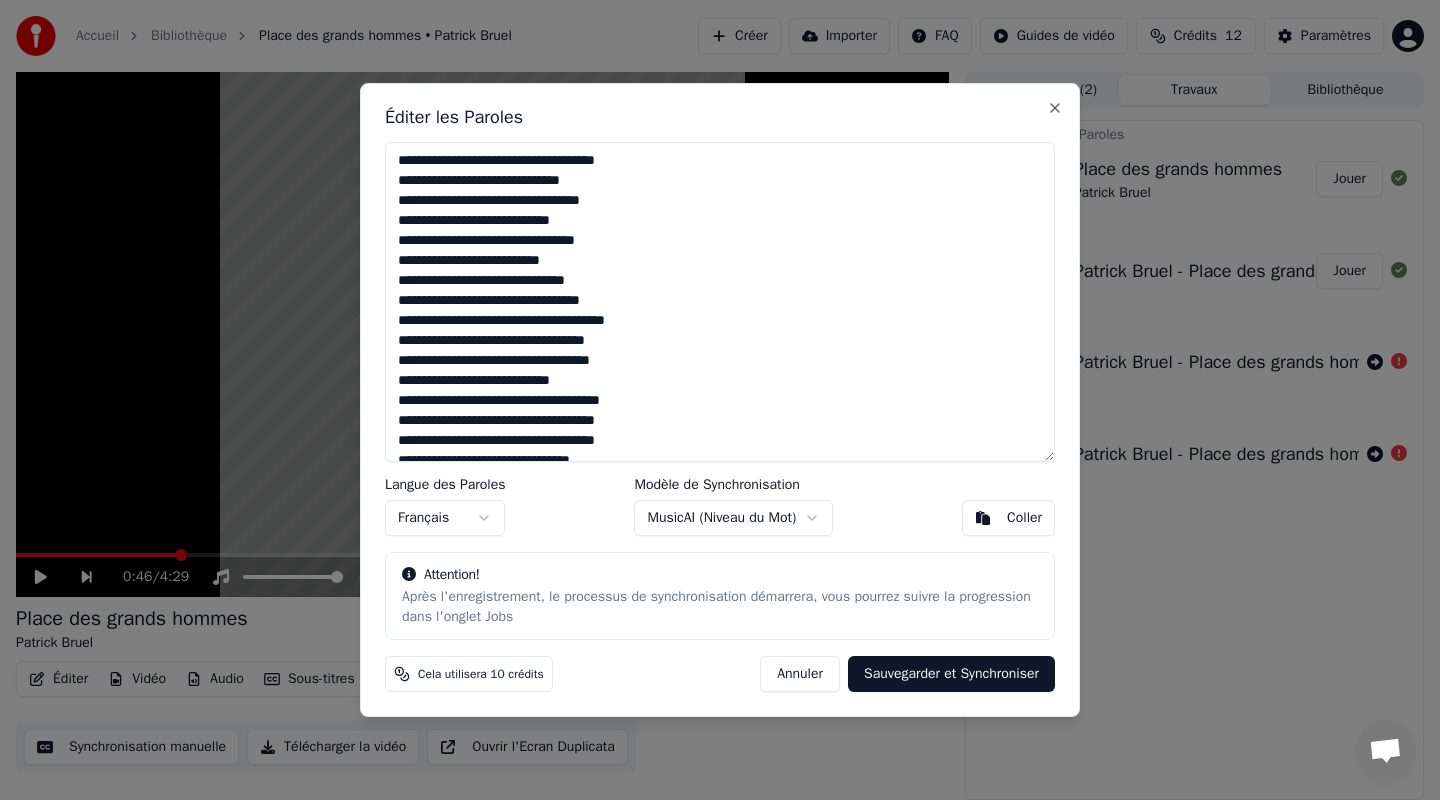 click on "Sauvegarder et Synchroniser" at bounding box center [951, 674] 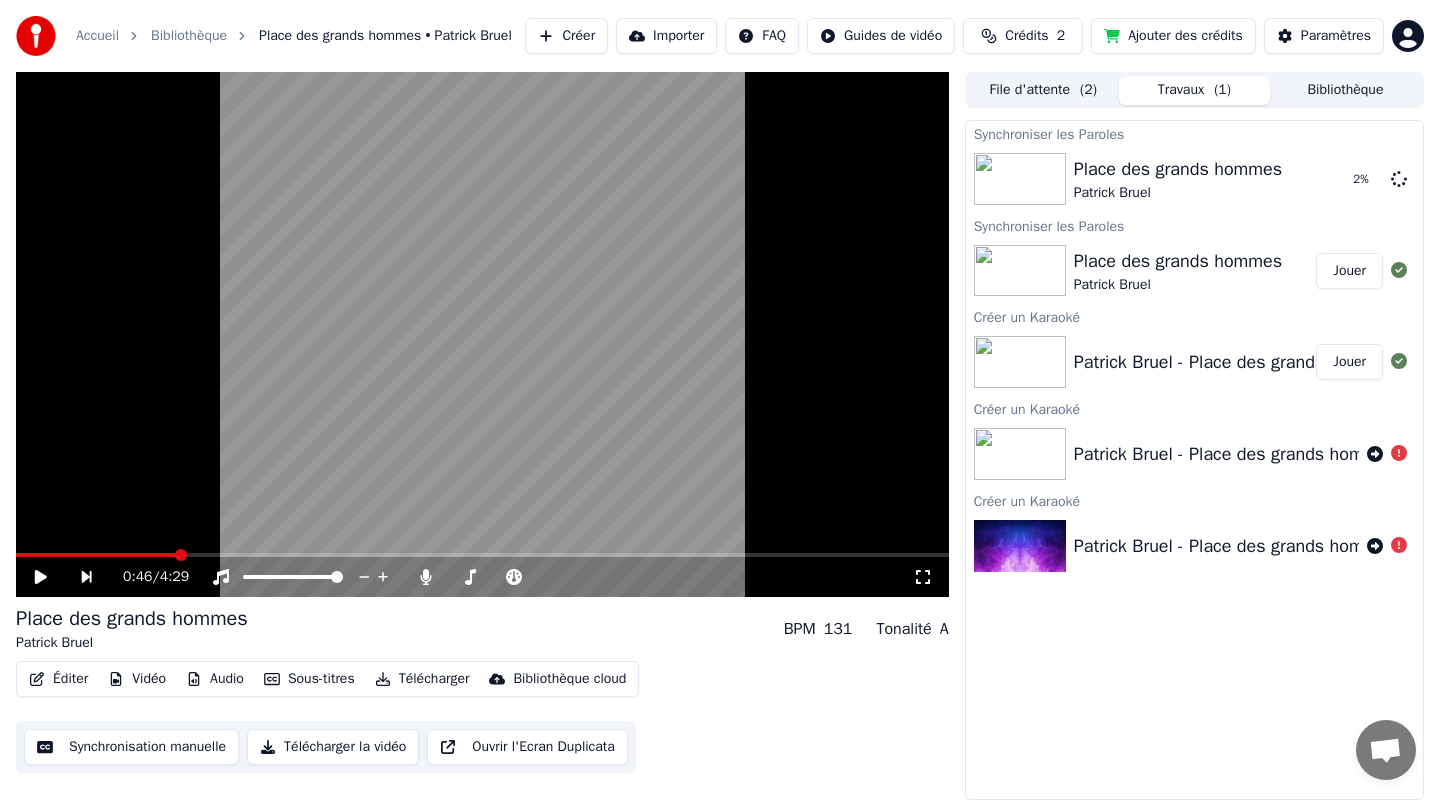 click on "Place des grands hommes Patrick Bruel Jouer" at bounding box center (1194, 271) 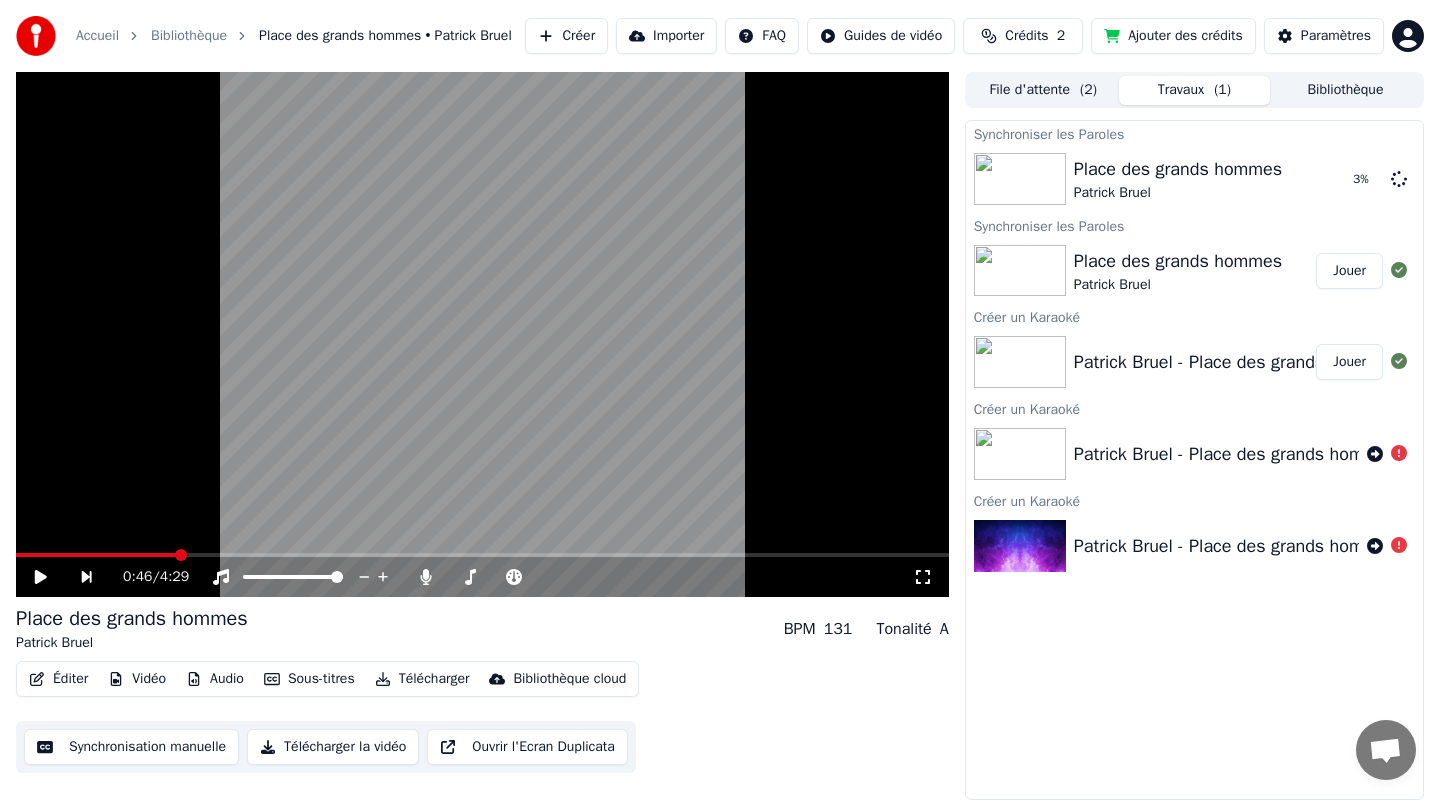 click on "Synchronisation manuelle" at bounding box center [131, 747] 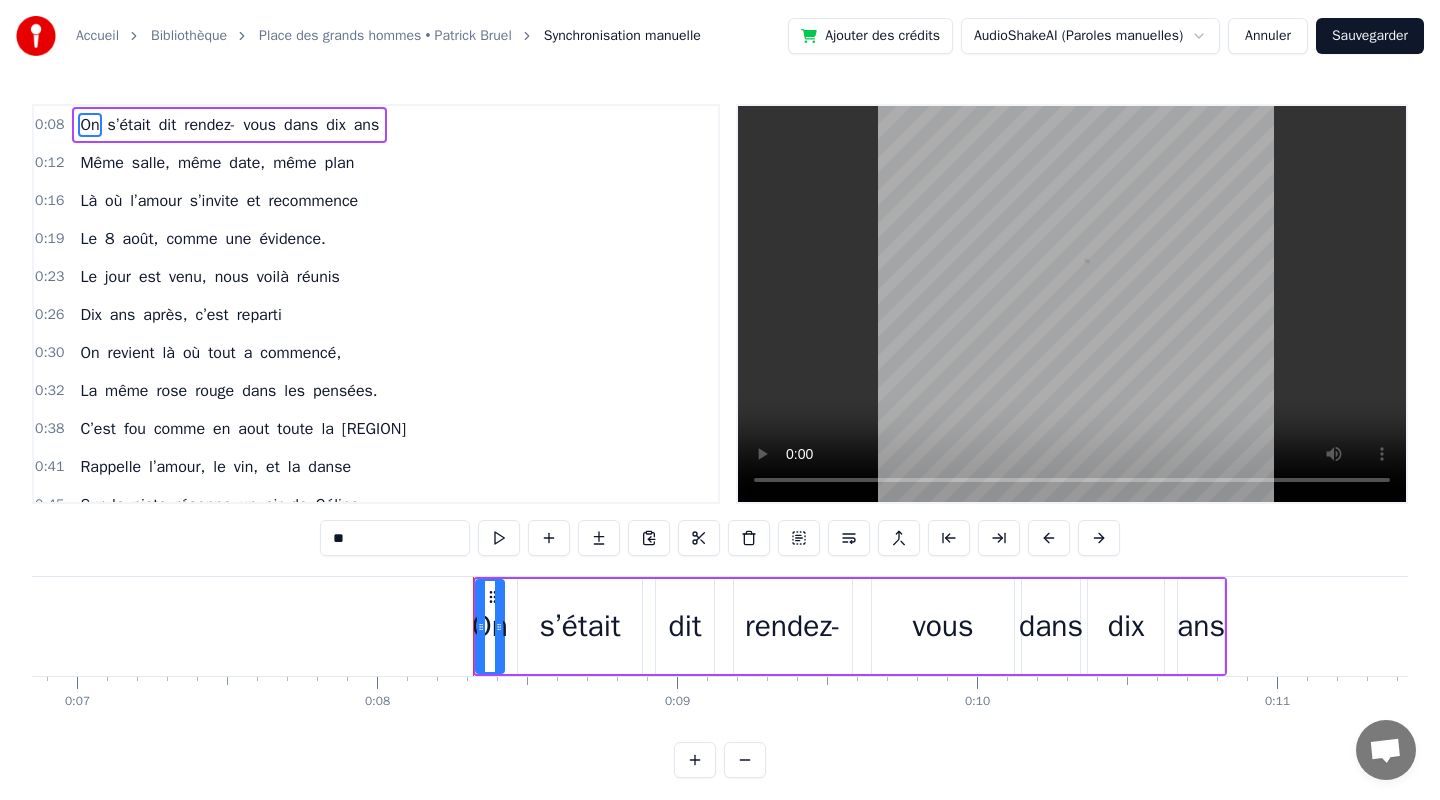 scroll, scrollTop: 0, scrollLeft: 2396, axis: horizontal 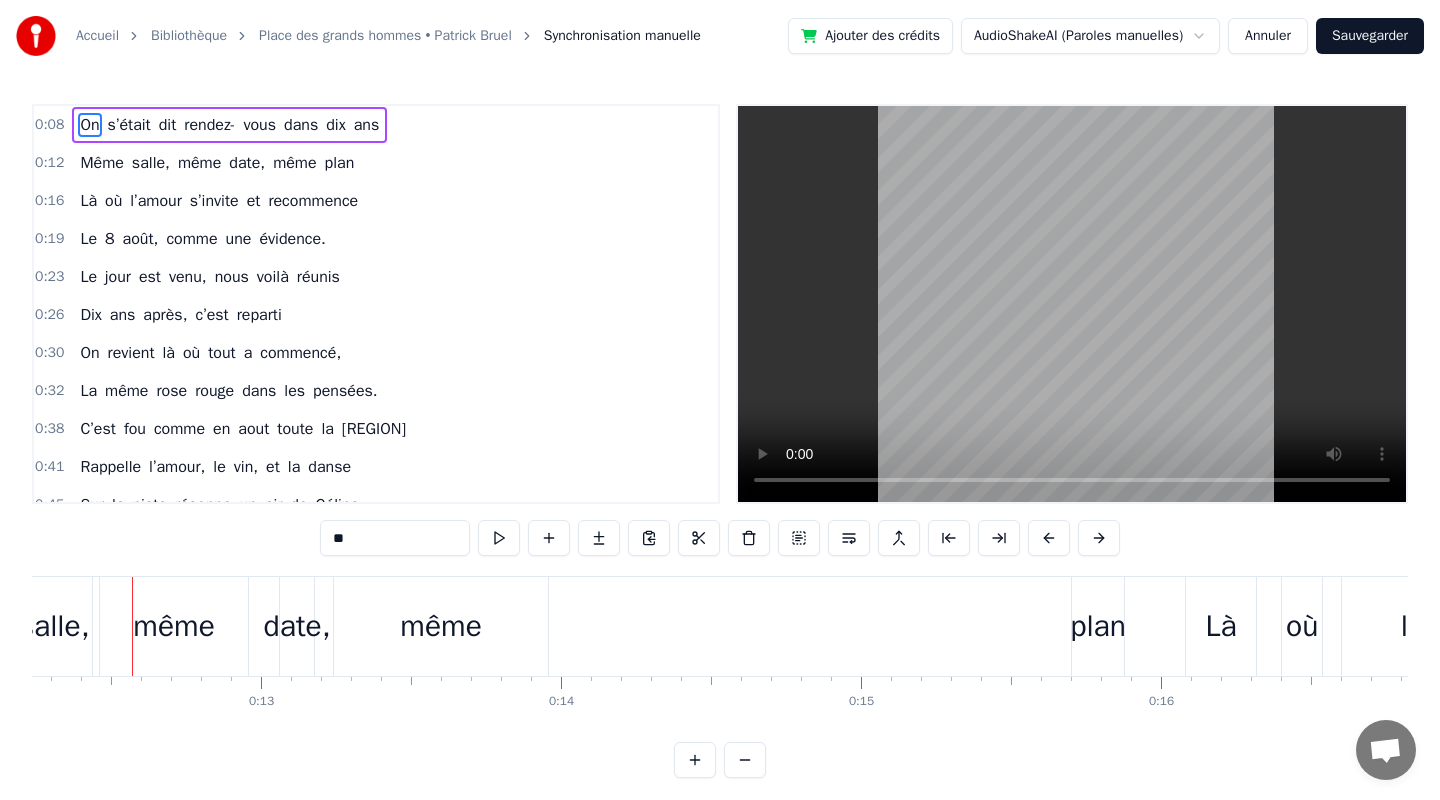 drag, startPoint x: 1089, startPoint y: 630, endPoint x: 606, endPoint y: 627, distance: 483.0093 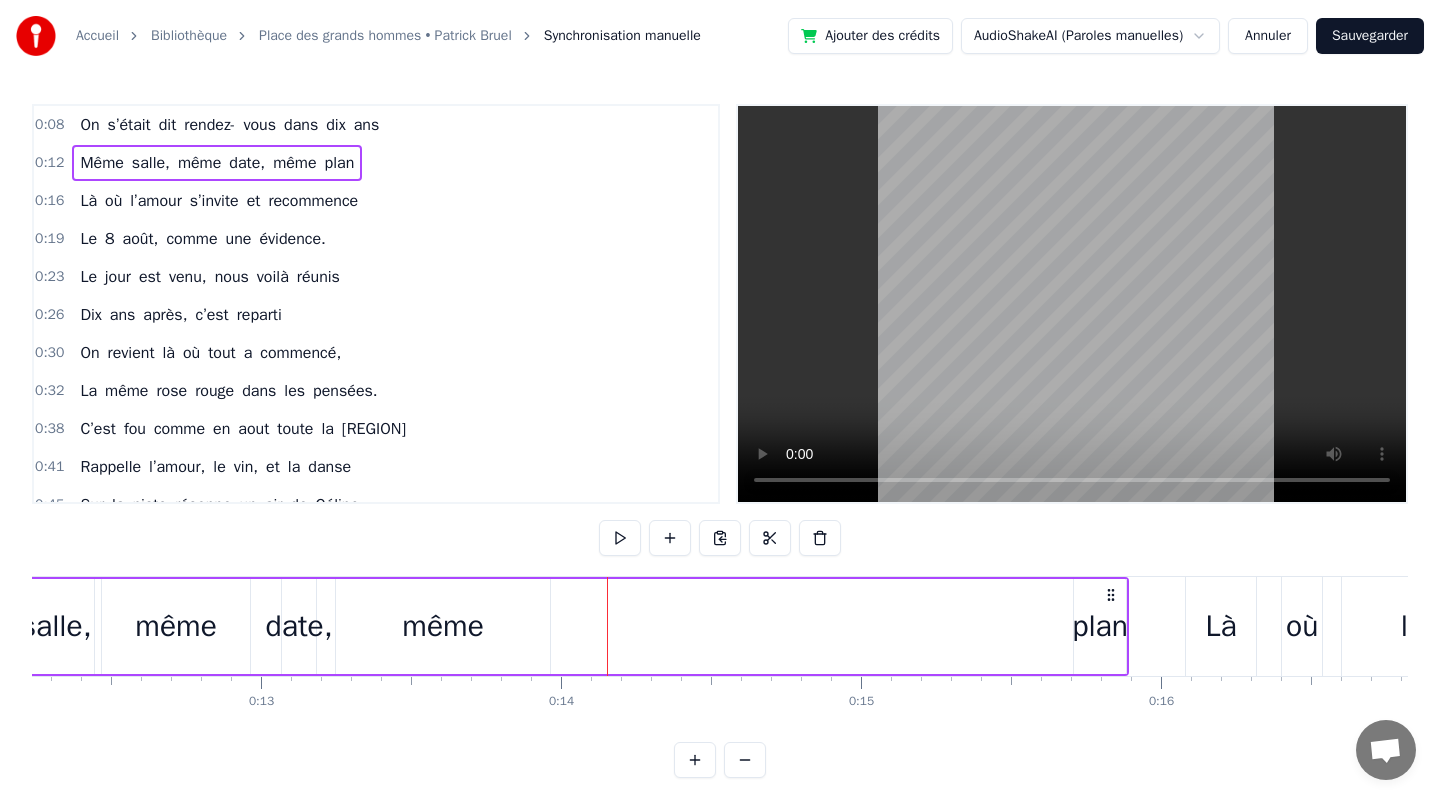 drag, startPoint x: 1105, startPoint y: 633, endPoint x: 932, endPoint y: 629, distance: 173.04623 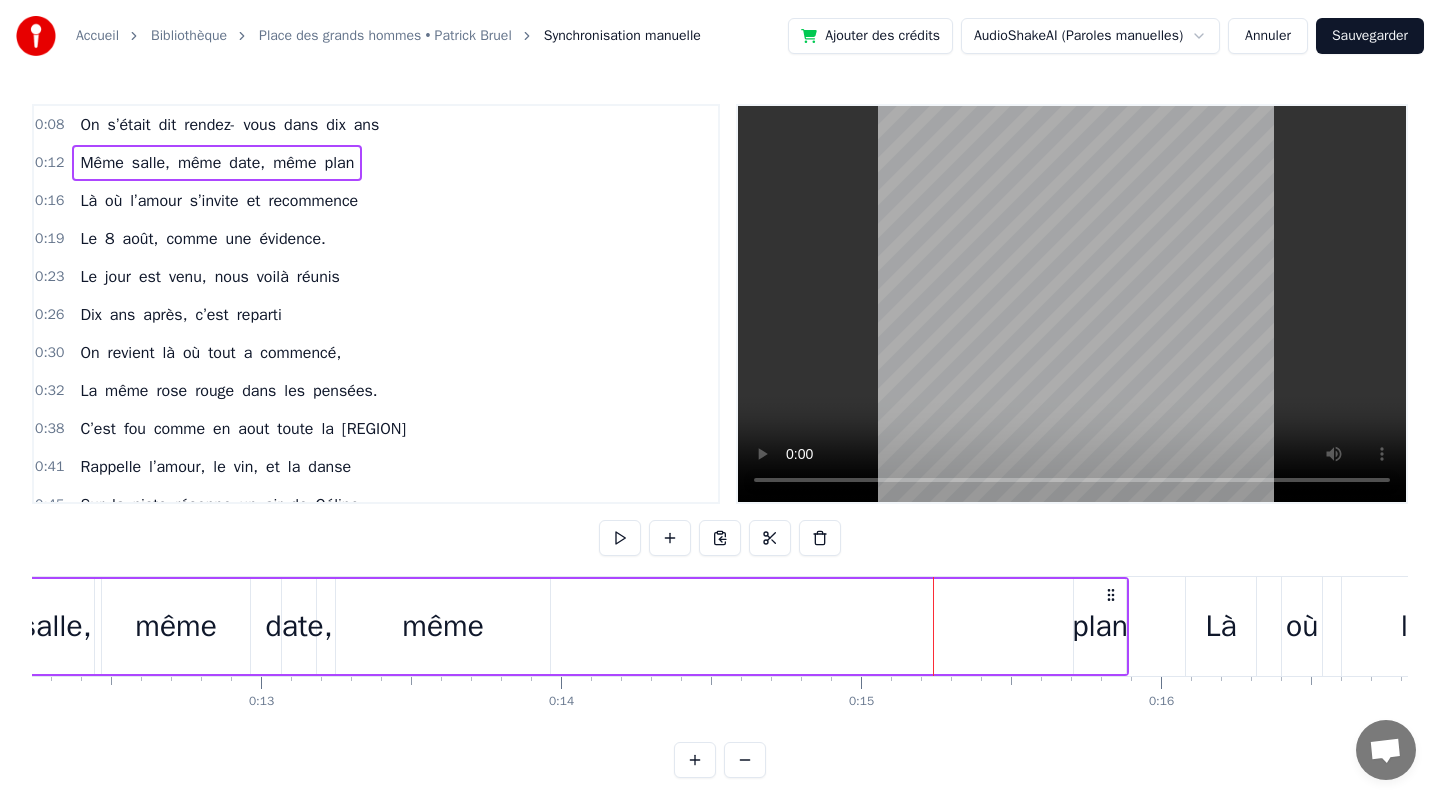 click 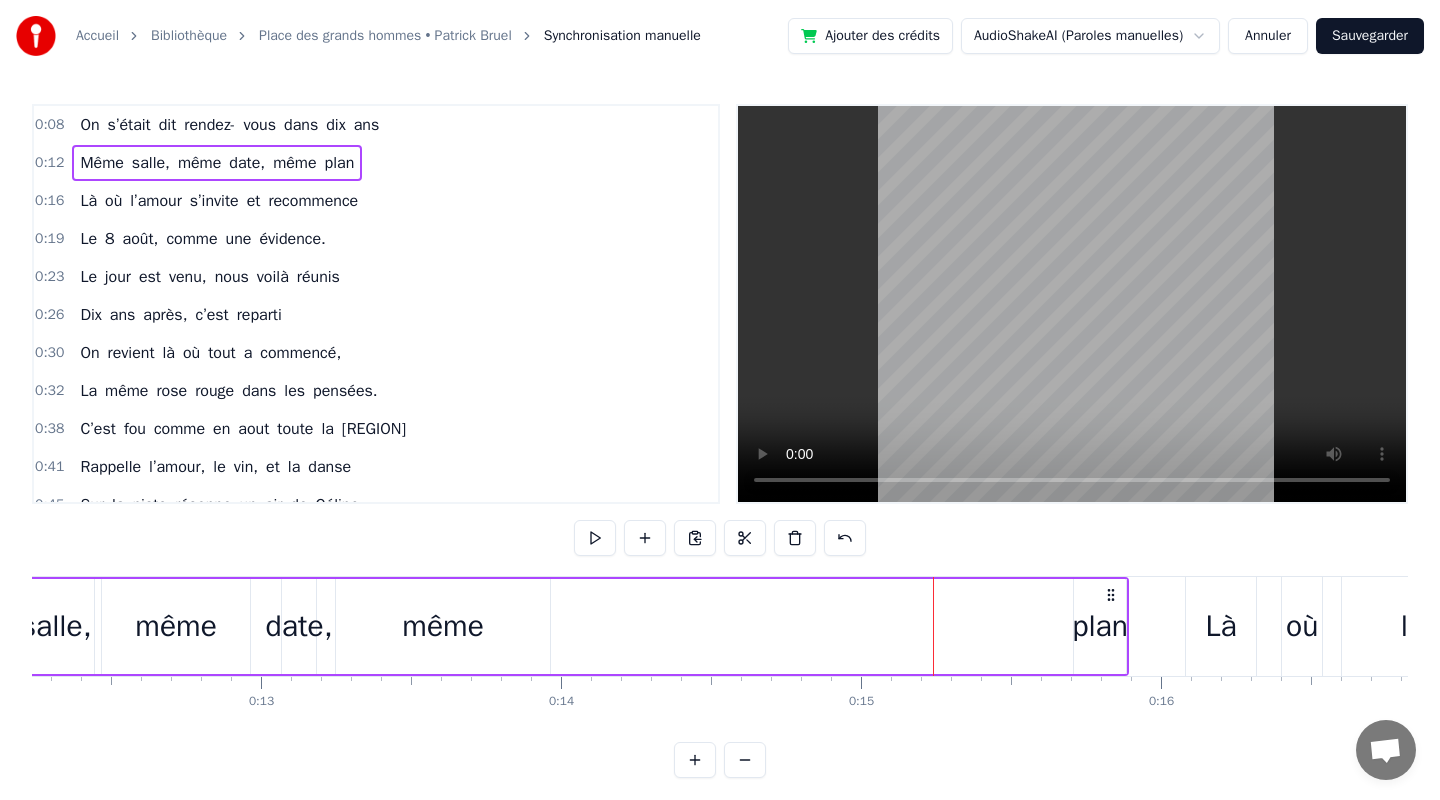 drag, startPoint x: 1109, startPoint y: 616, endPoint x: 924, endPoint y: 631, distance: 185.60712 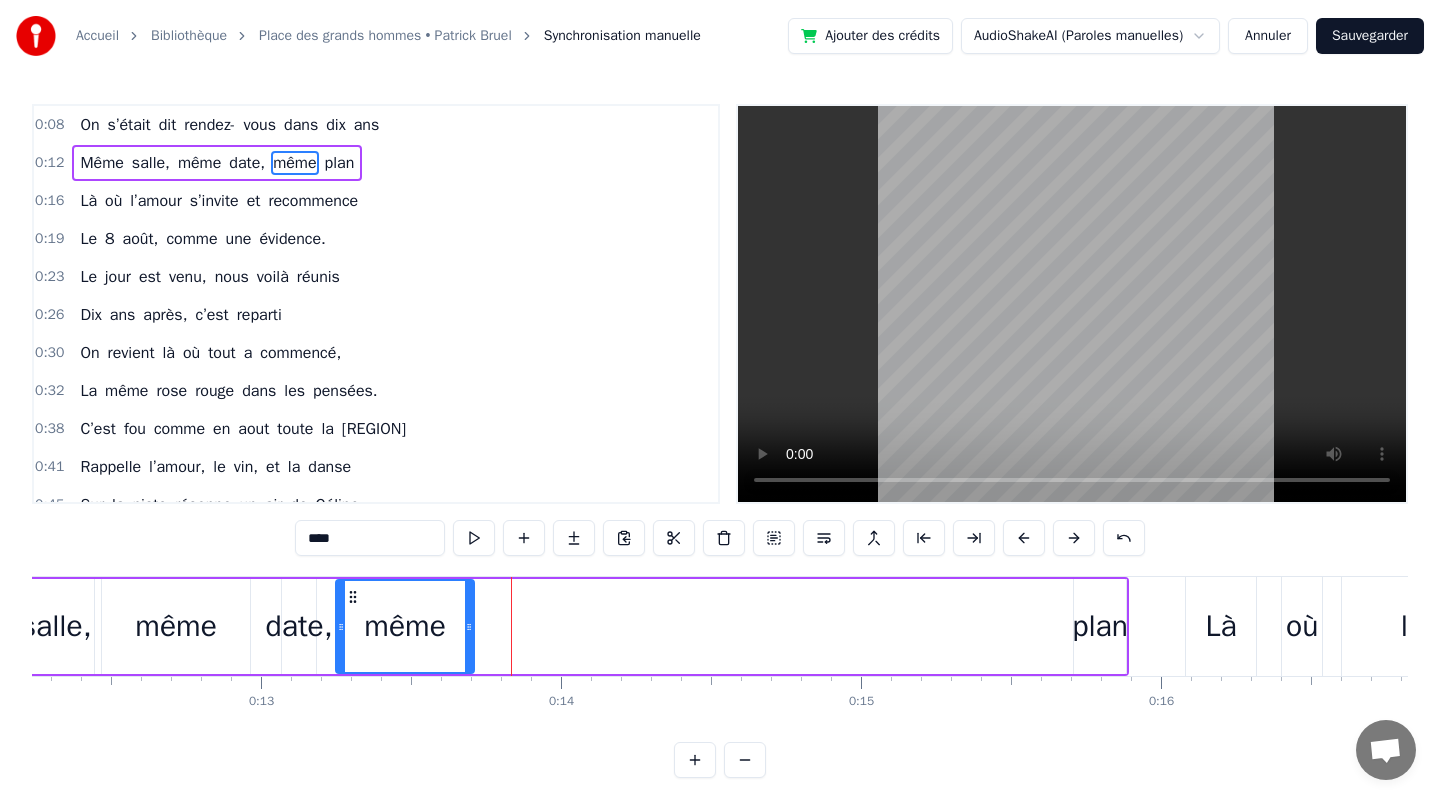 drag, startPoint x: 544, startPoint y: 627, endPoint x: 468, endPoint y: 628, distance: 76.00658 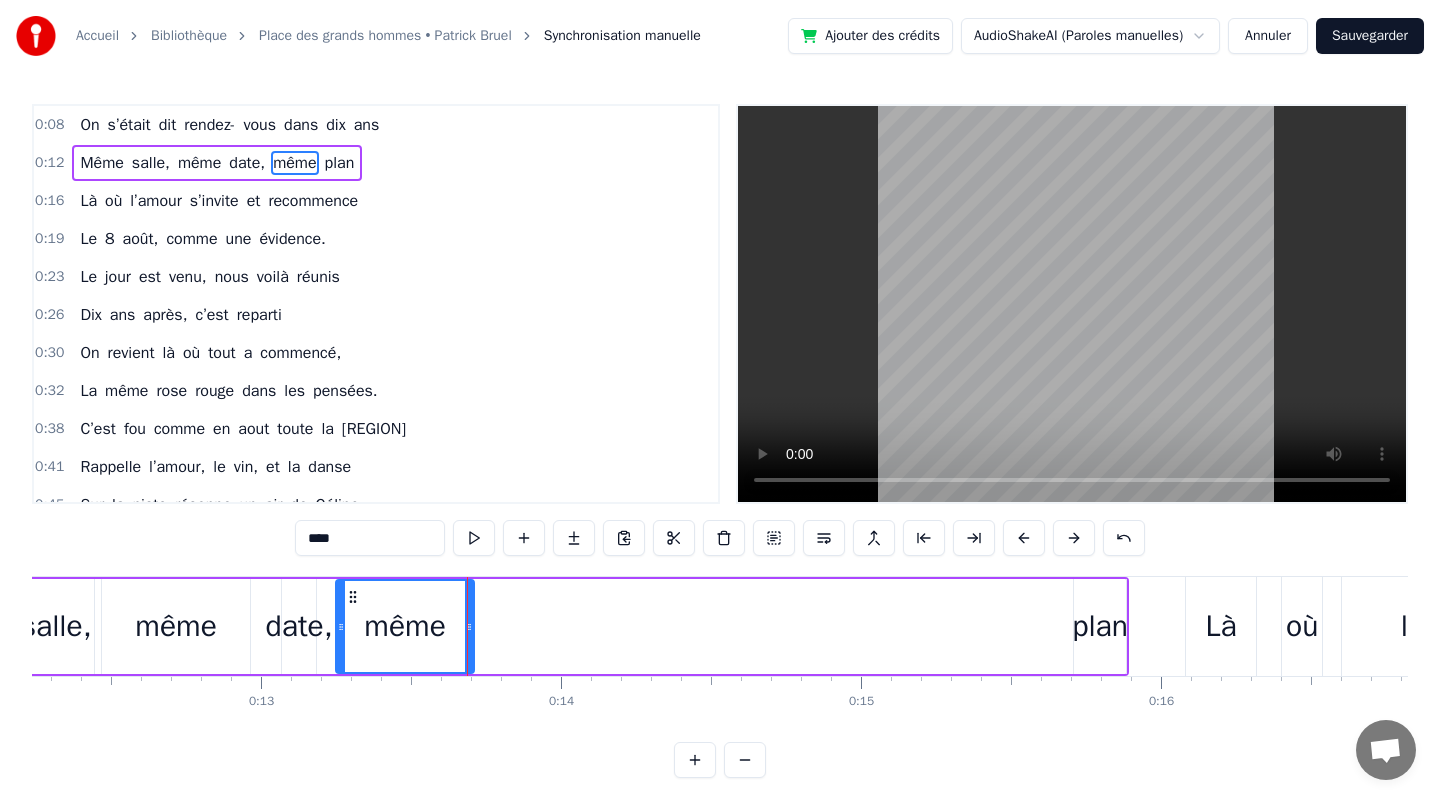 click on "plan" at bounding box center [1100, 626] 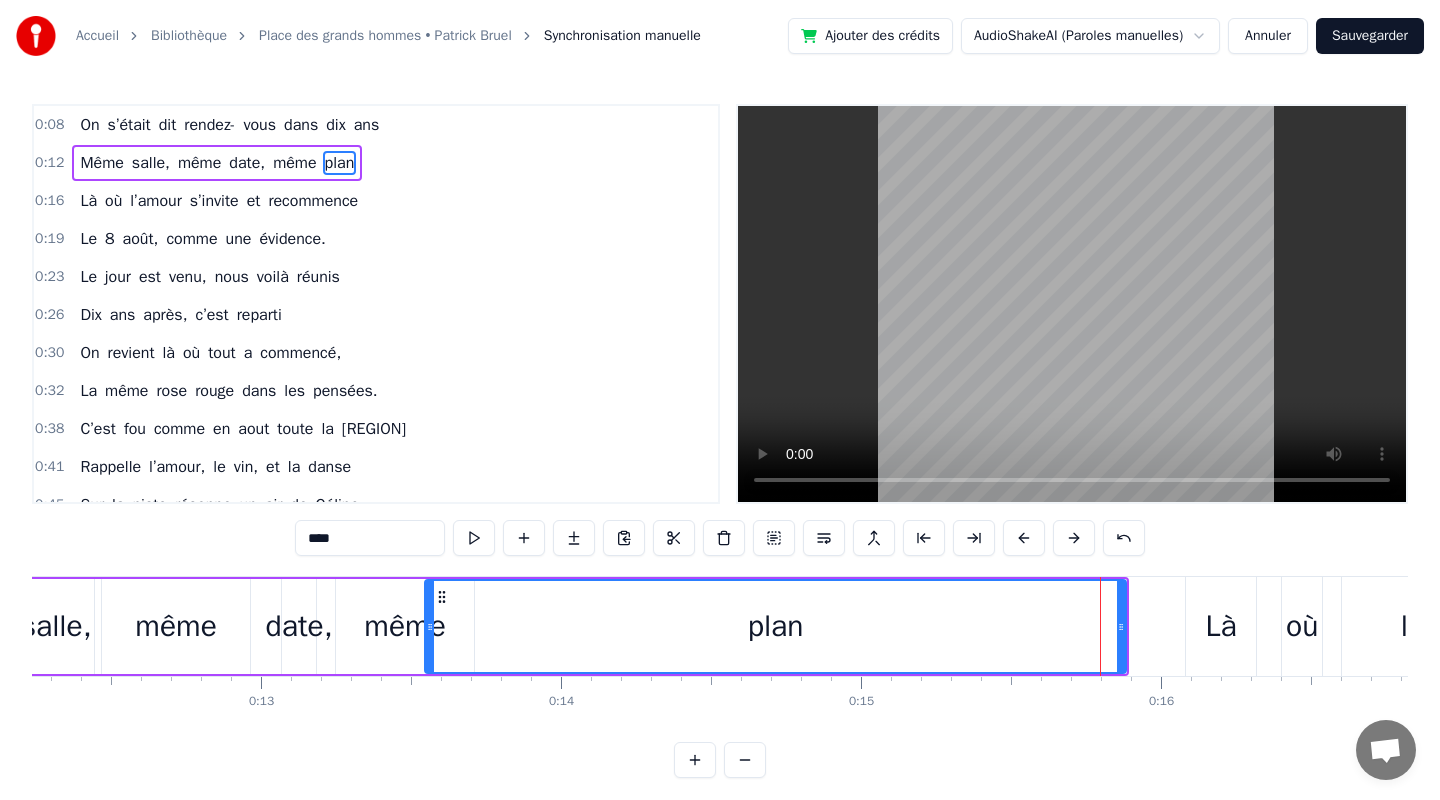 drag, startPoint x: 1075, startPoint y: 630, endPoint x: 426, endPoint y: 698, distance: 652.5527 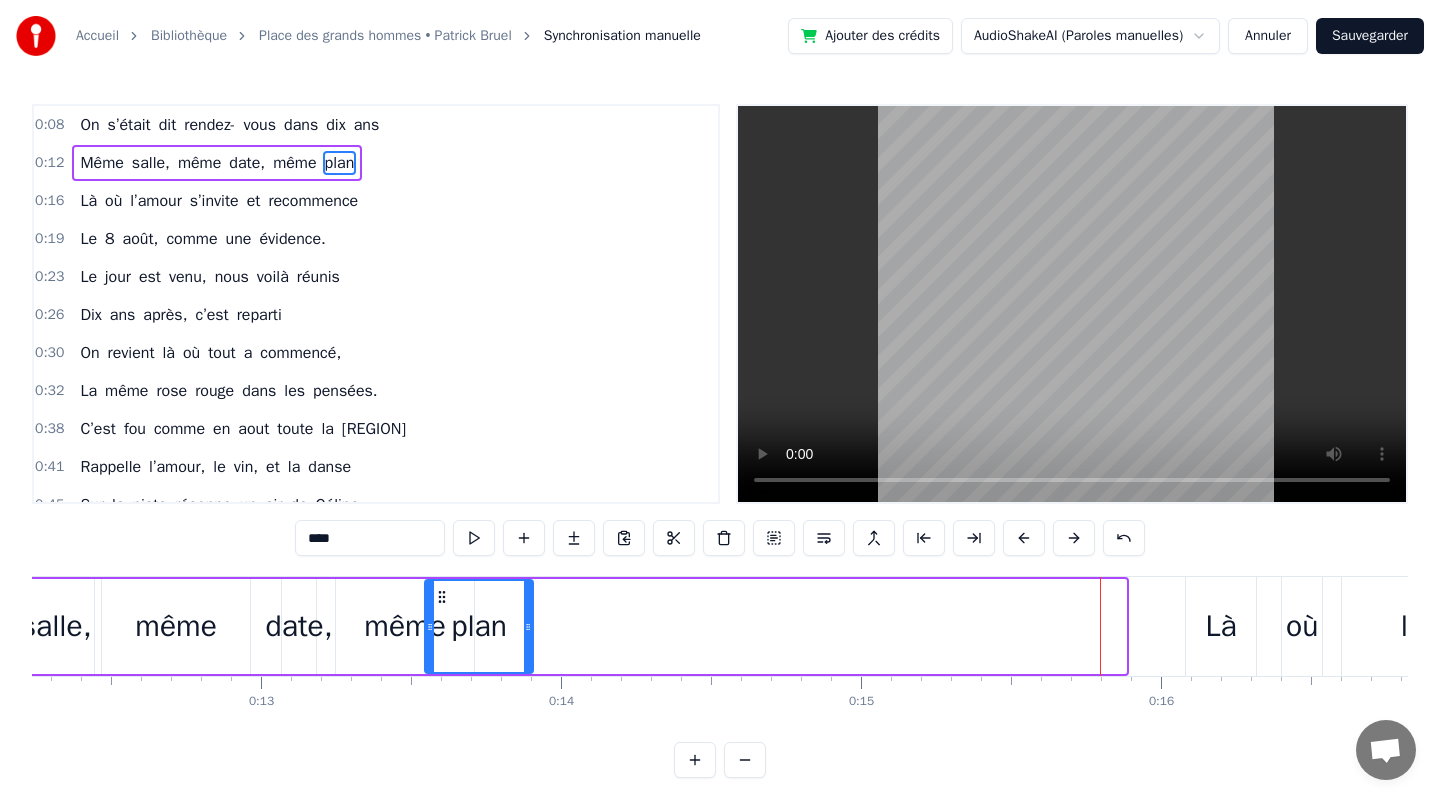 drag, startPoint x: 1121, startPoint y: 627, endPoint x: 528, endPoint y: 650, distance: 593.44586 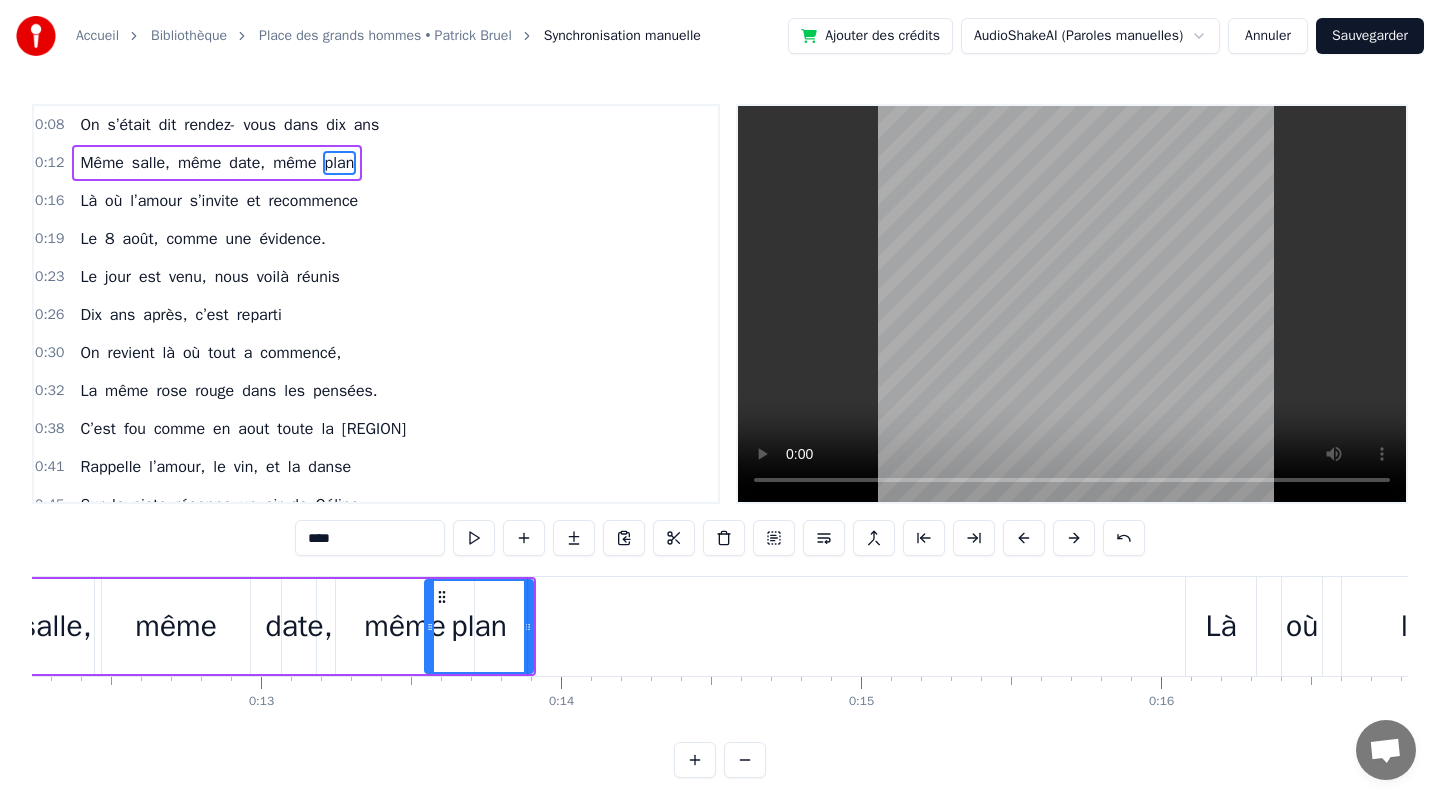 click on "dit" at bounding box center (168, 125) 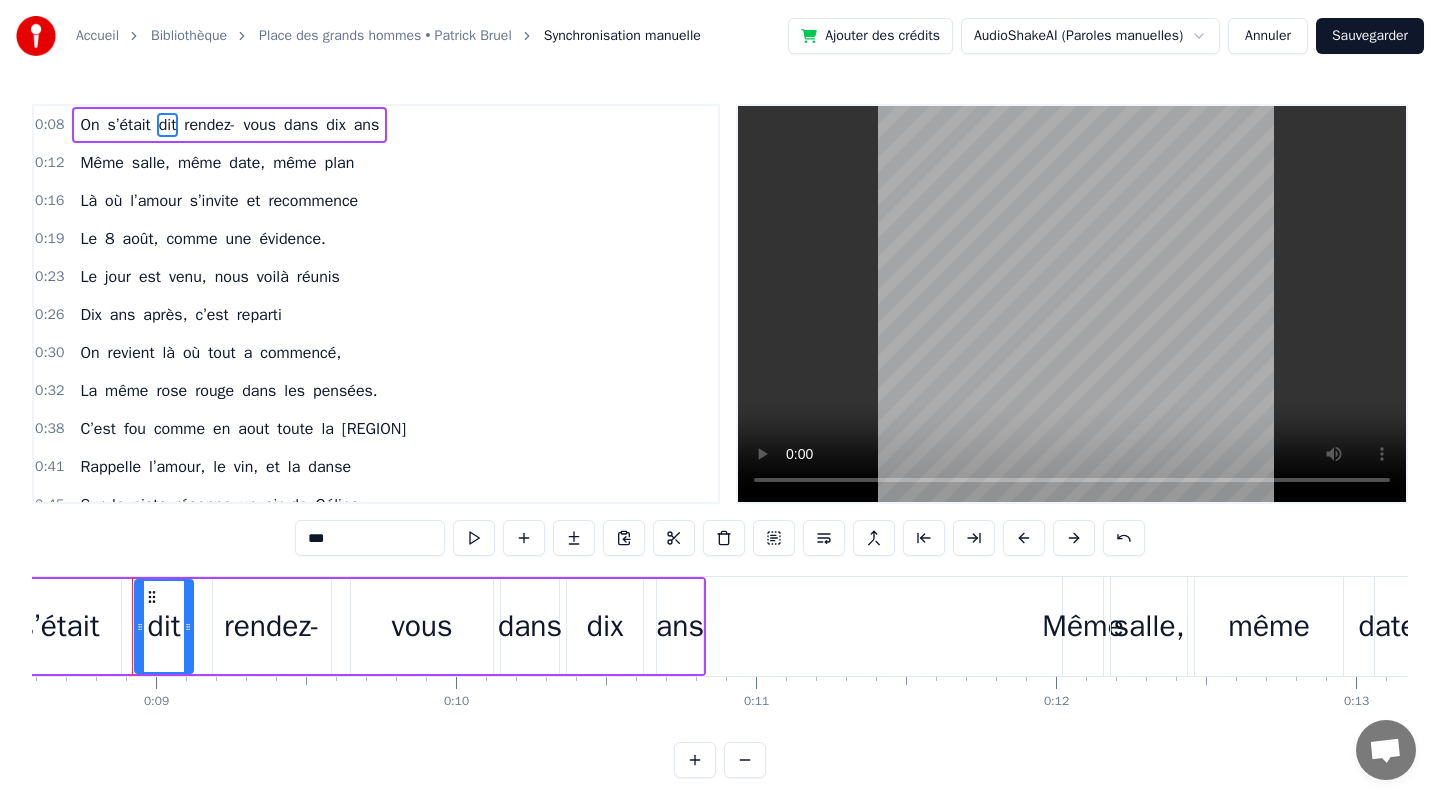 click on "0:08" at bounding box center [49, 125] 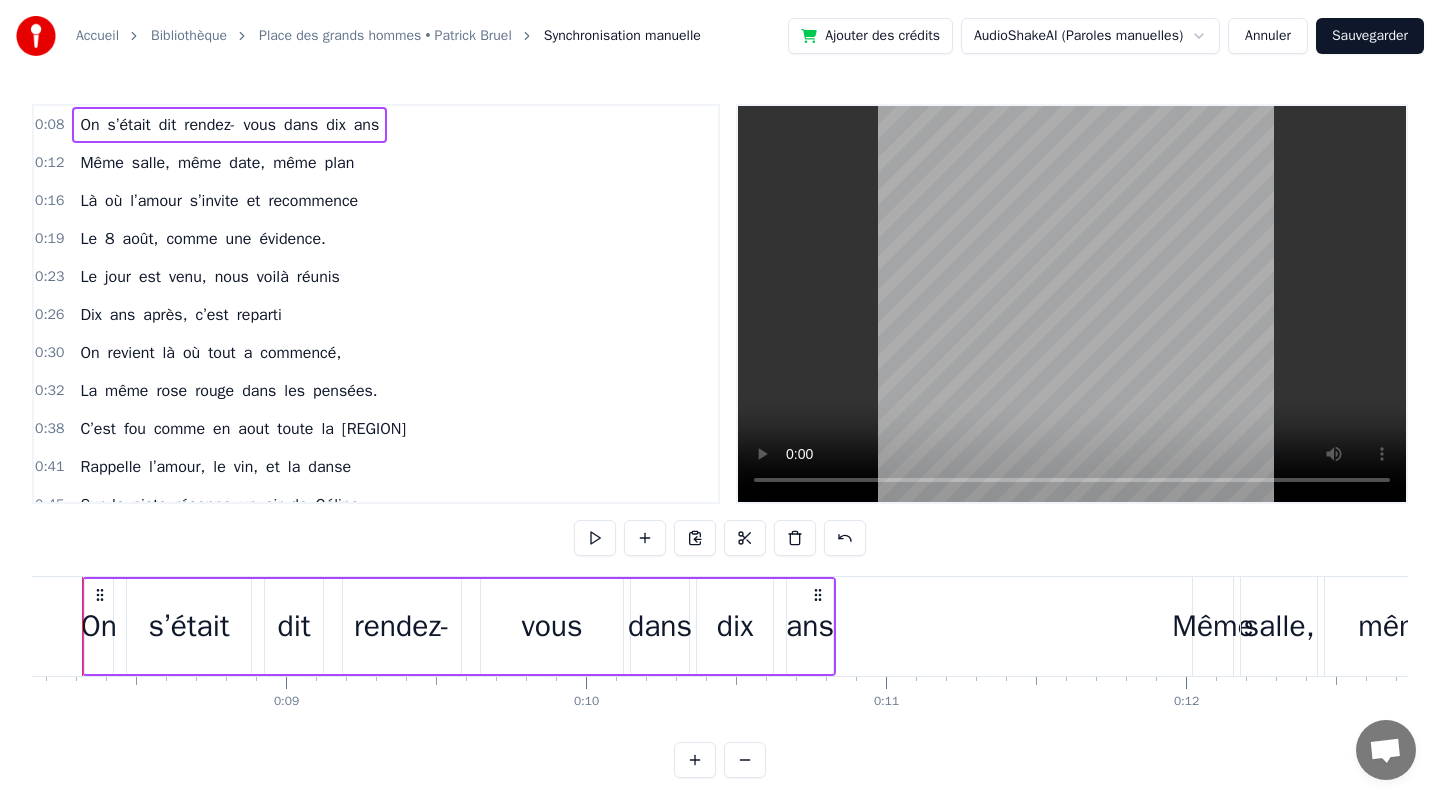 scroll, scrollTop: 0, scrollLeft: 2396, axis: horizontal 